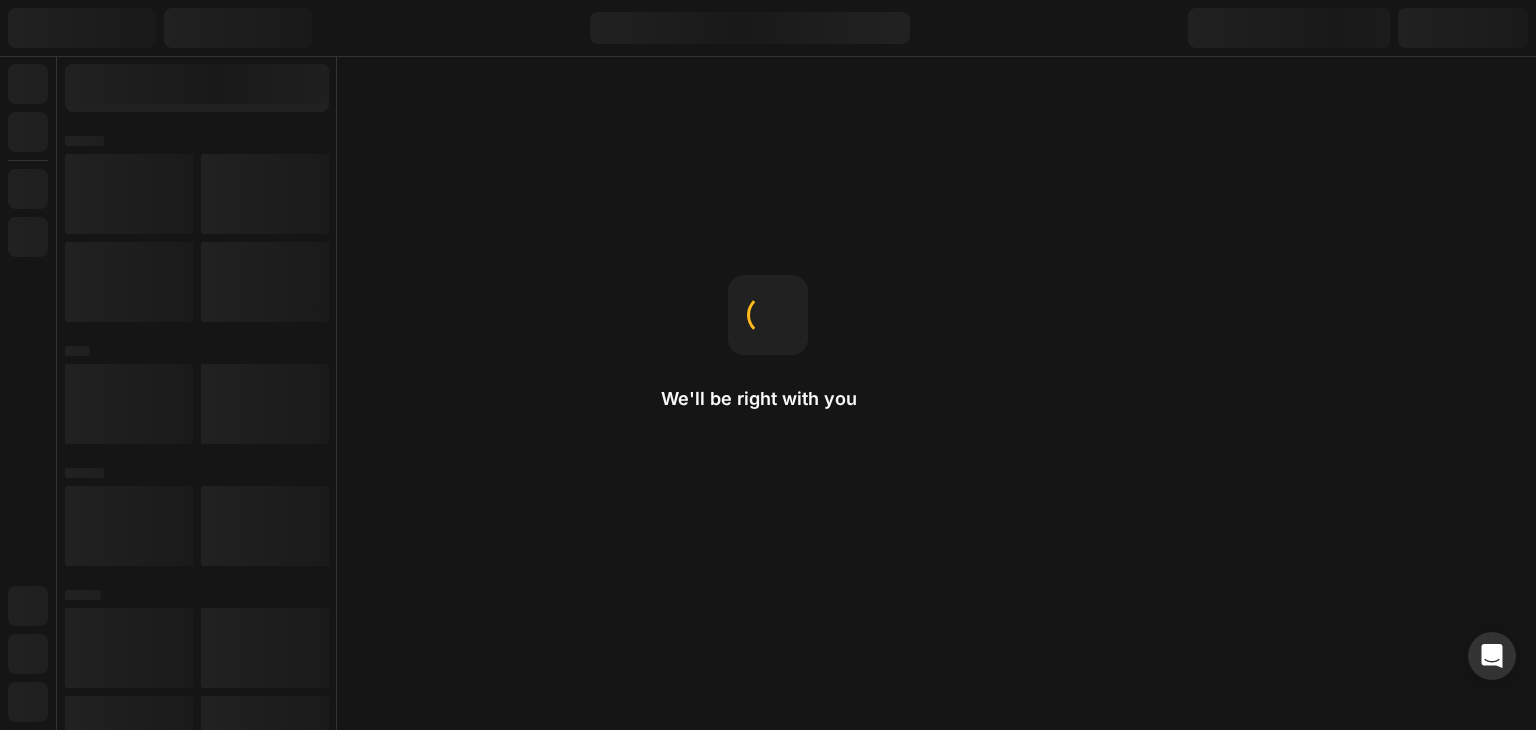 scroll, scrollTop: 0, scrollLeft: 0, axis: both 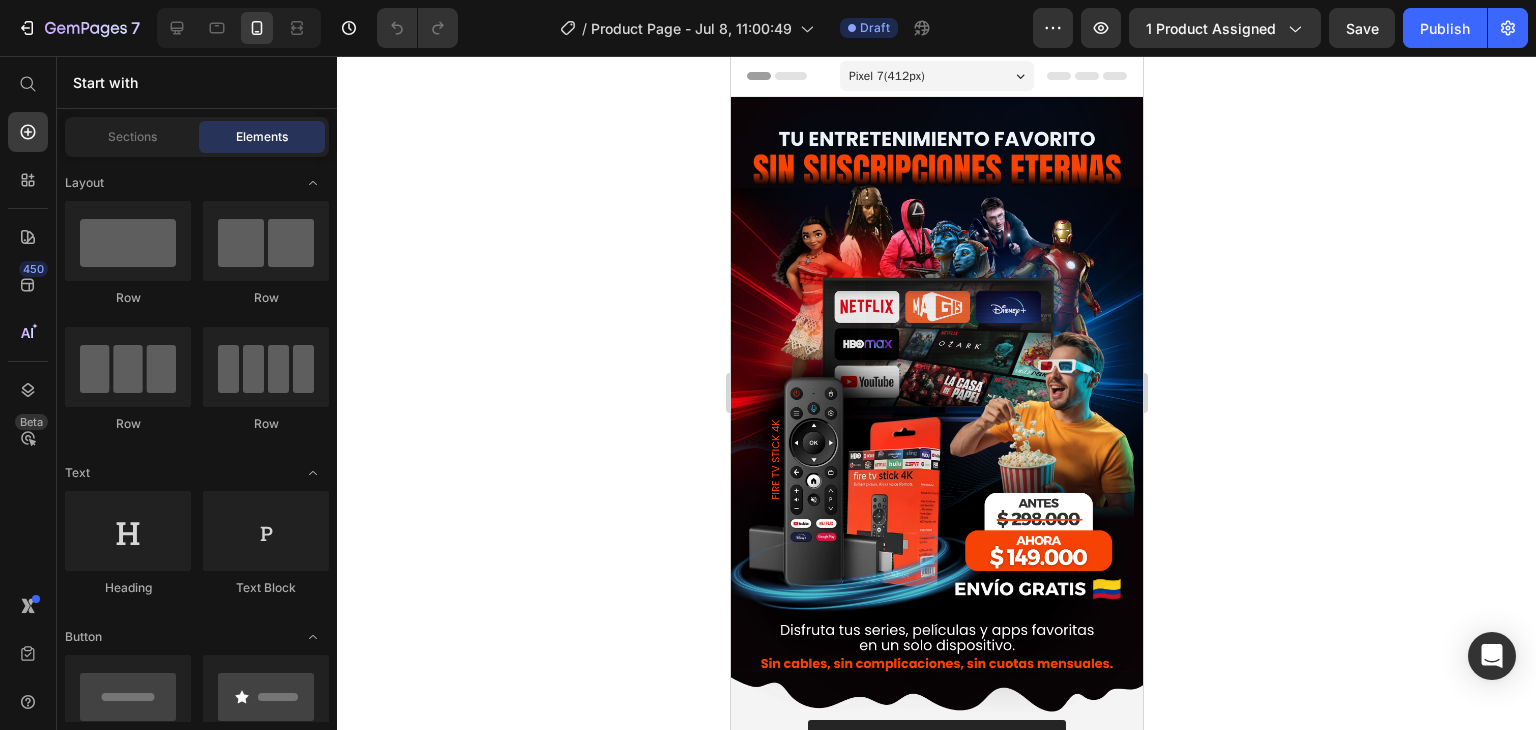 drag, startPoint x: 1135, startPoint y: 213, endPoint x: 1872, endPoint y: 123, distance: 742.4749 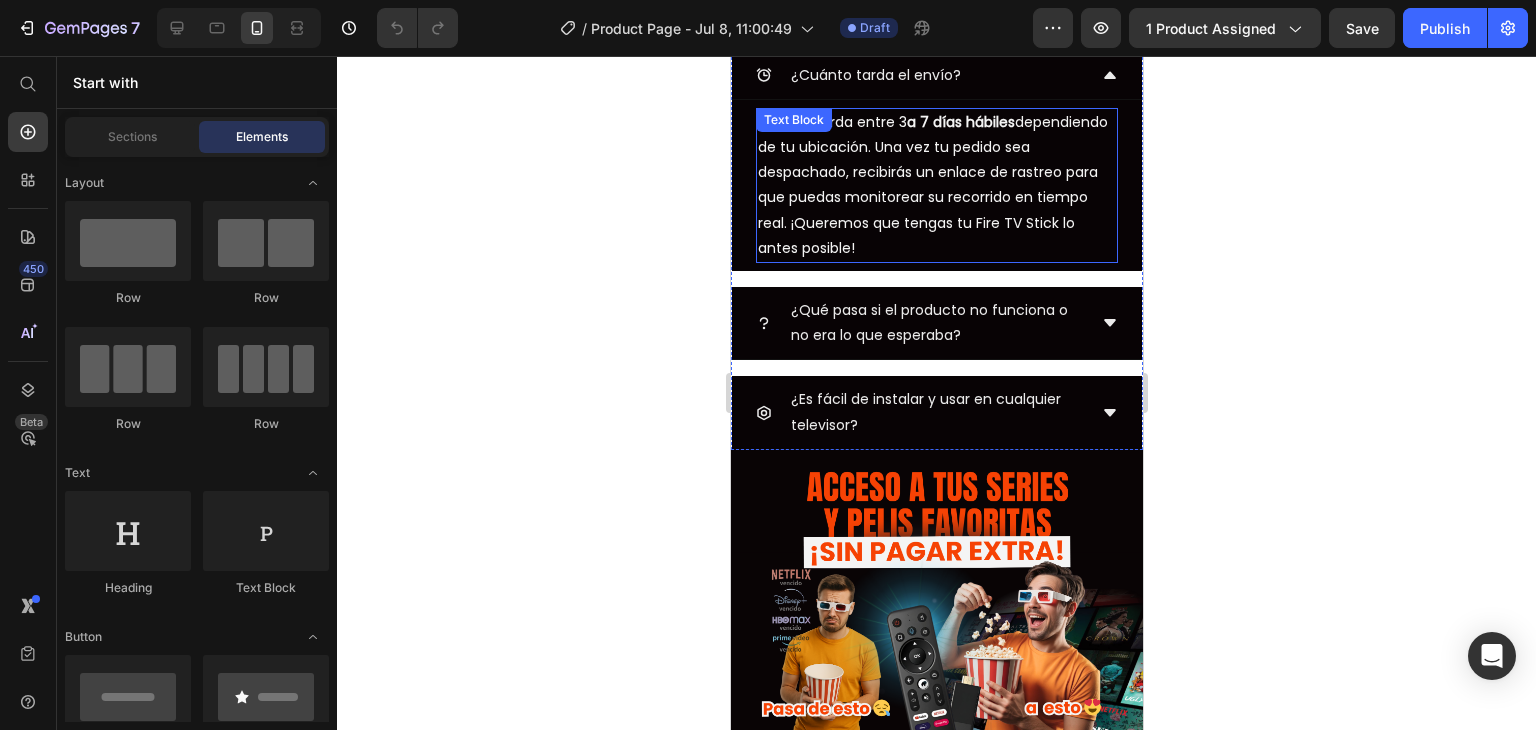 scroll, scrollTop: 2007, scrollLeft: 0, axis: vertical 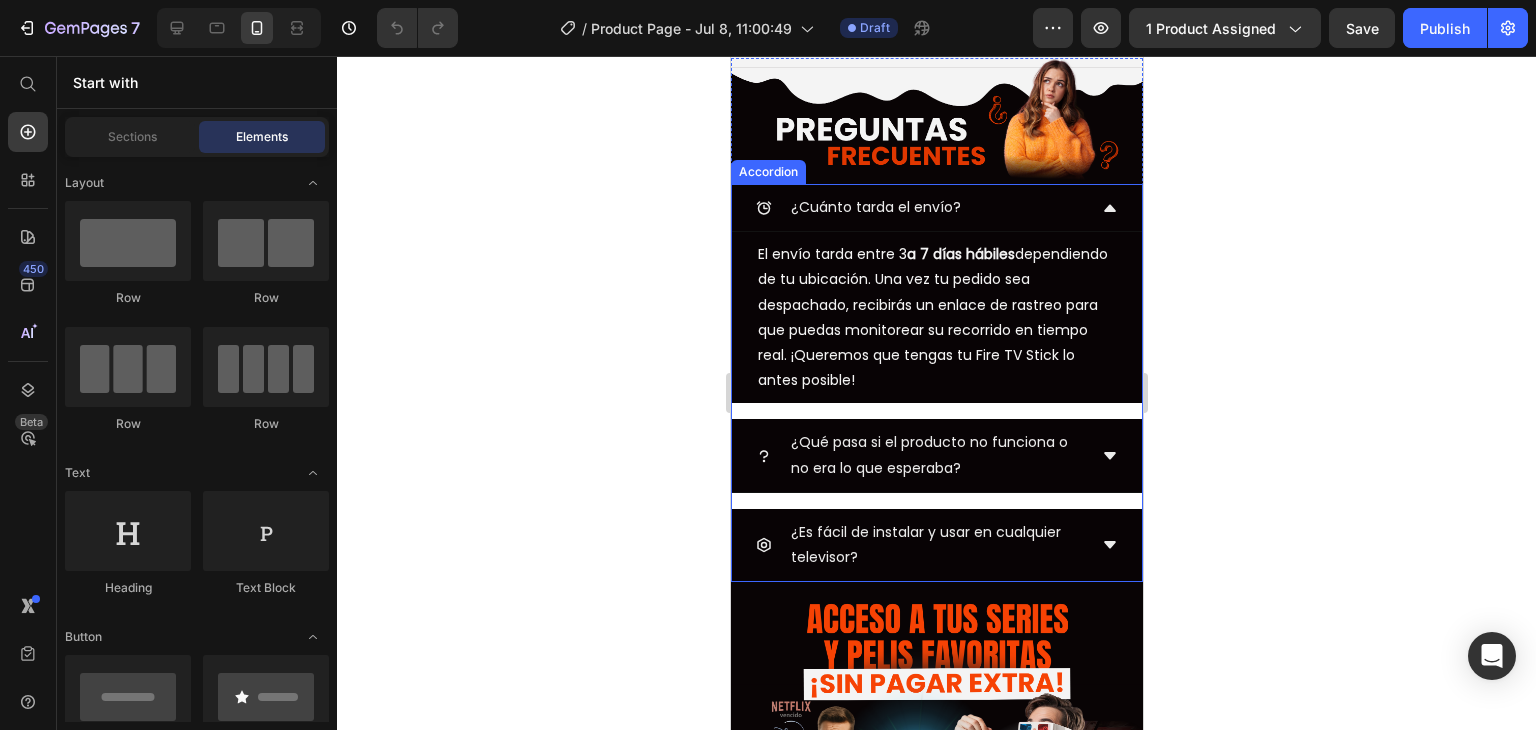 click on "¿Cuánto tarda el envío?" at bounding box center (936, 208) 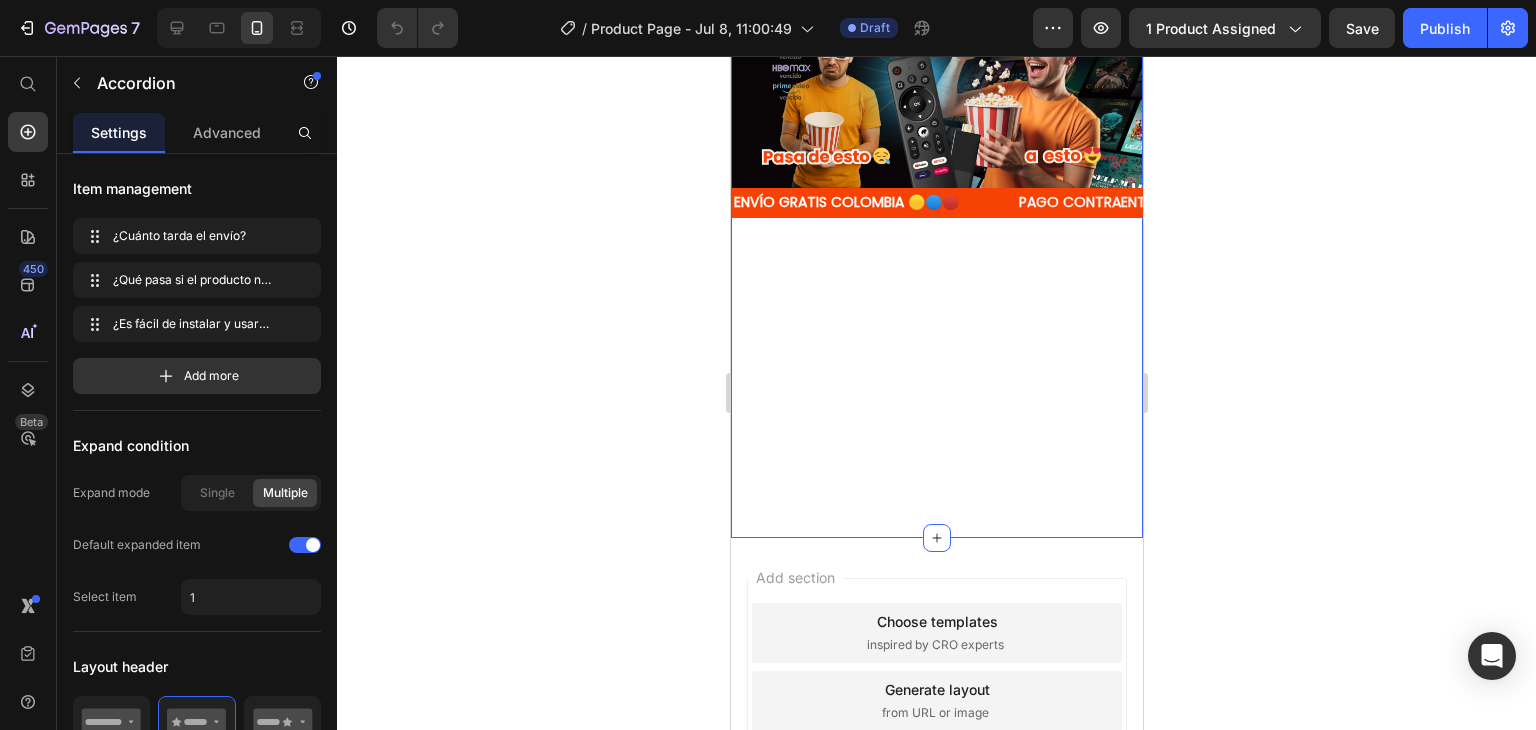 scroll, scrollTop: 1907, scrollLeft: 0, axis: vertical 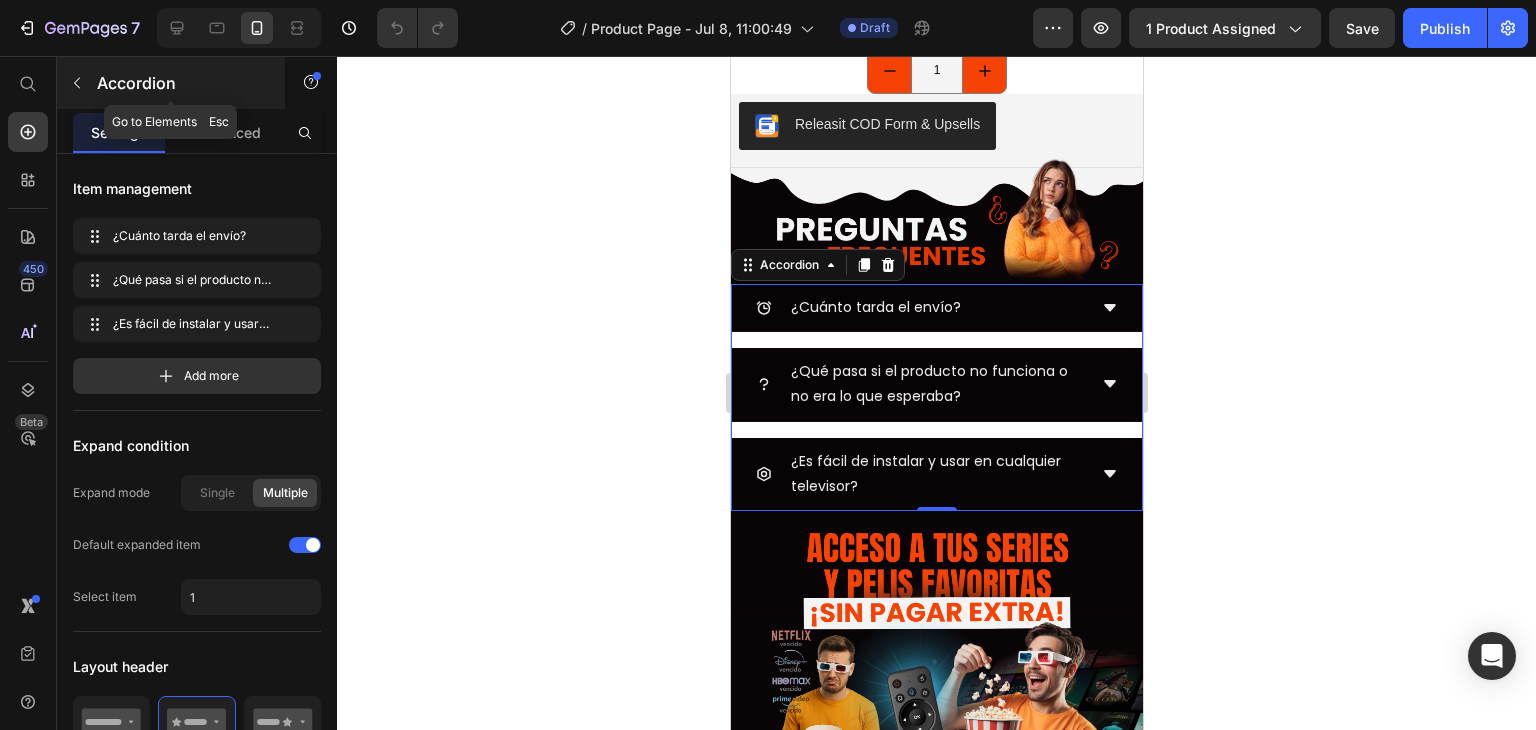 click 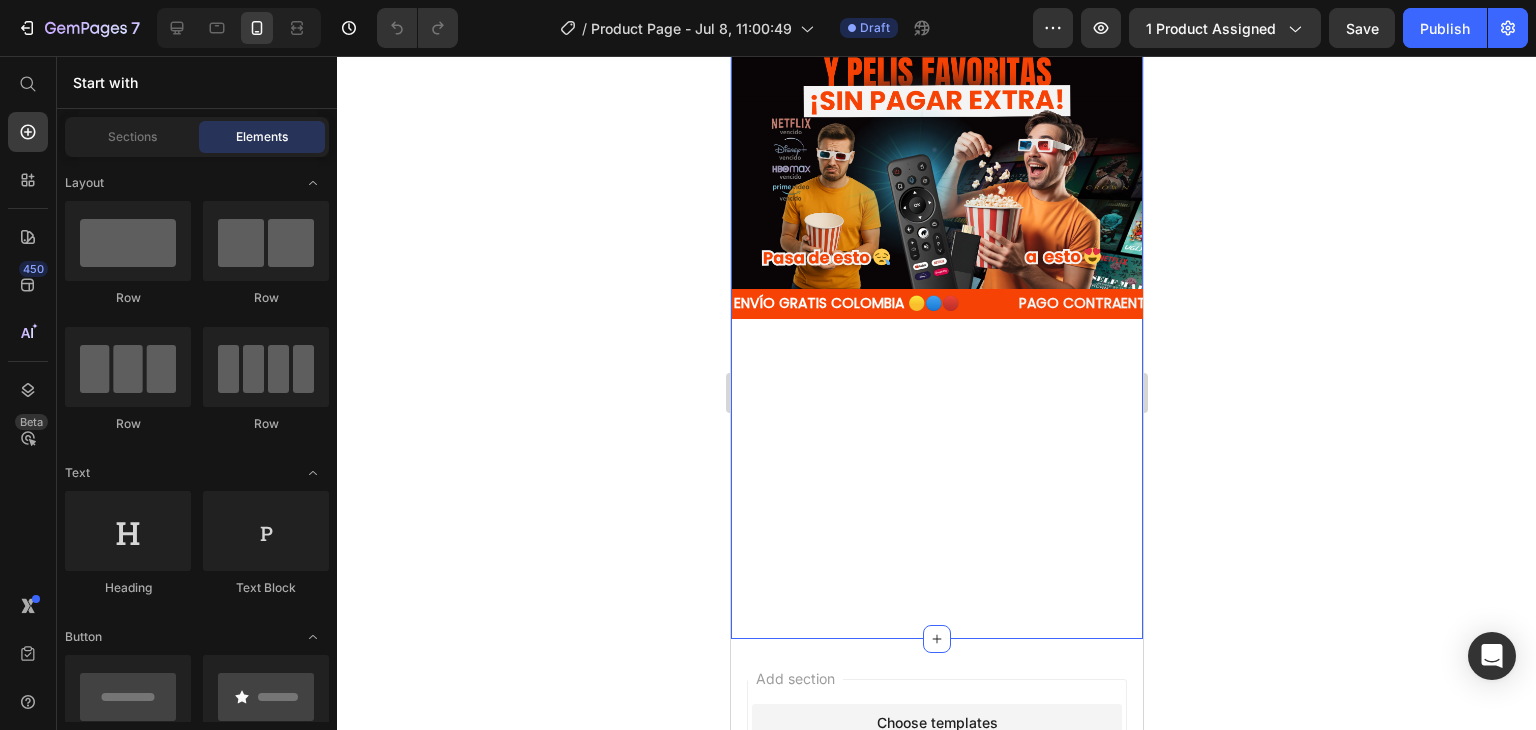 scroll, scrollTop: 2407, scrollLeft: 0, axis: vertical 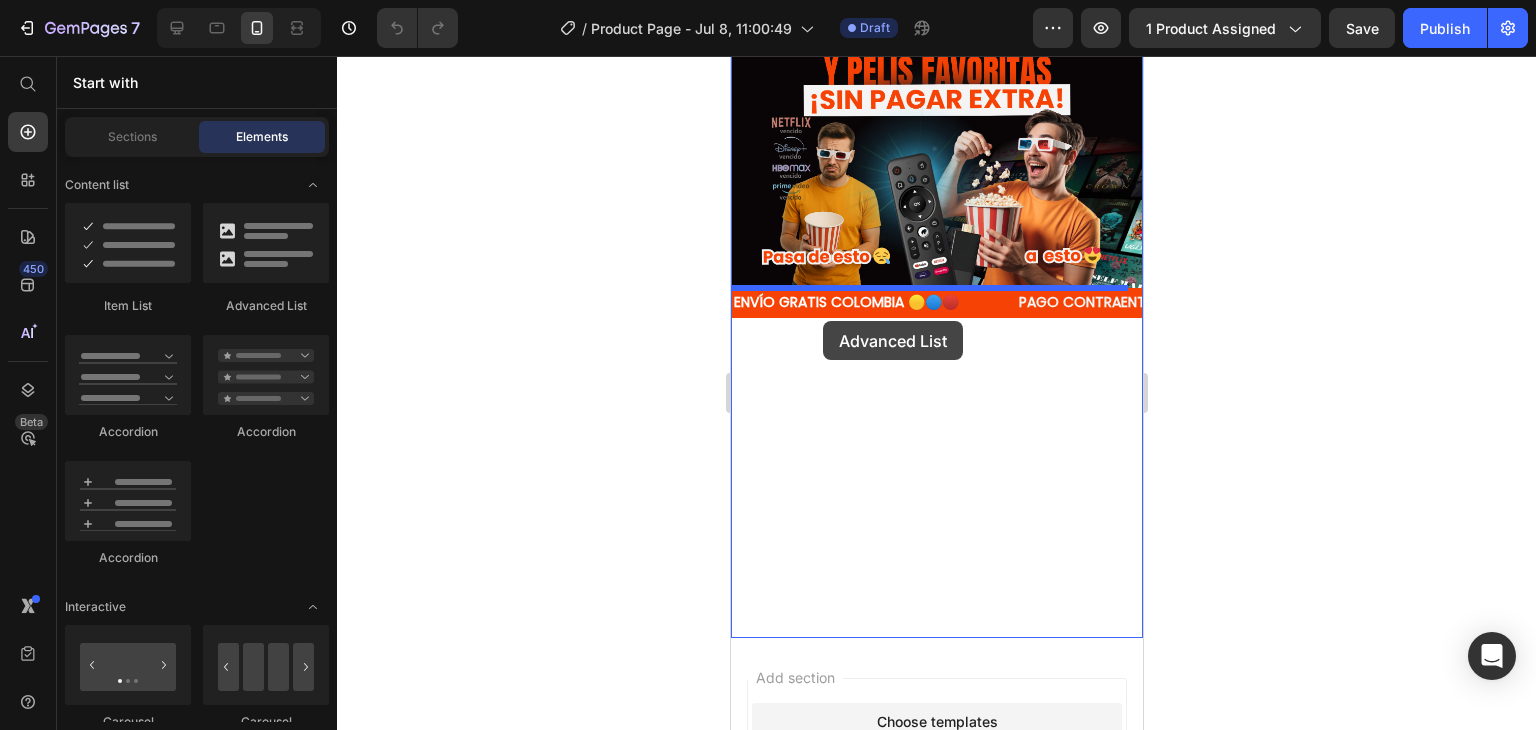 drag, startPoint x: 950, startPoint y: 305, endPoint x: 822, endPoint y: 321, distance: 128.99612 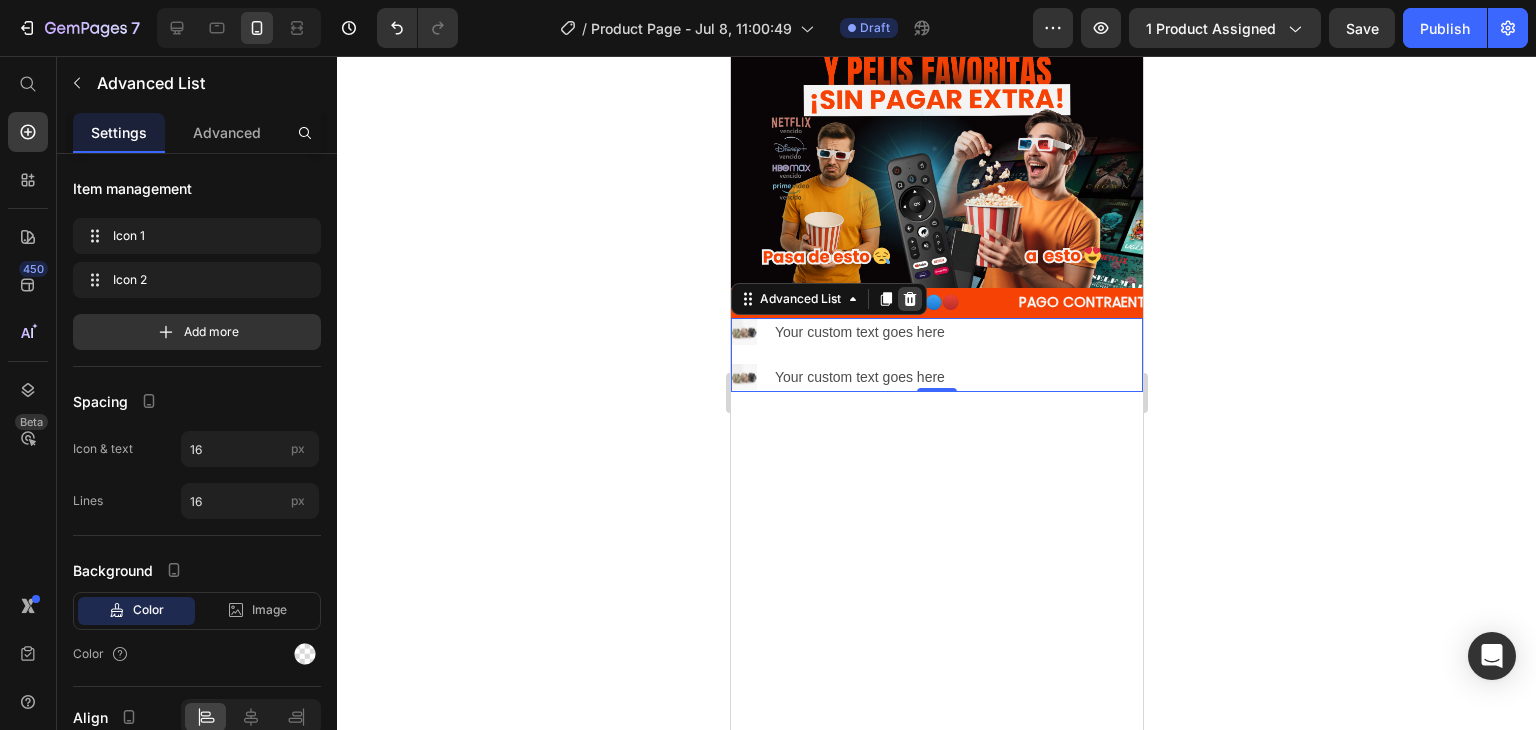 click 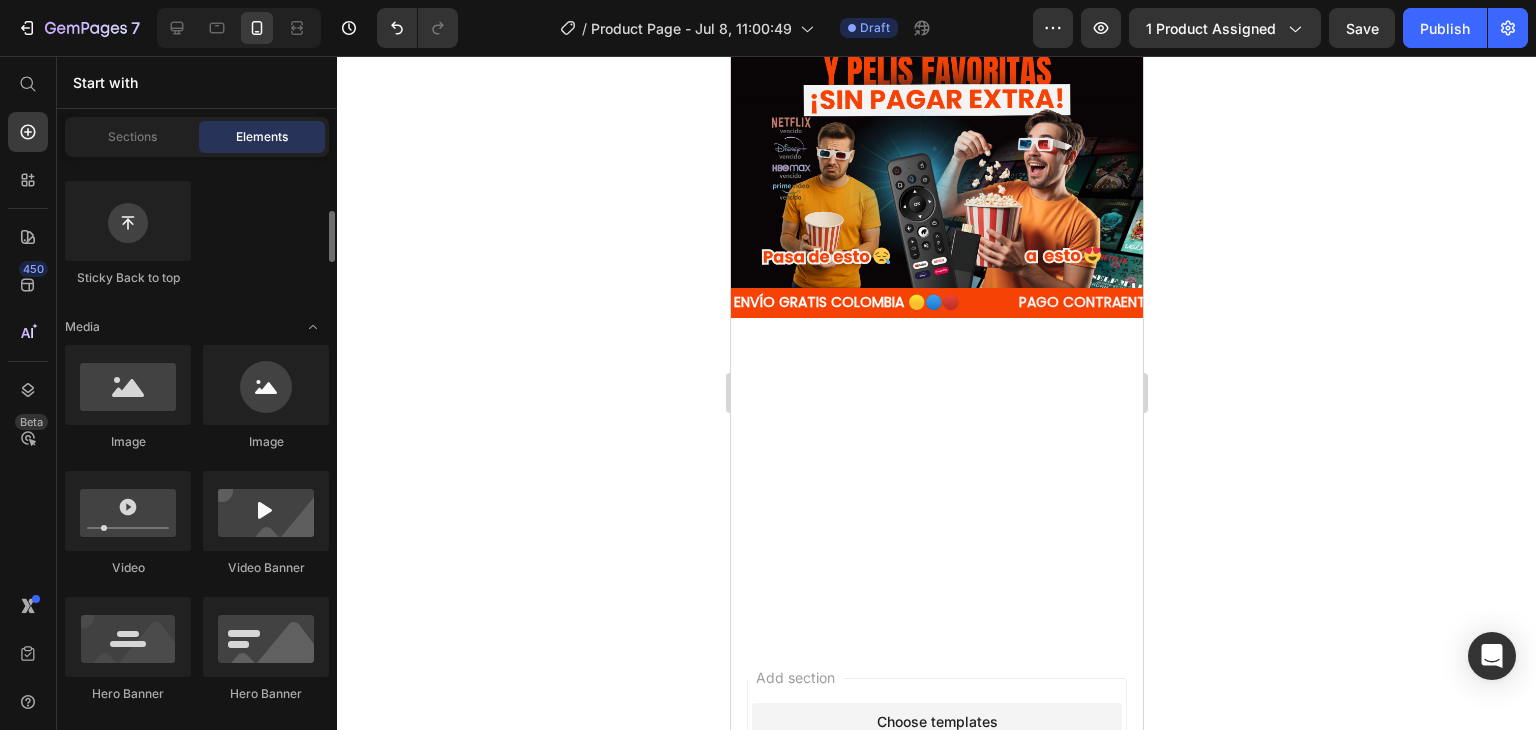 scroll, scrollTop: 300, scrollLeft: 0, axis: vertical 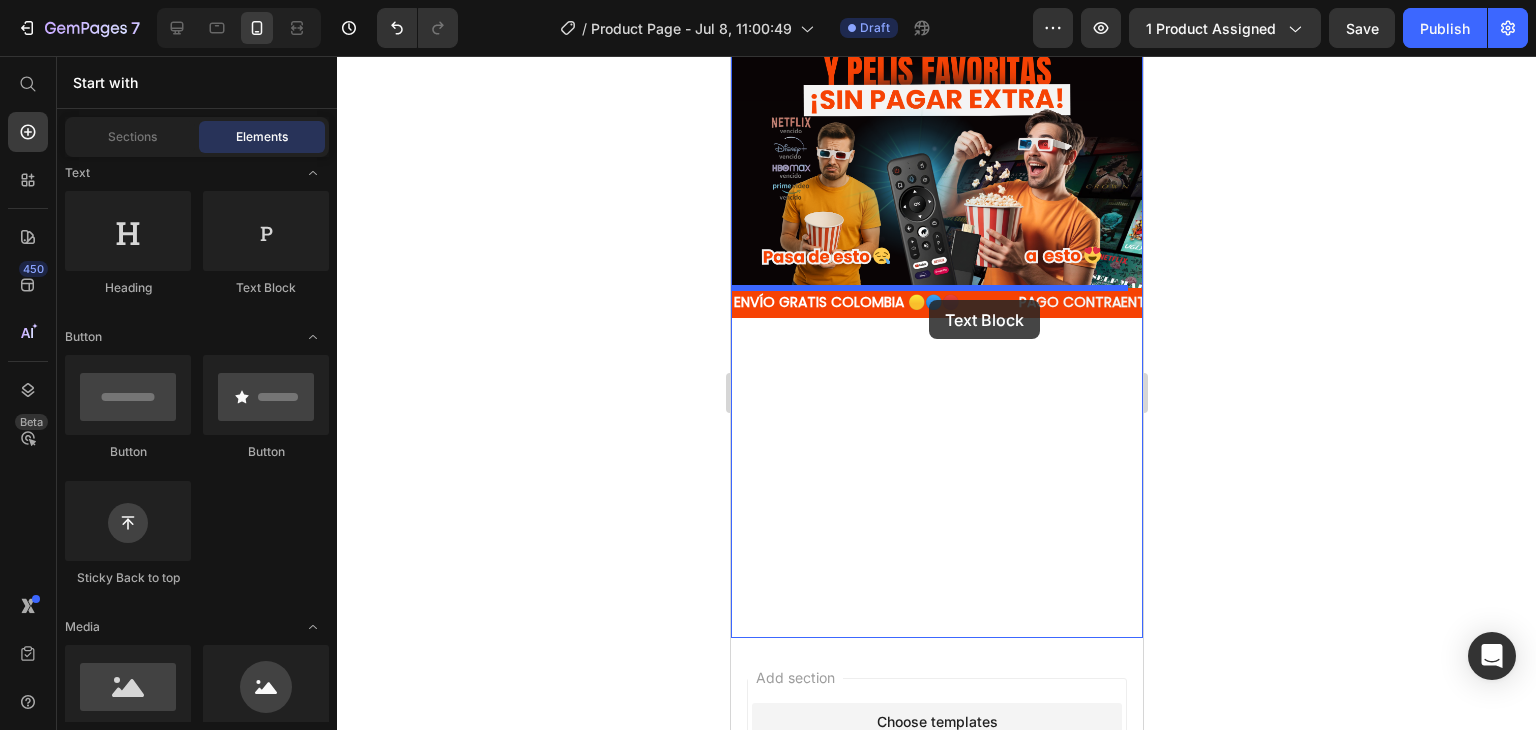 drag, startPoint x: 1017, startPoint y: 297, endPoint x: 928, endPoint y: 300, distance: 89.050545 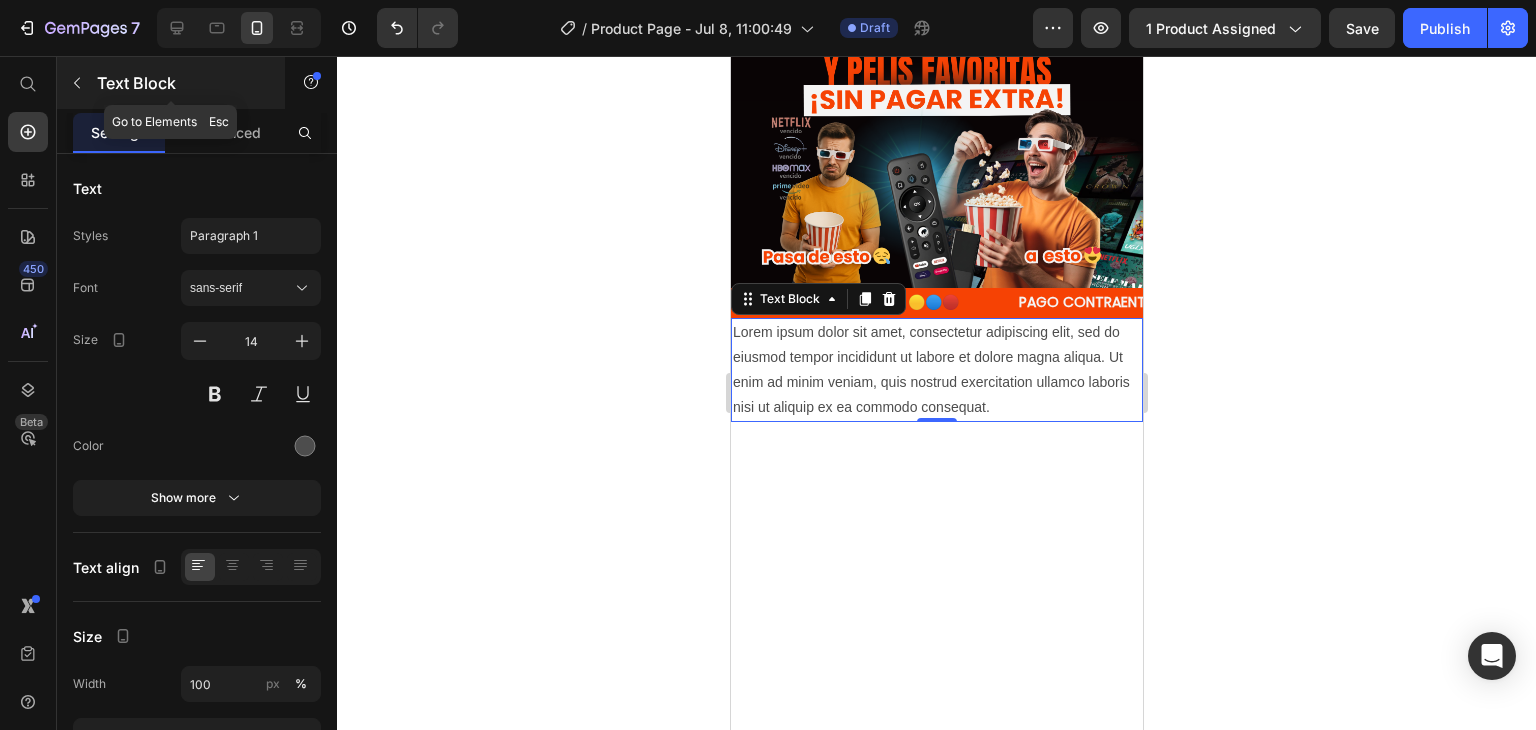 click 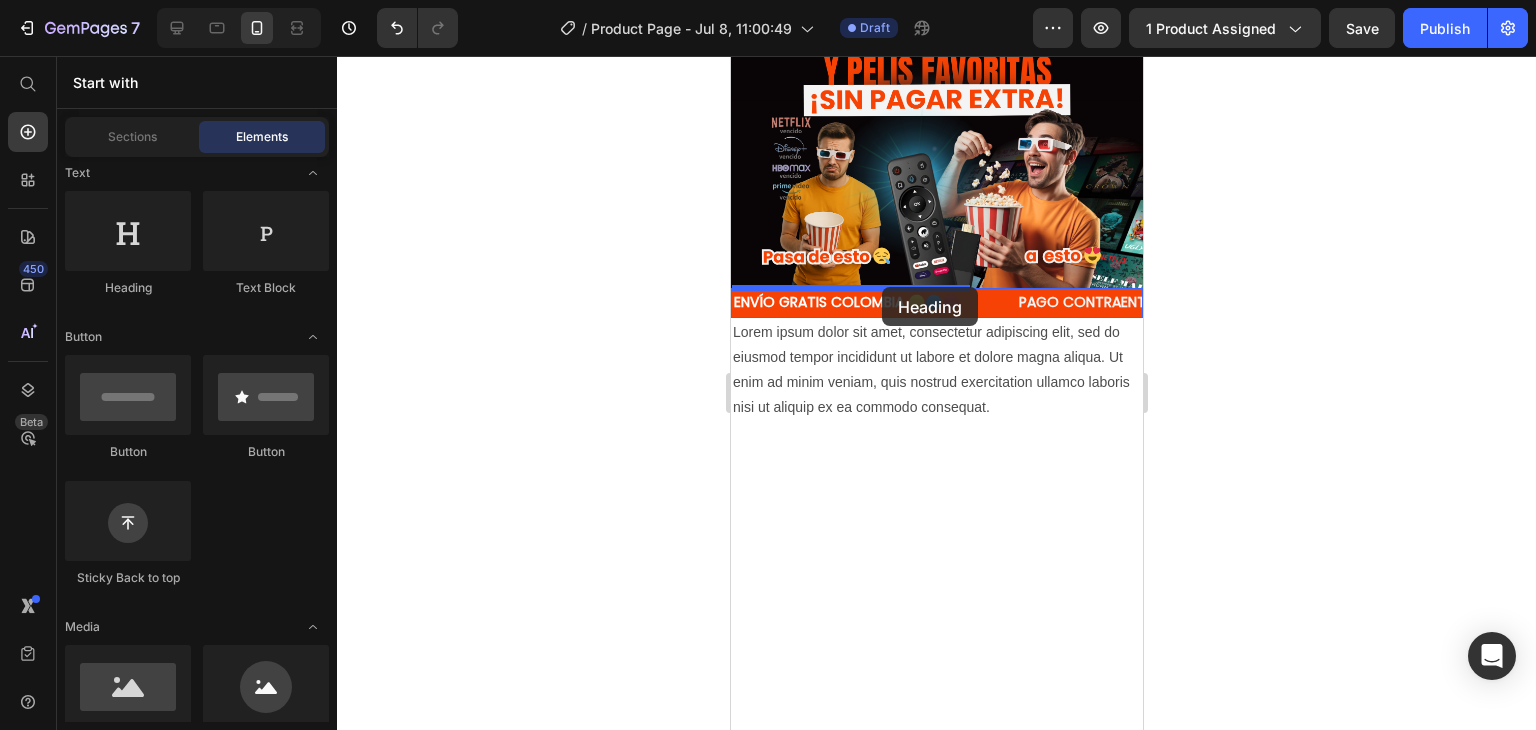 drag, startPoint x: 852, startPoint y: 297, endPoint x: 881, endPoint y: 287, distance: 30.675724 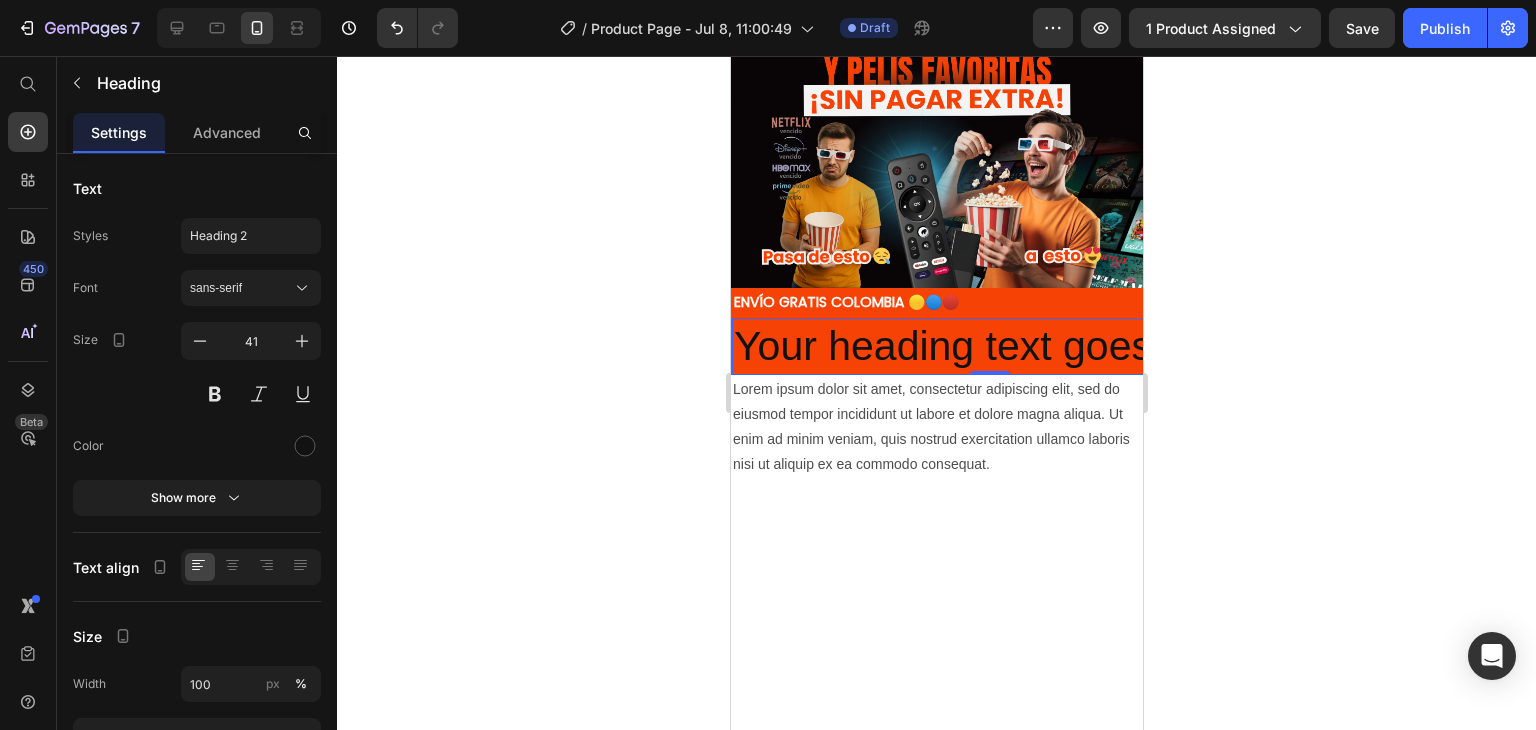 click on "Your heading text goes here" at bounding box center [988, 346] 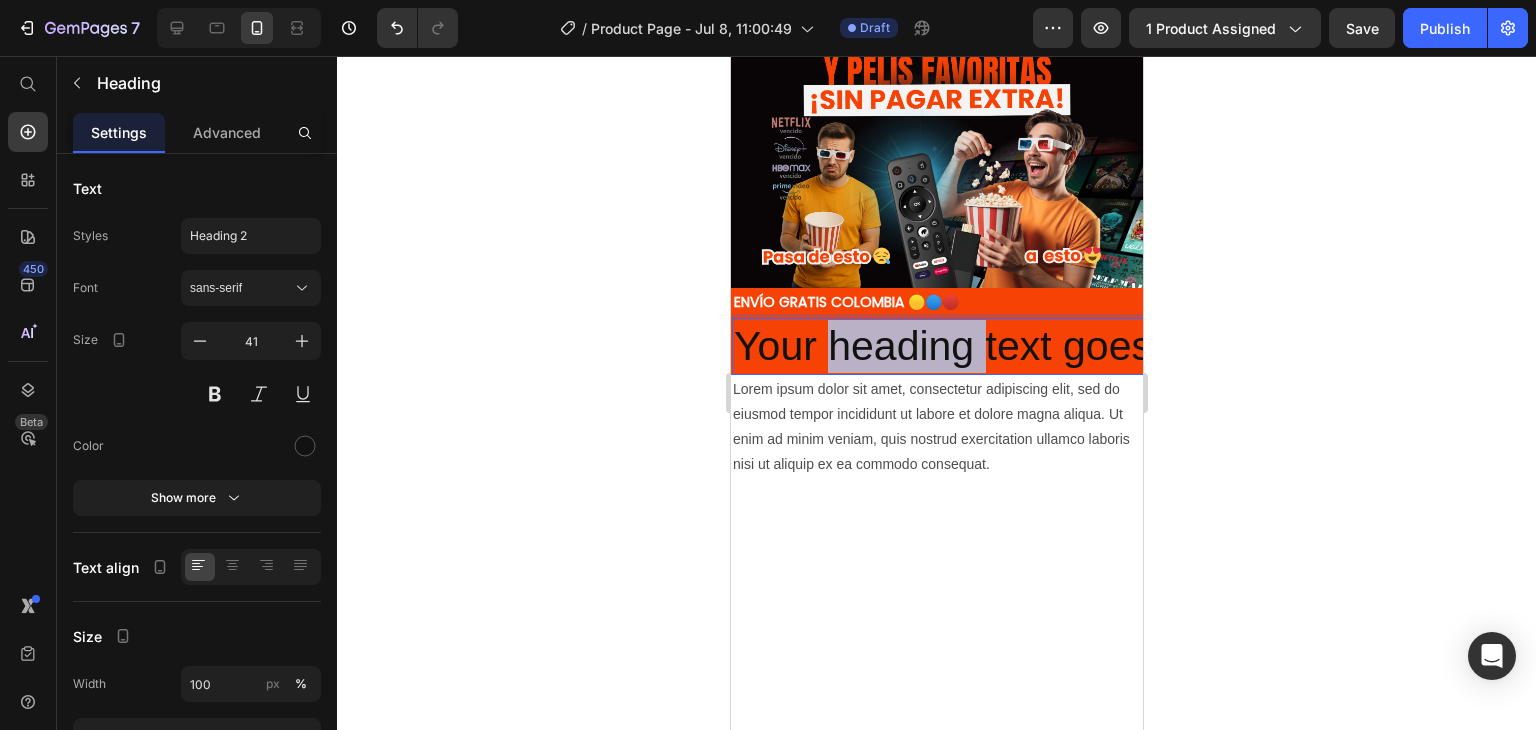 click on "Your heading text goes here" at bounding box center [988, 346] 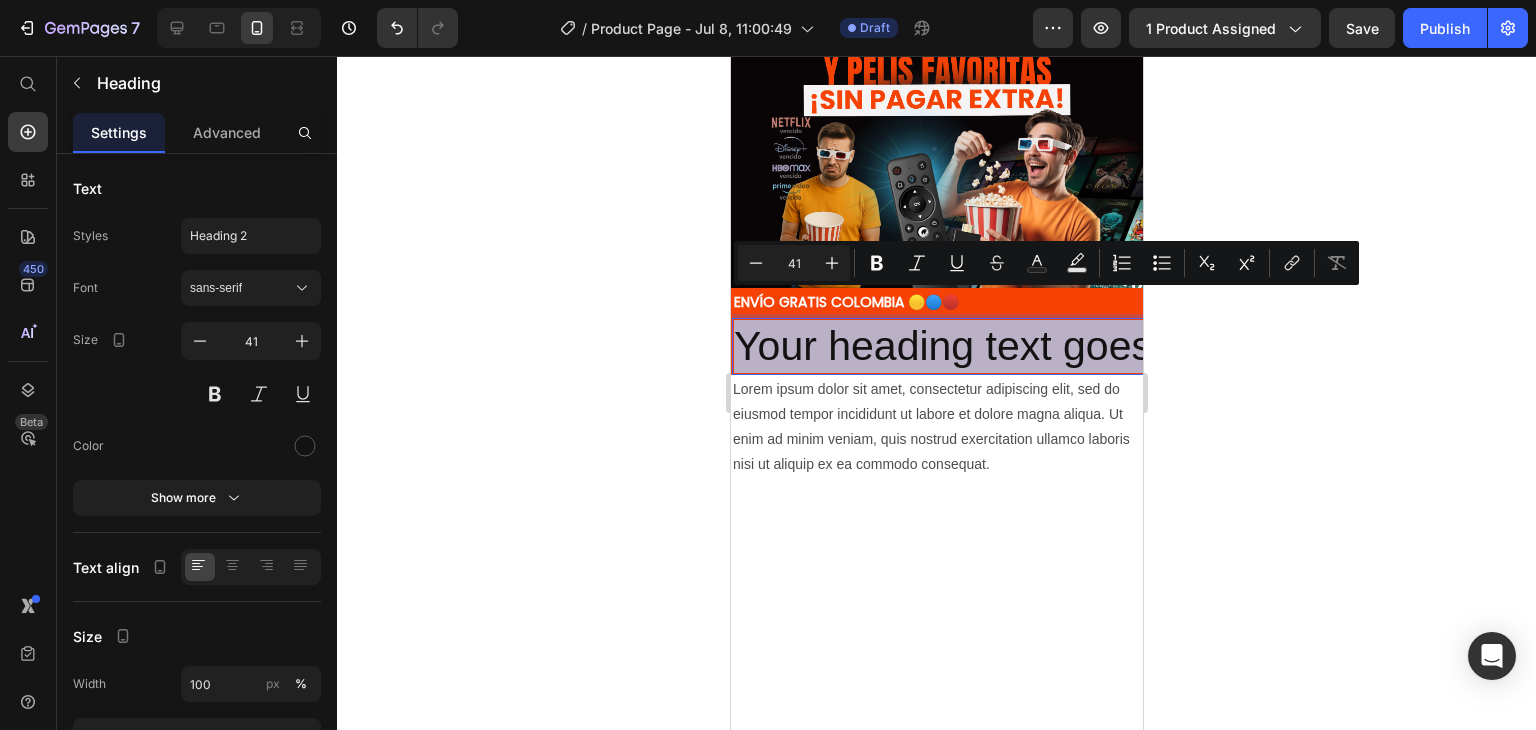 click on "Your heading text goes here" at bounding box center [988, 346] 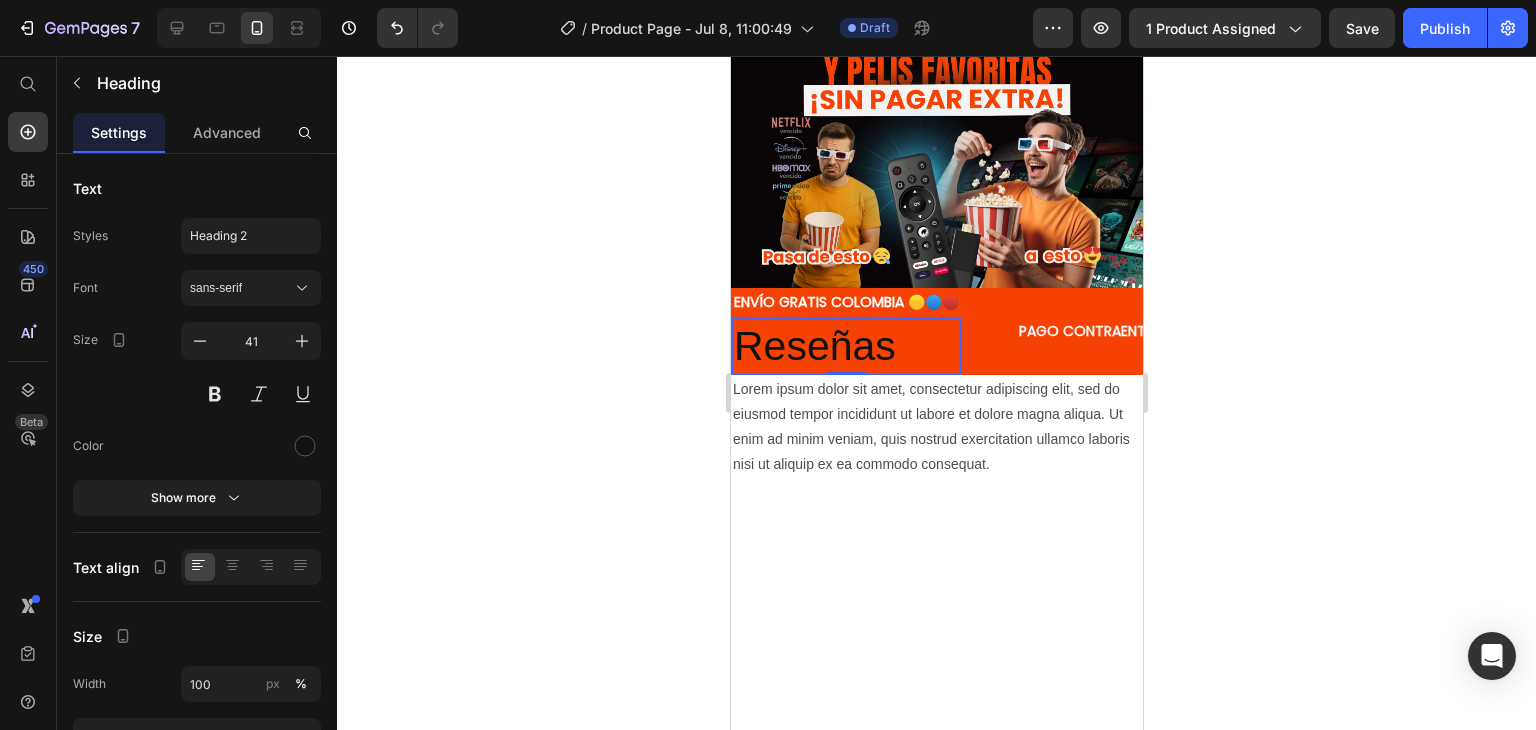 click 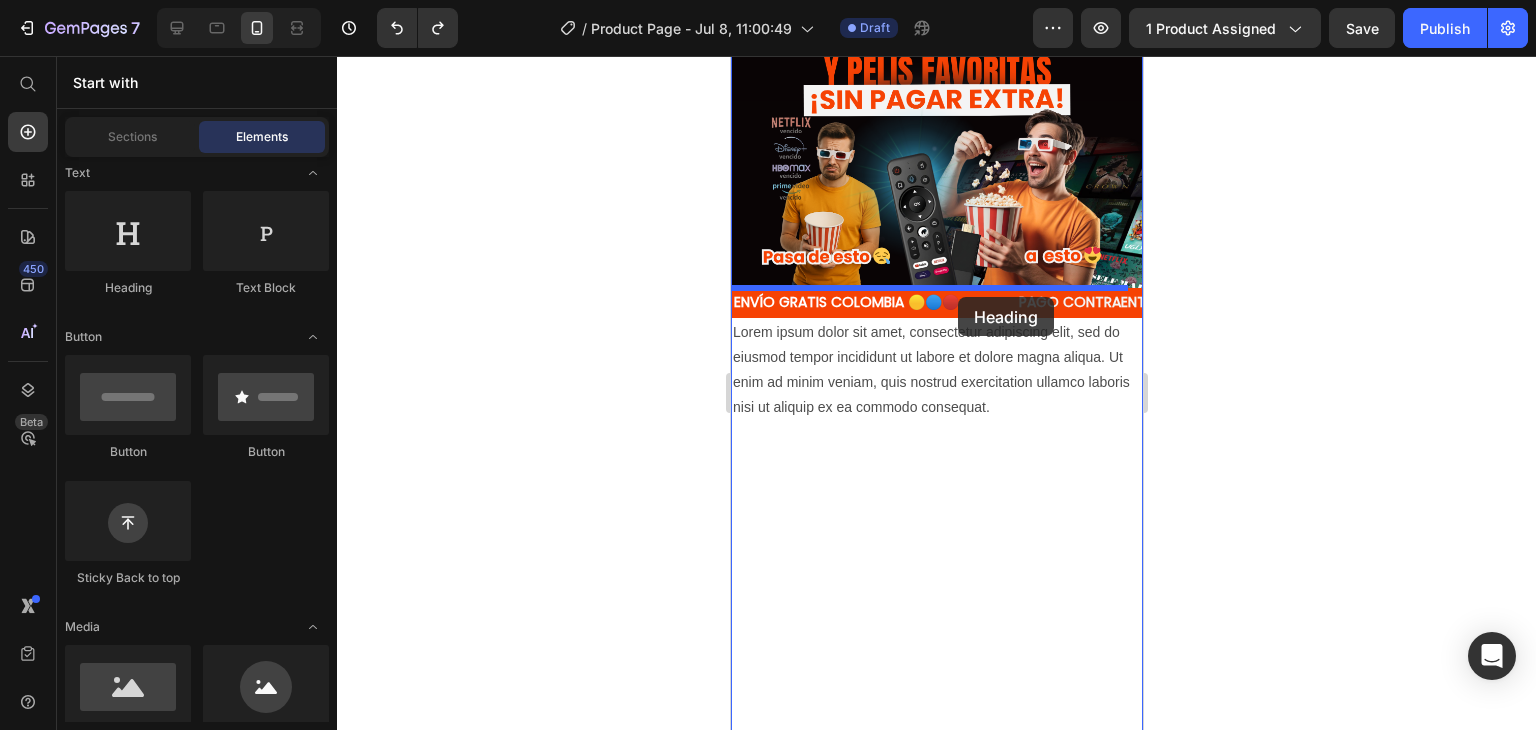 drag, startPoint x: 814, startPoint y: 296, endPoint x: 957, endPoint y: 297, distance: 143.0035 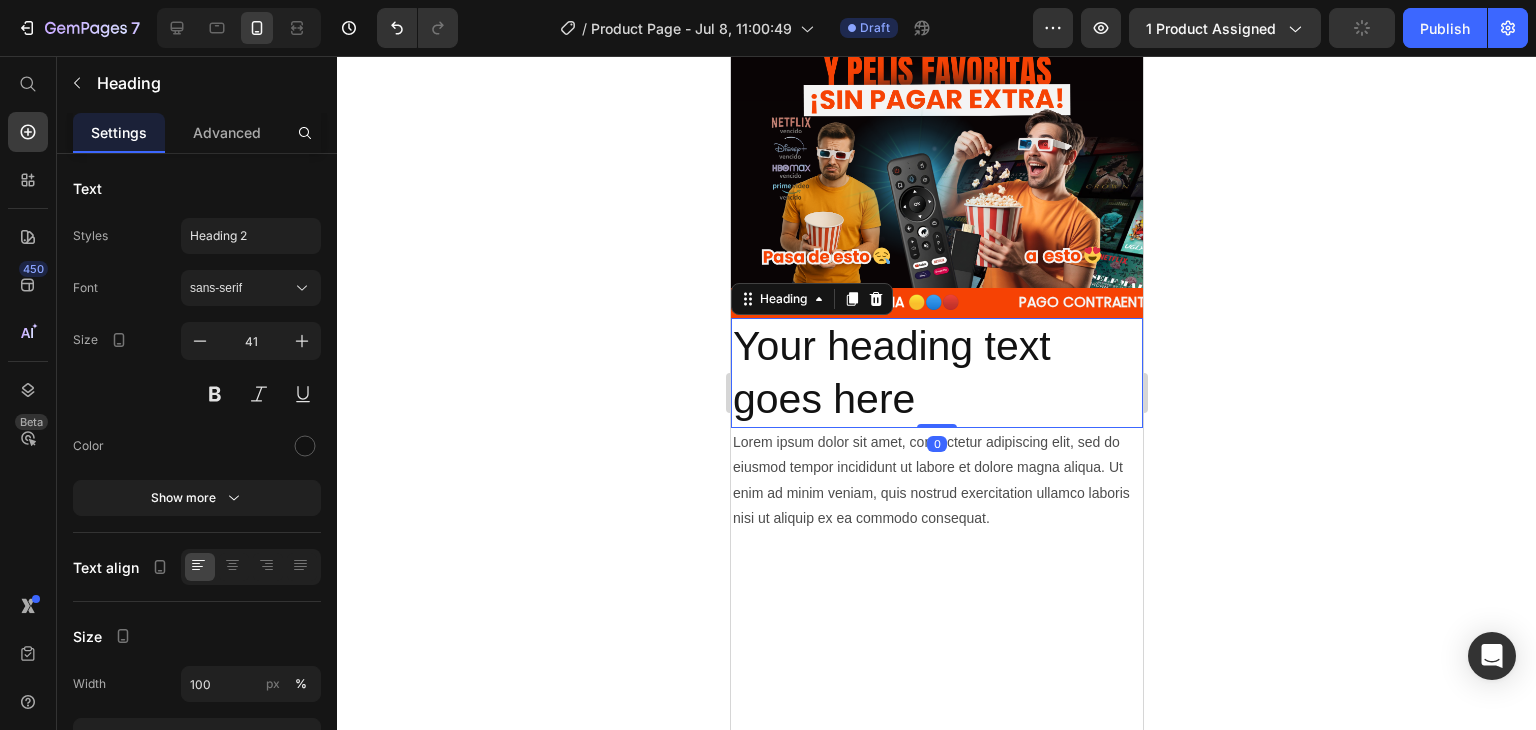 click on "Your heading text goes here" at bounding box center [936, 373] 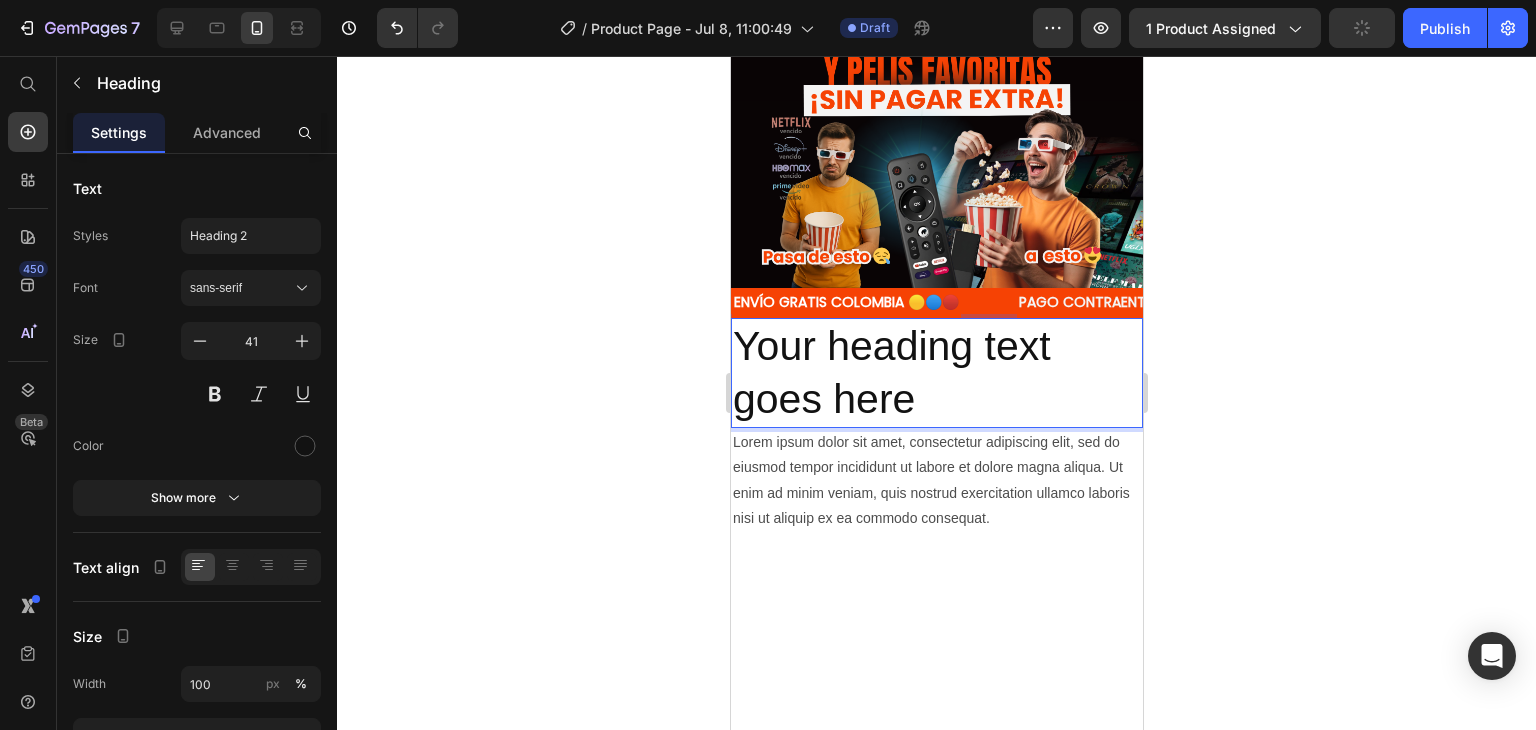 click on "Your heading text goes here" at bounding box center (936, 373) 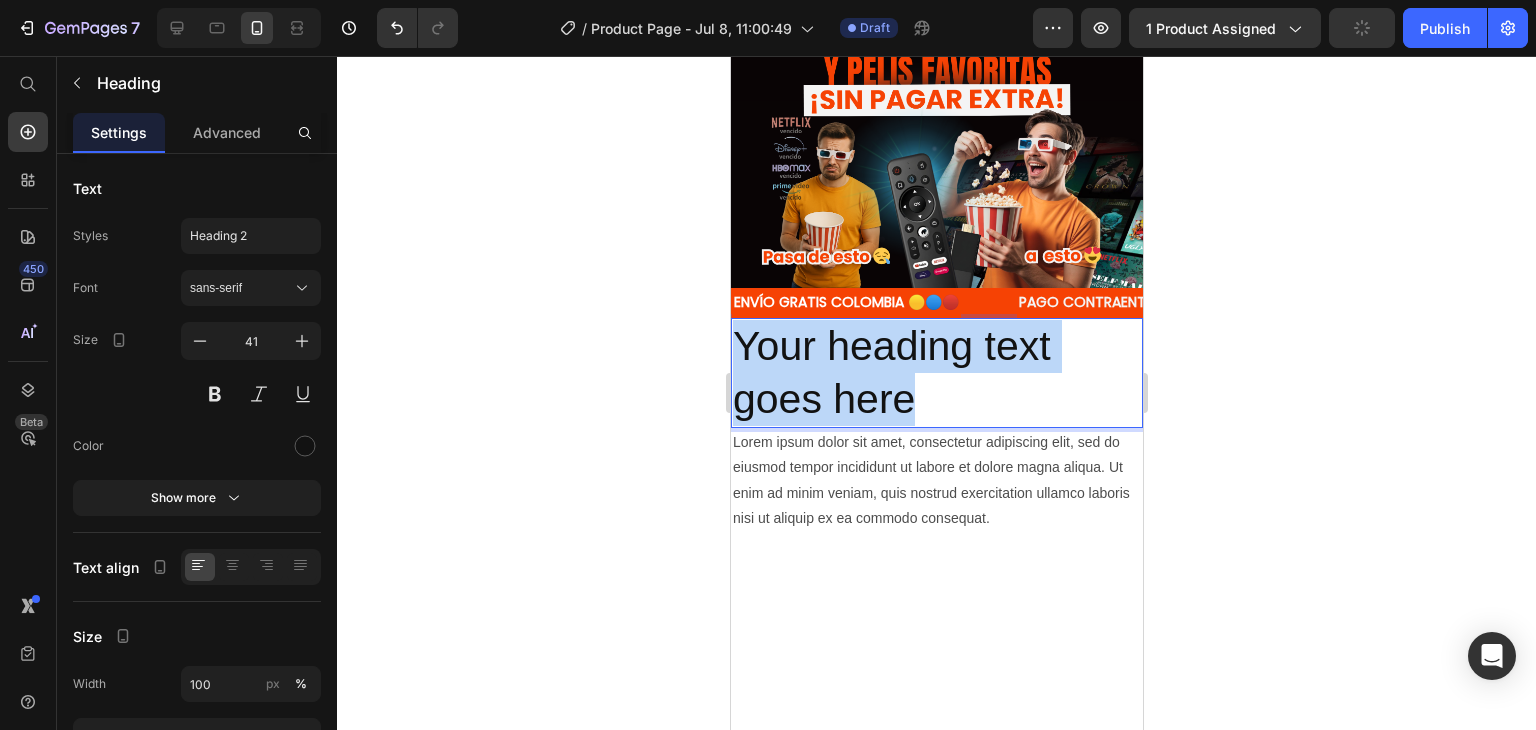 click on "Your heading text goes here" at bounding box center (936, 373) 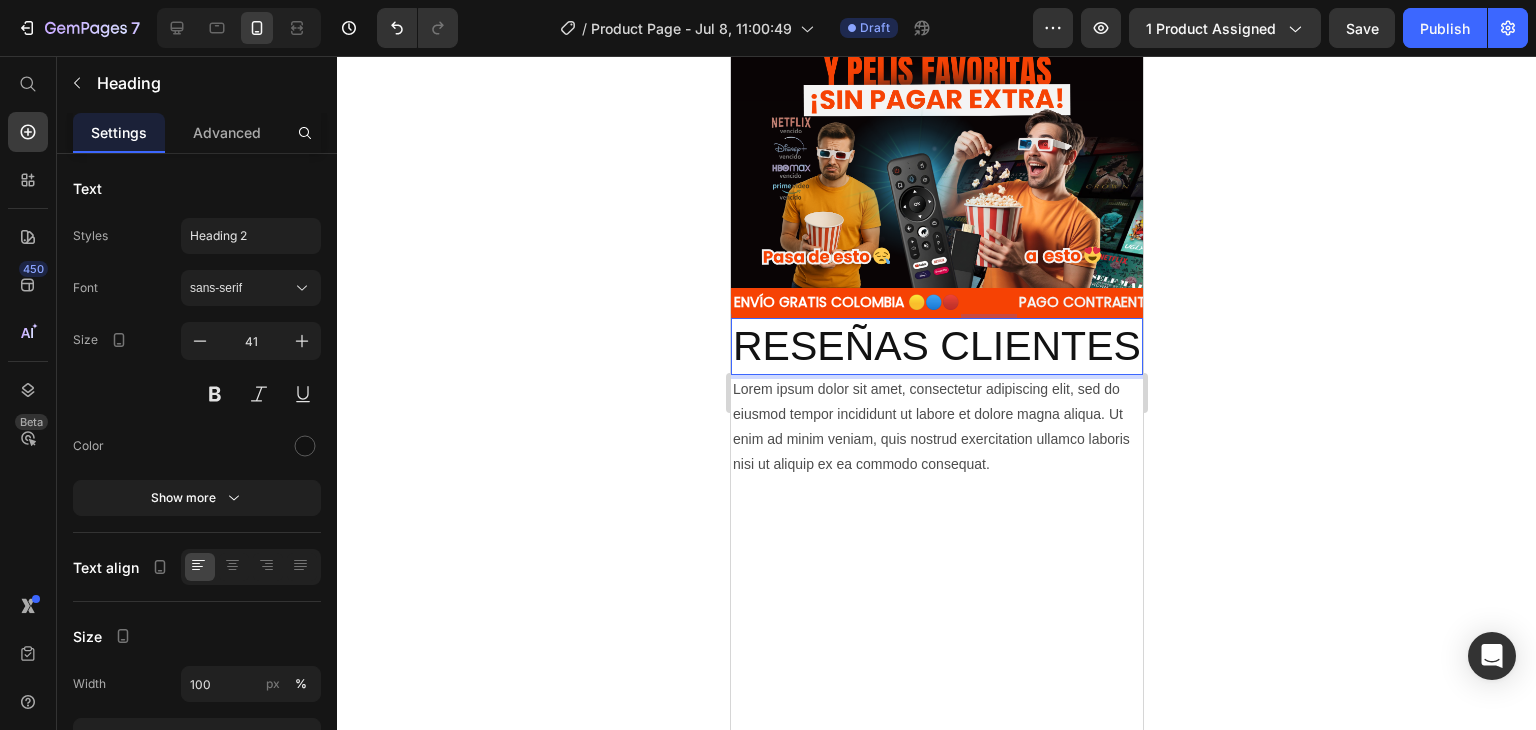 drag, startPoint x: 1299, startPoint y: 341, endPoint x: 1214, endPoint y: 353, distance: 85.84288 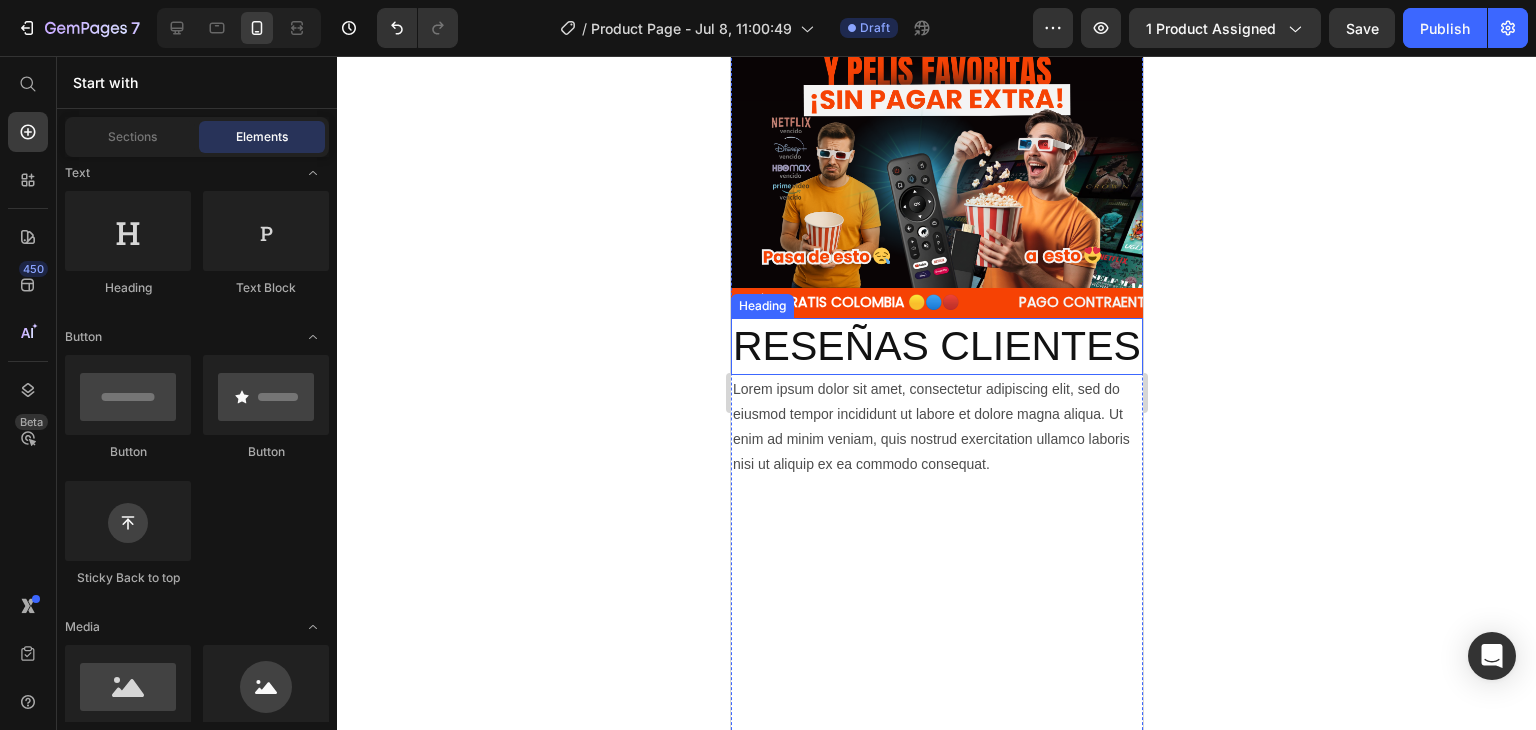 click on "RESEÑAS CLIENTES" at bounding box center [936, 346] 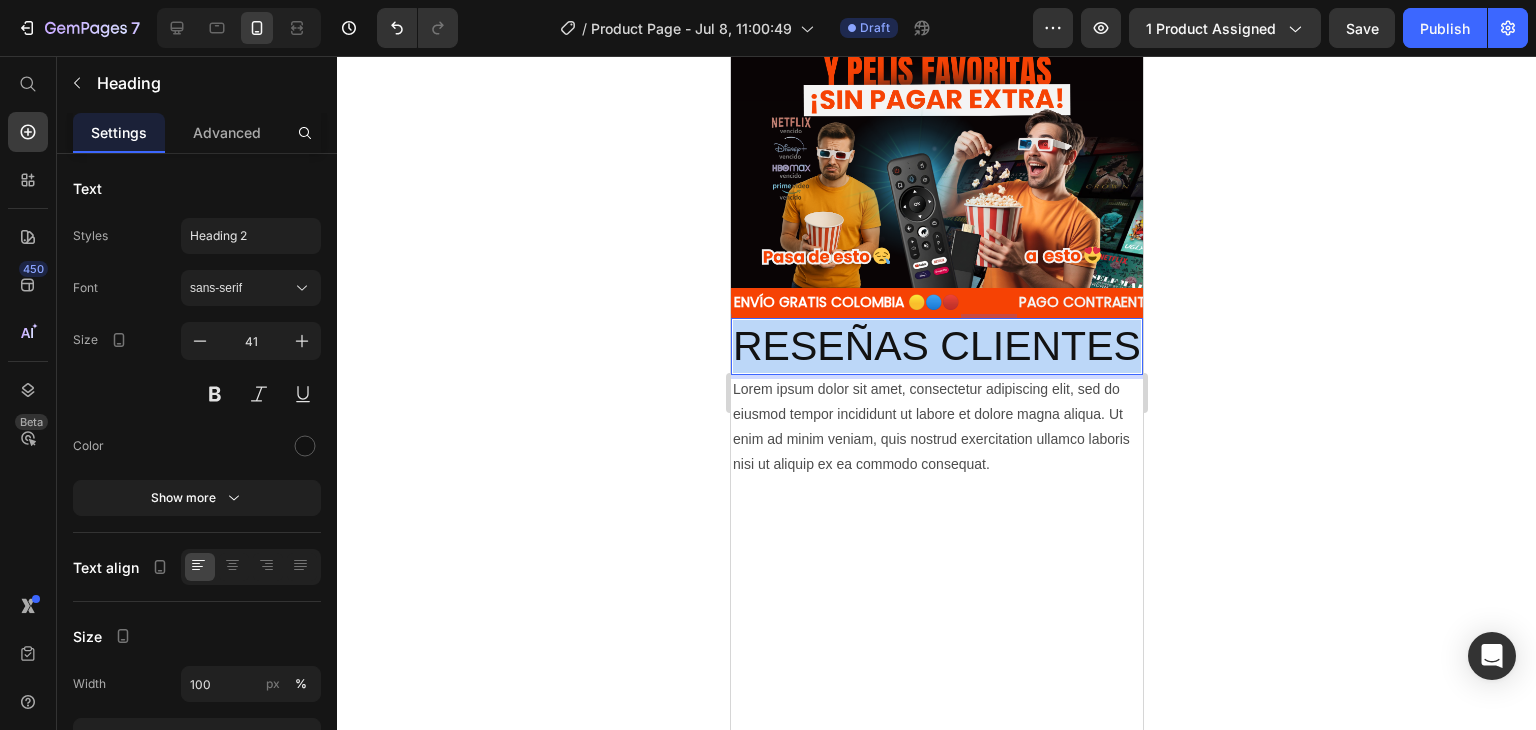 click on "RESEÑAS CLIENTES" at bounding box center (936, 346) 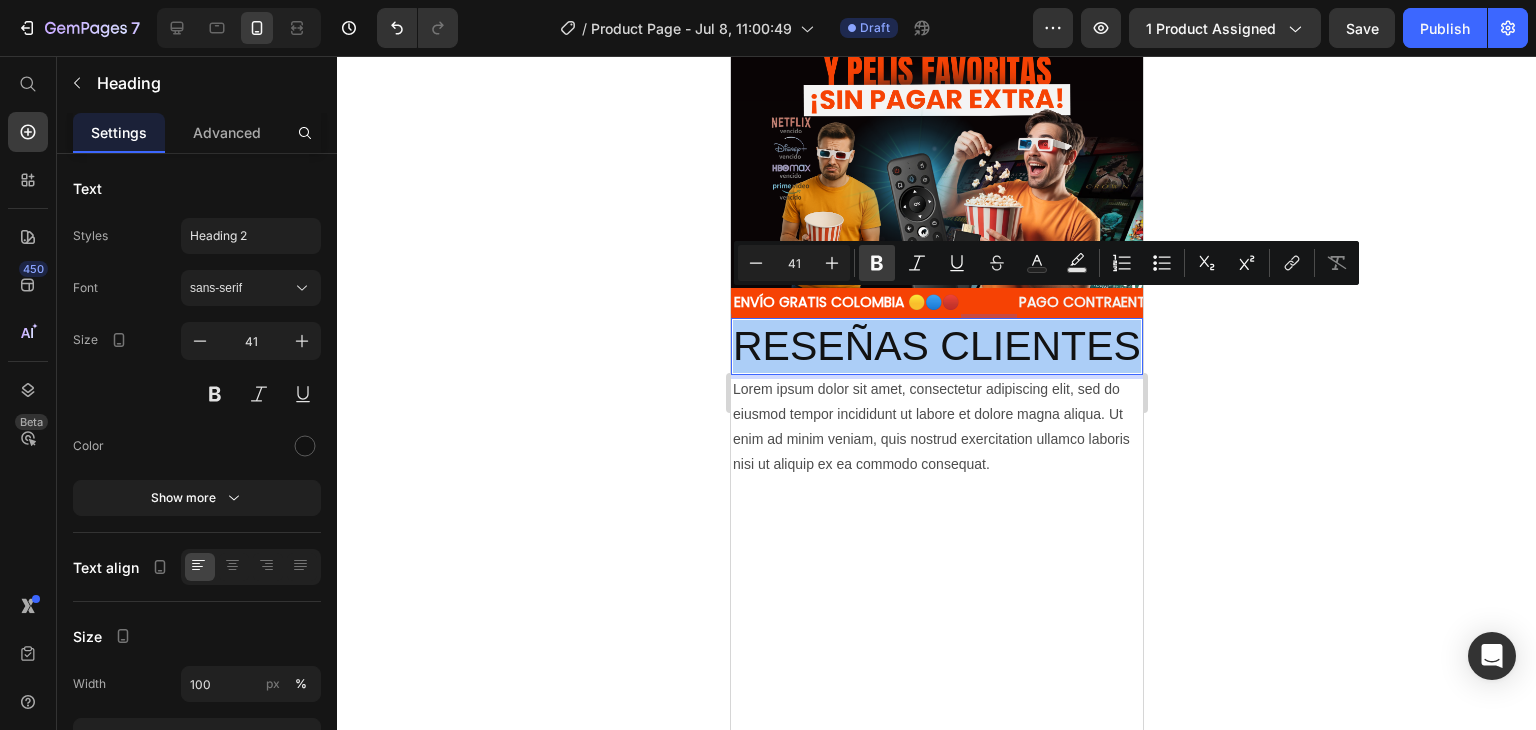click on "Bold" at bounding box center (877, 263) 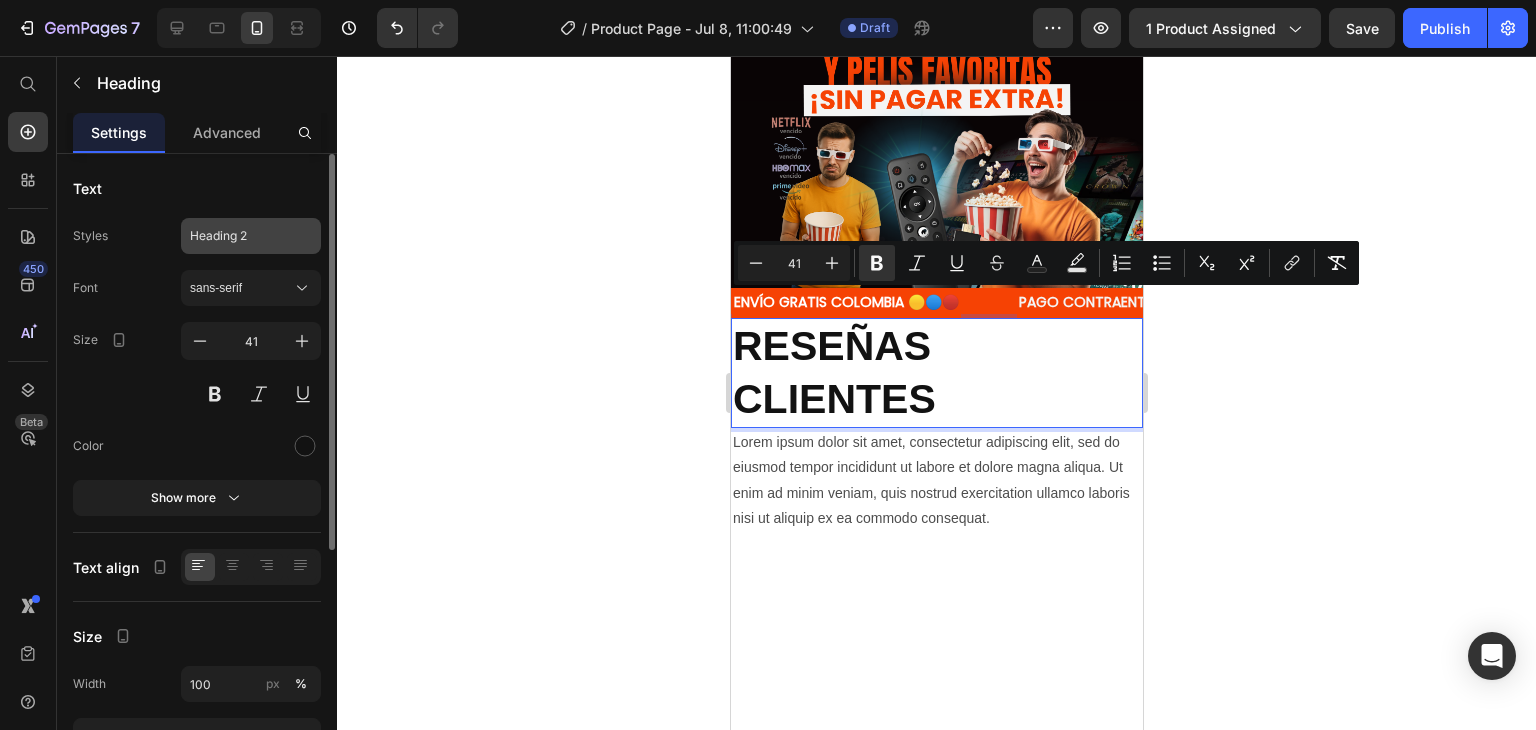 click on "Heading 2" at bounding box center [251, 236] 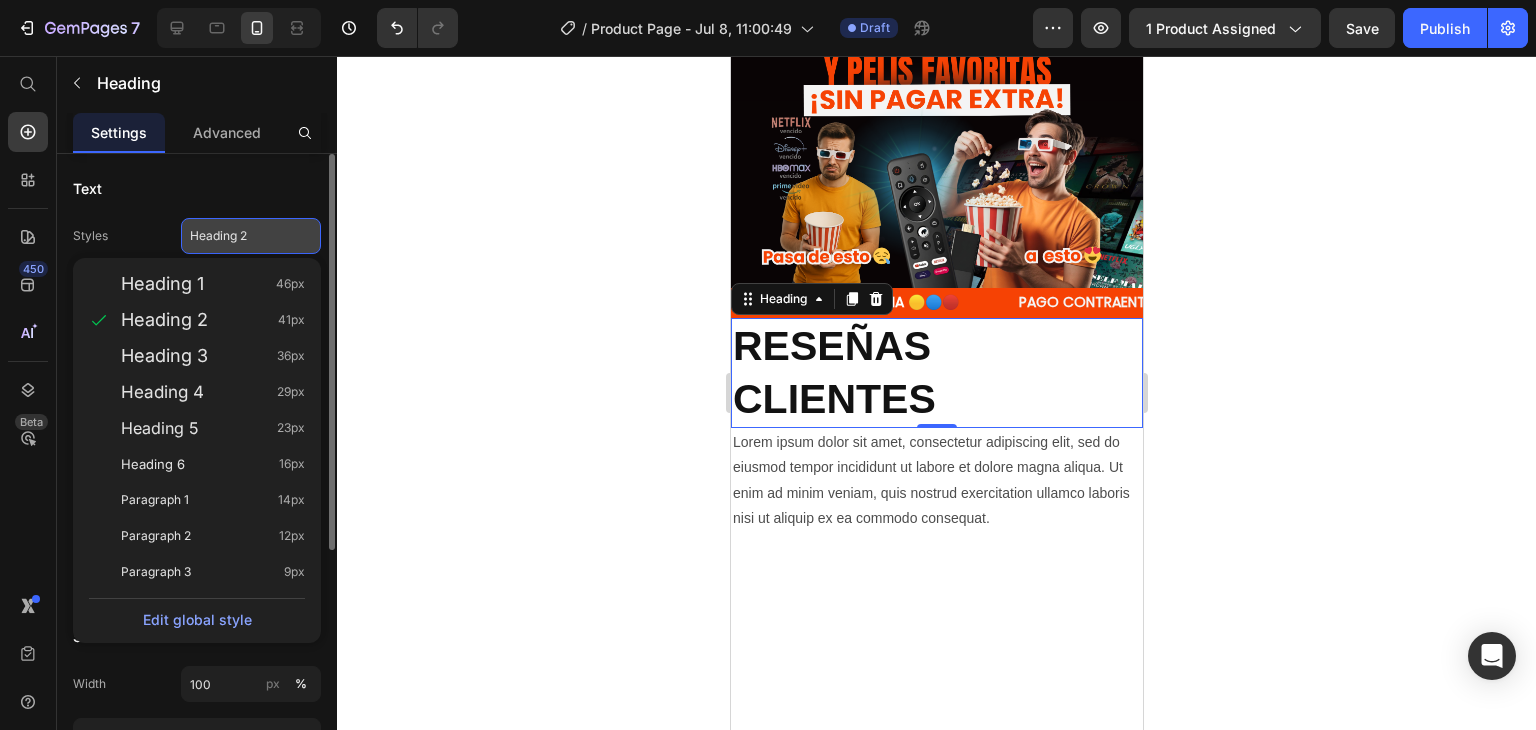 click on "Heading 2" at bounding box center [251, 236] 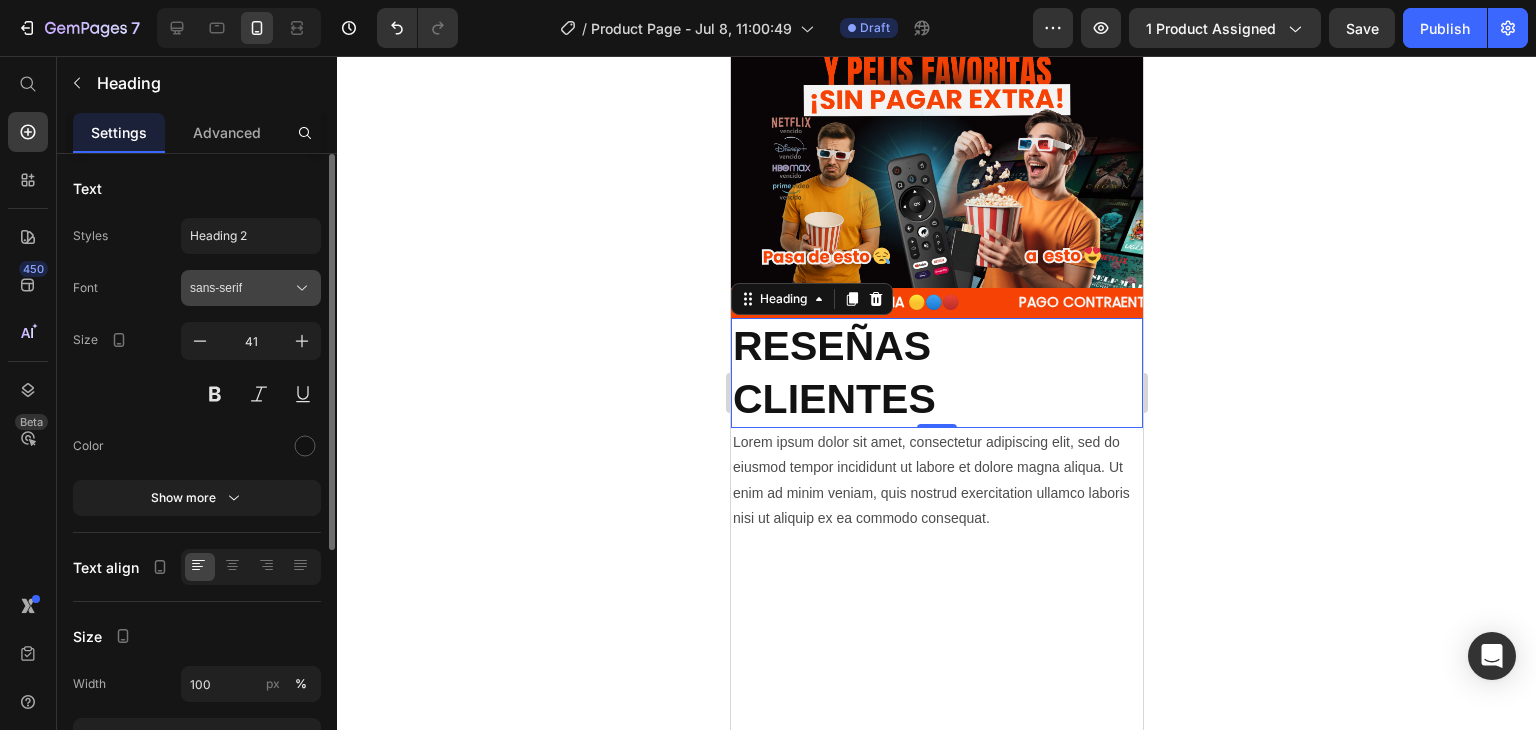 click on "sans-serif" at bounding box center (251, 288) 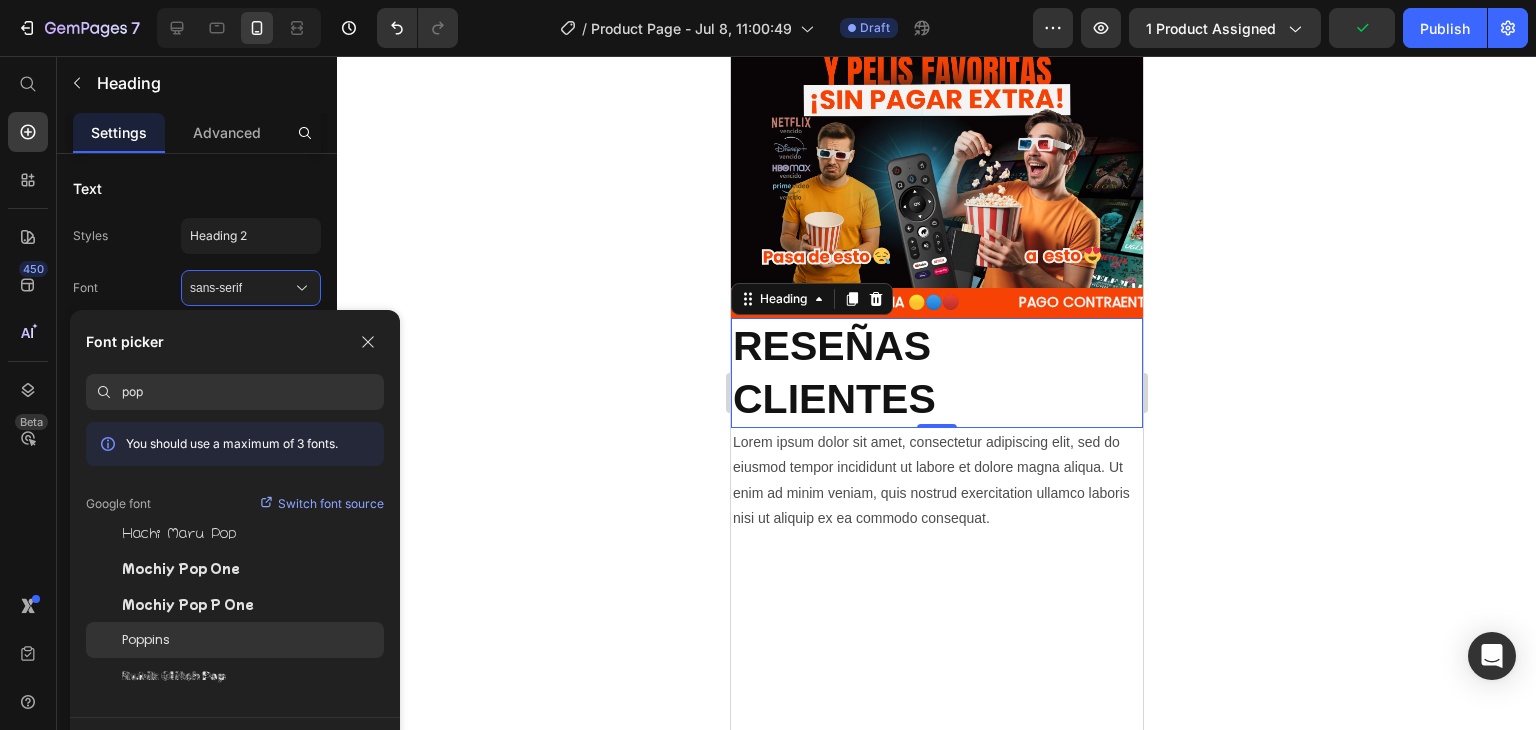 type on "pop" 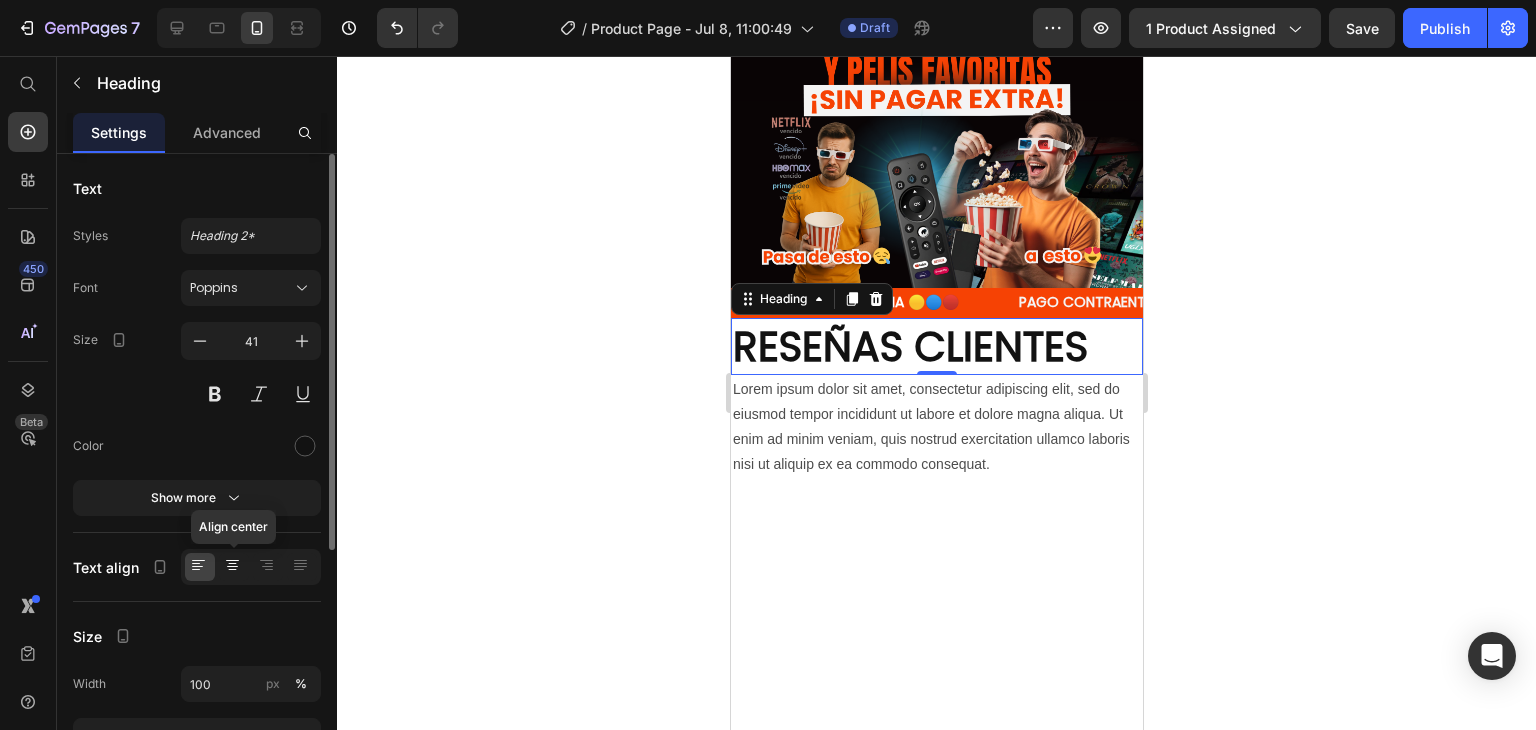 click 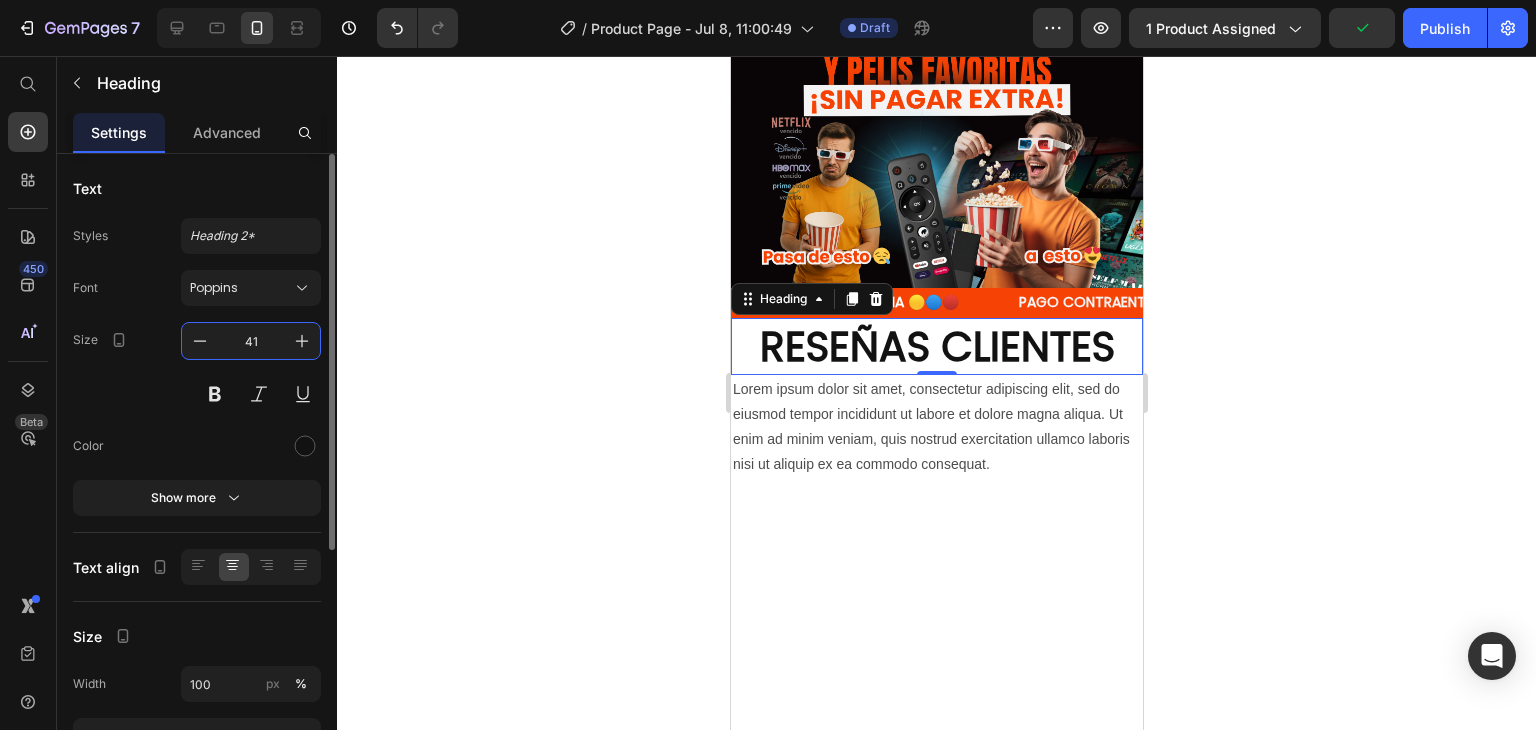 click on "41" at bounding box center [251, 341] 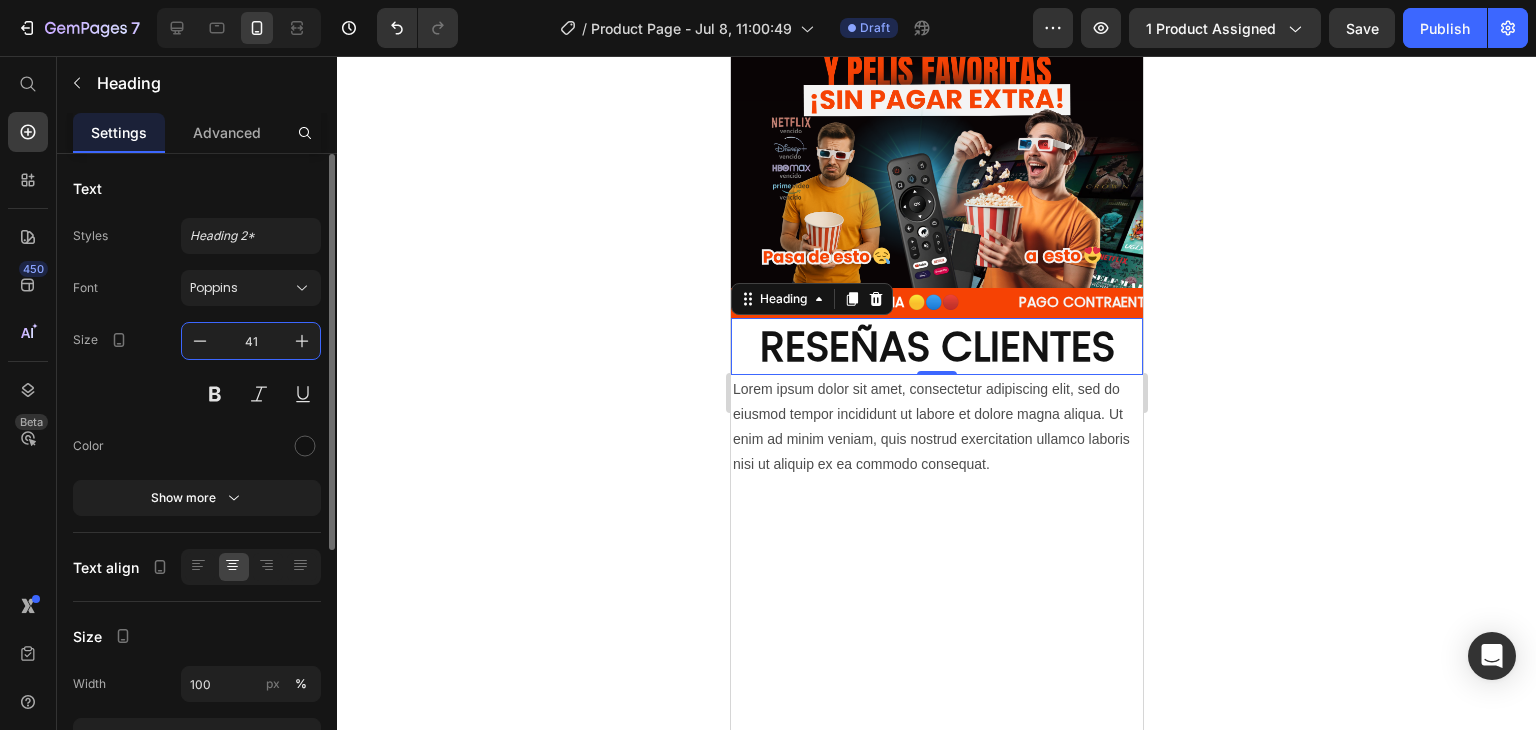 type on "4" 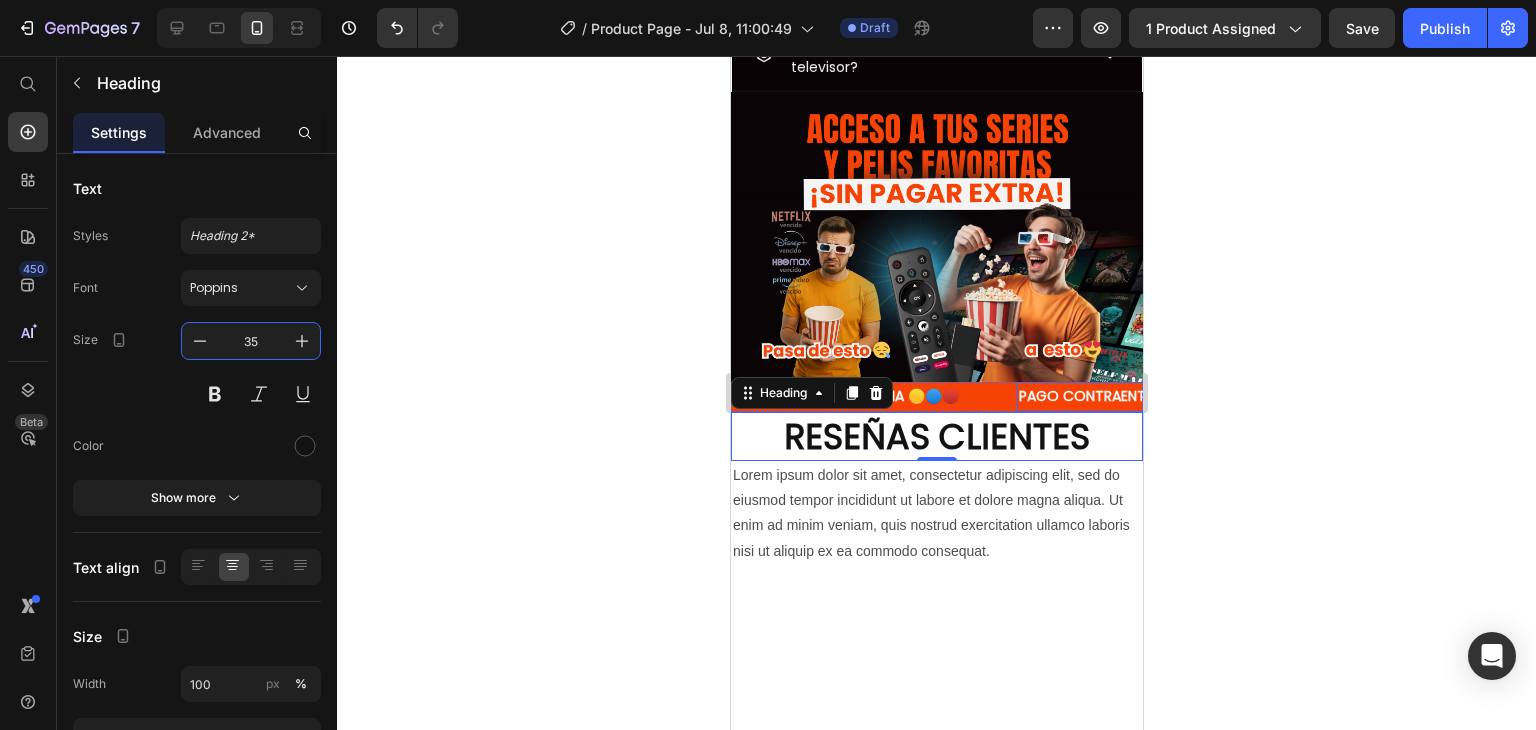 scroll, scrollTop: 2207, scrollLeft: 0, axis: vertical 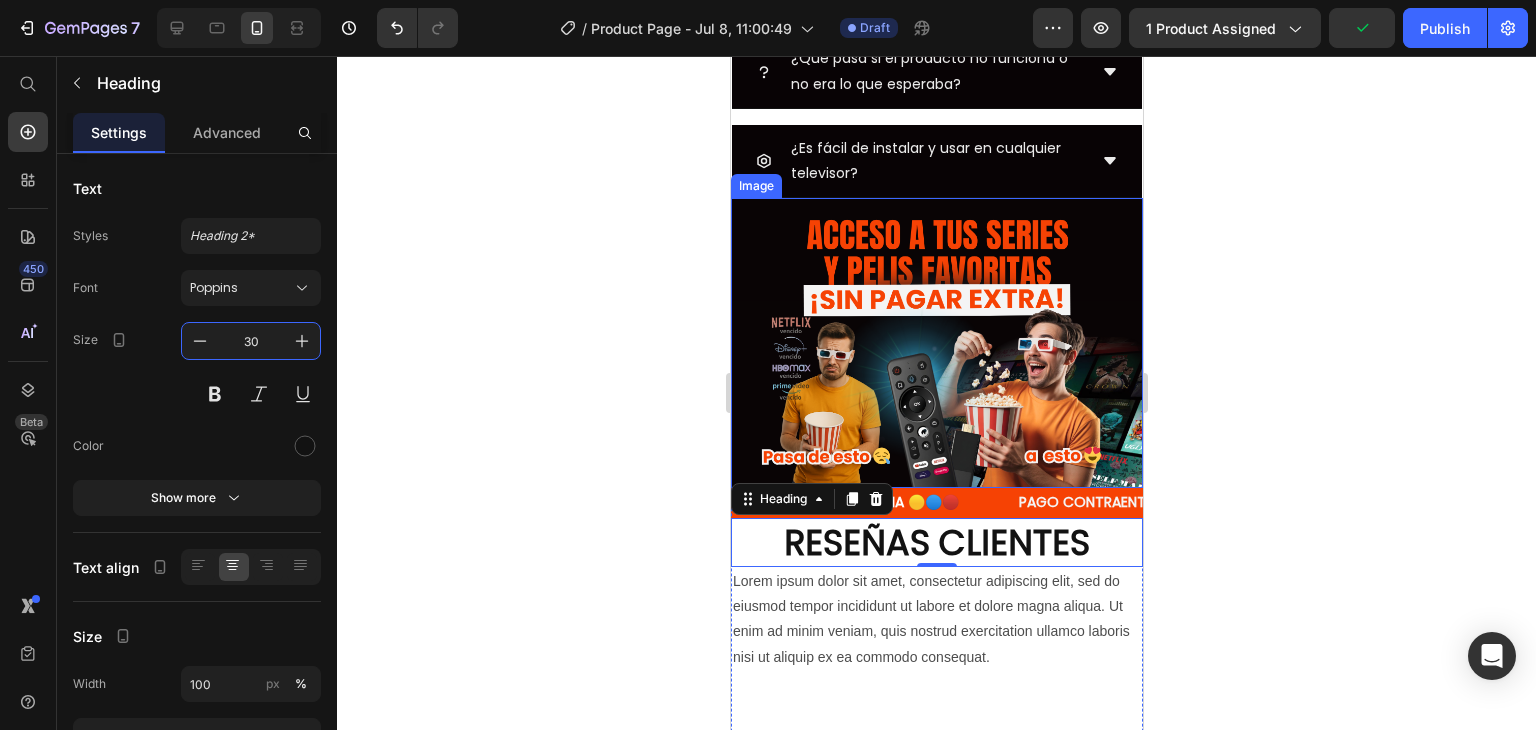 type on "30" 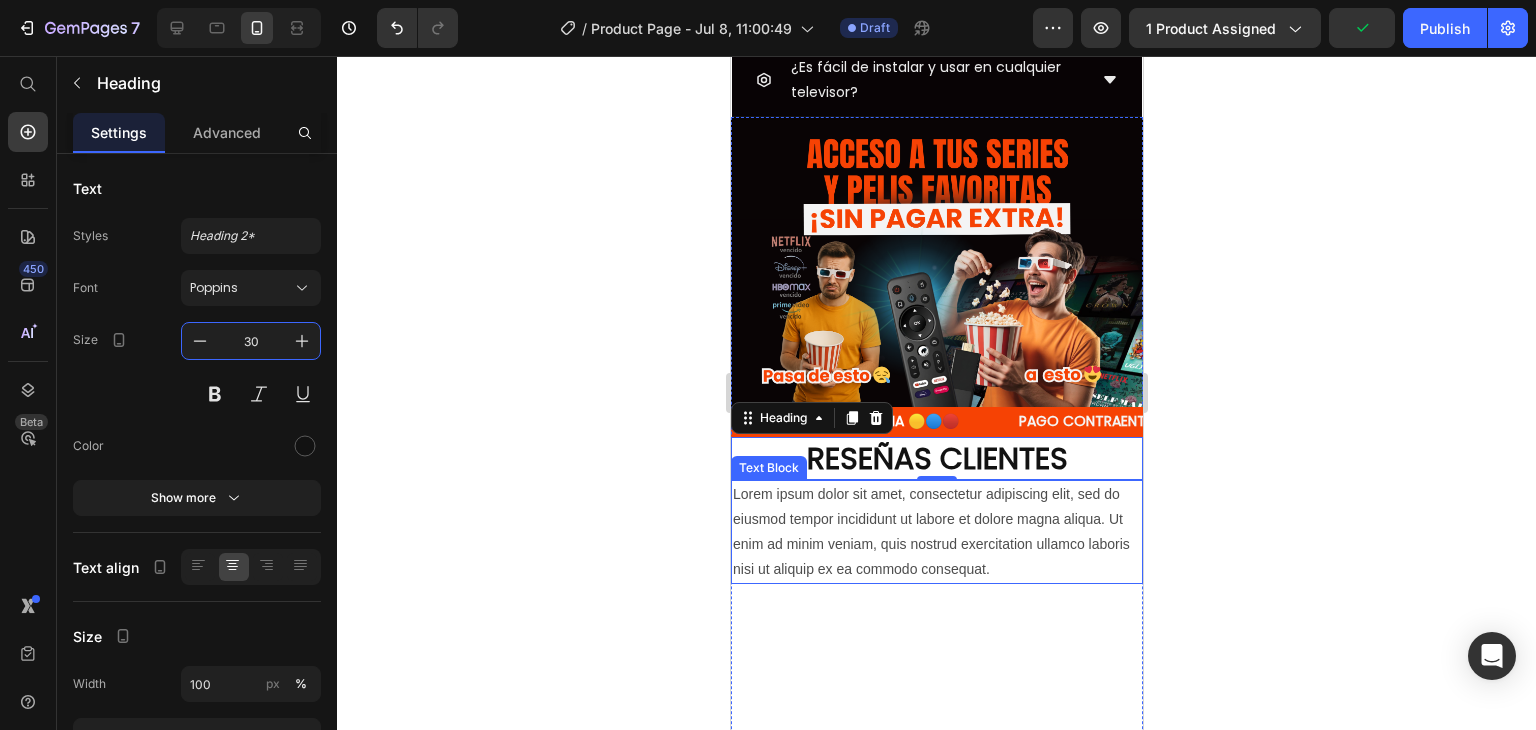 scroll, scrollTop: 2407, scrollLeft: 0, axis: vertical 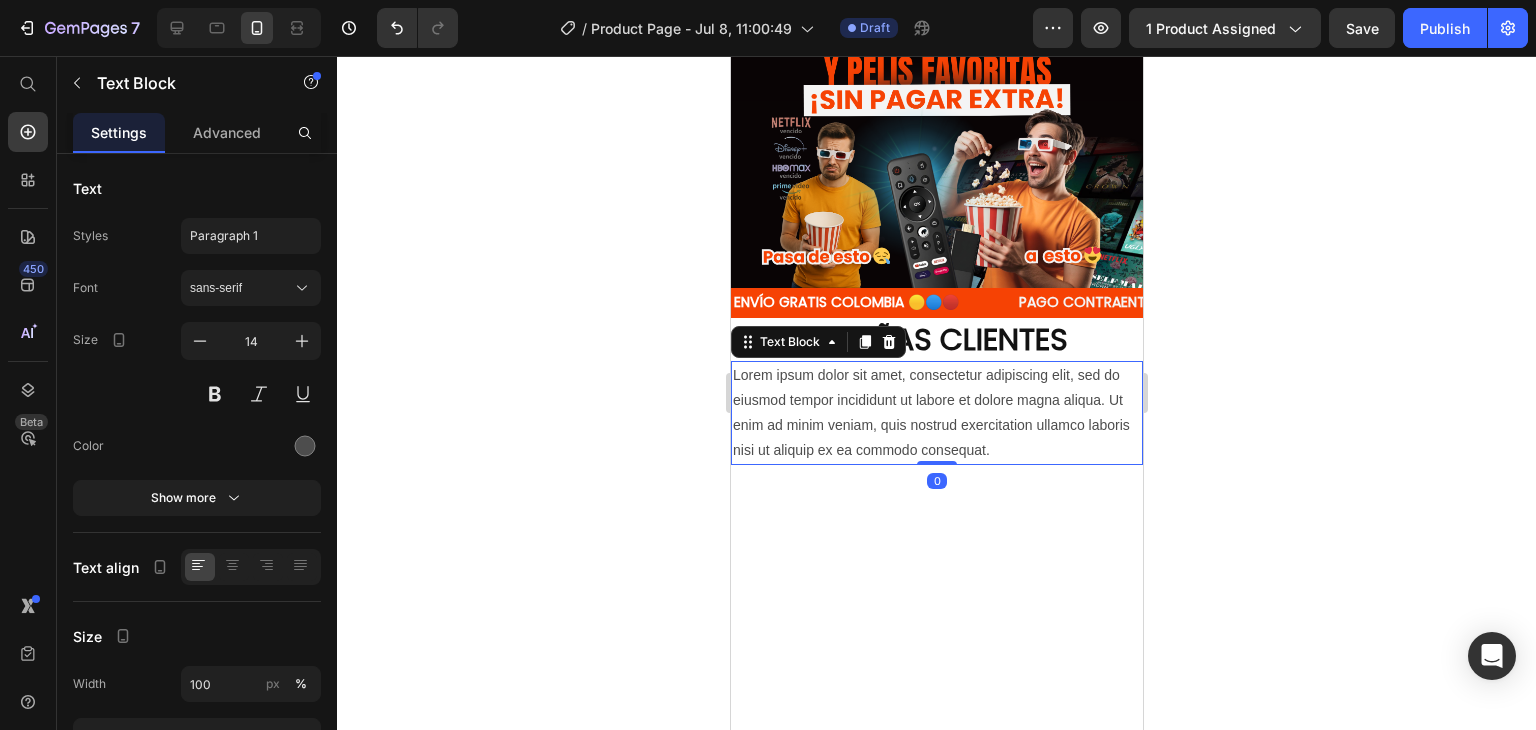 click on "Lorem ipsum dolor sit amet, consectetur adipiscing elit, sed do eiusmod tempor incididunt ut labore et dolore magna aliqua. Ut enim ad minim veniam, quis nostrud exercitation ullamco laboris nisi ut aliquip ex ea commodo consequat." at bounding box center (936, 413) 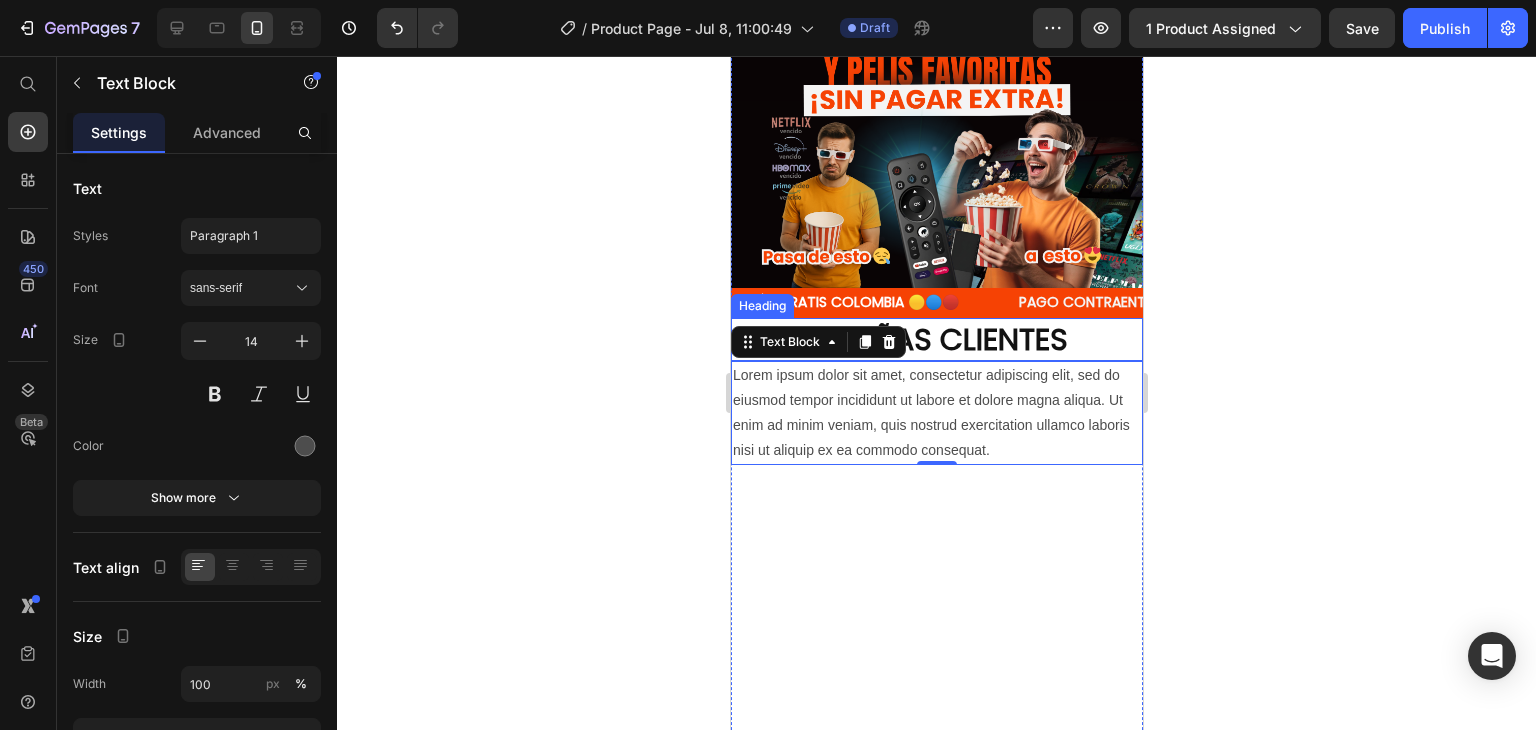 click on "⁠⁠⁠⁠⁠⁠⁠ RESEÑAS CLIENTES" at bounding box center (936, 339) 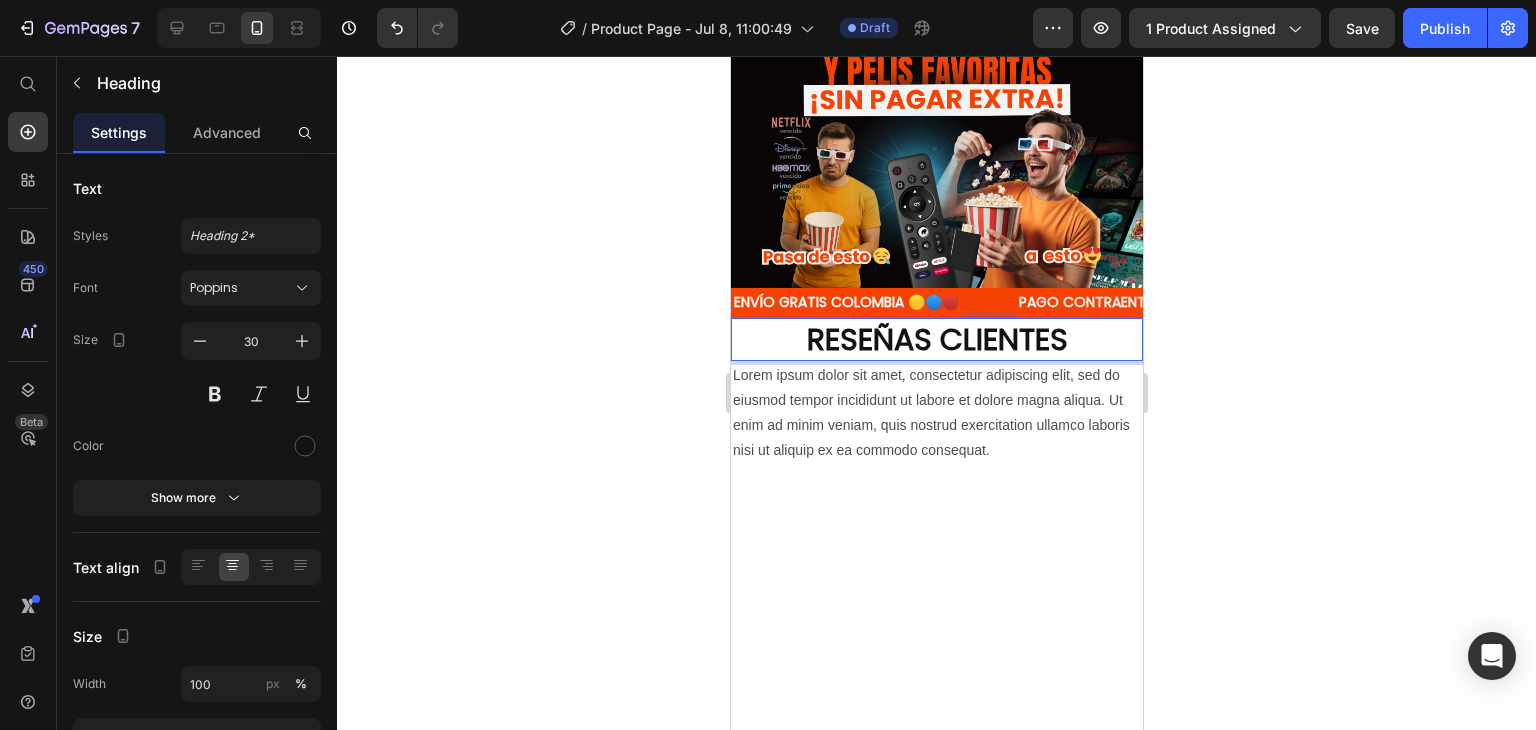 click on "RESEÑAS CLIENTES" at bounding box center (936, 339) 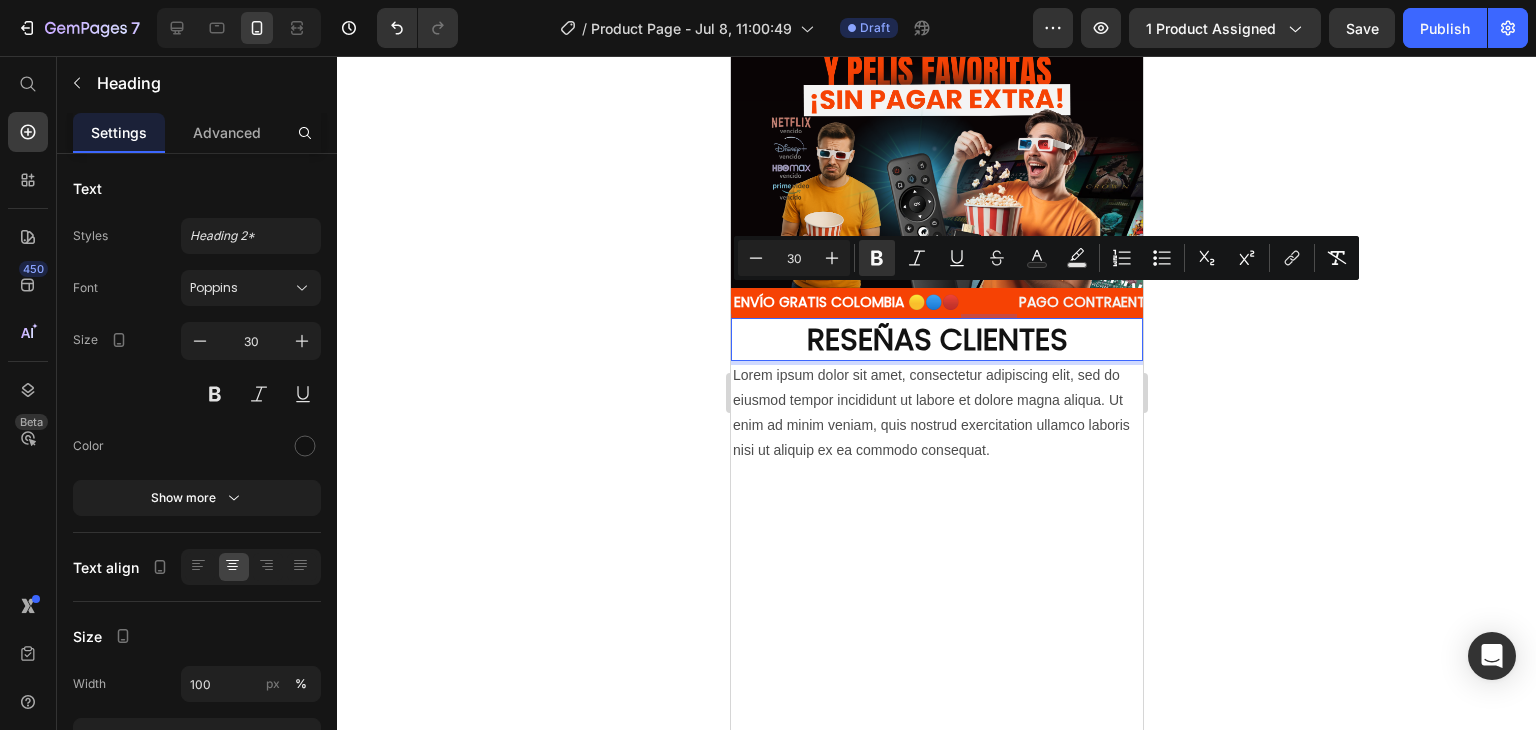 click on "RESEÑAS CLIENTES" at bounding box center [936, 339] 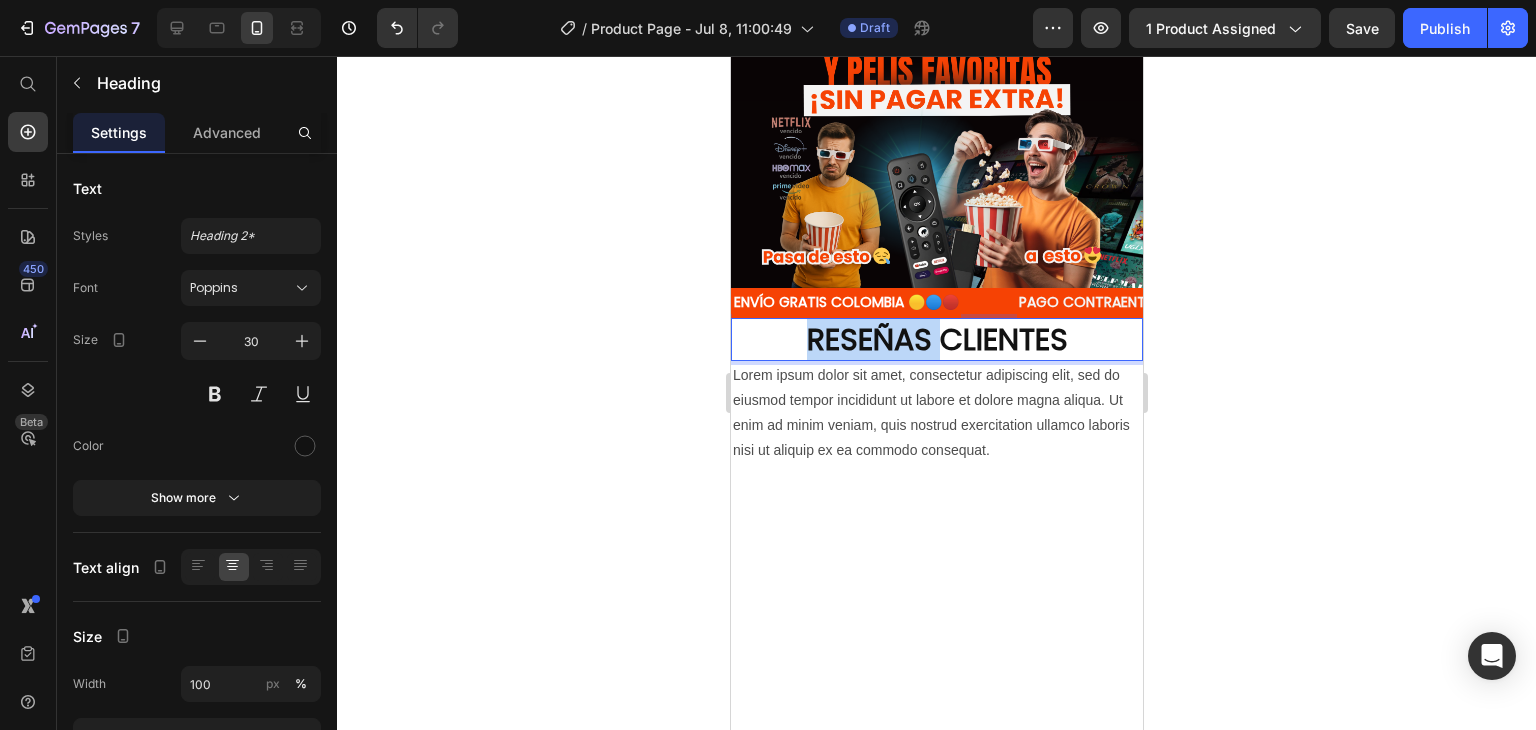 click on "RESEÑAS CLIENTES" at bounding box center (936, 339) 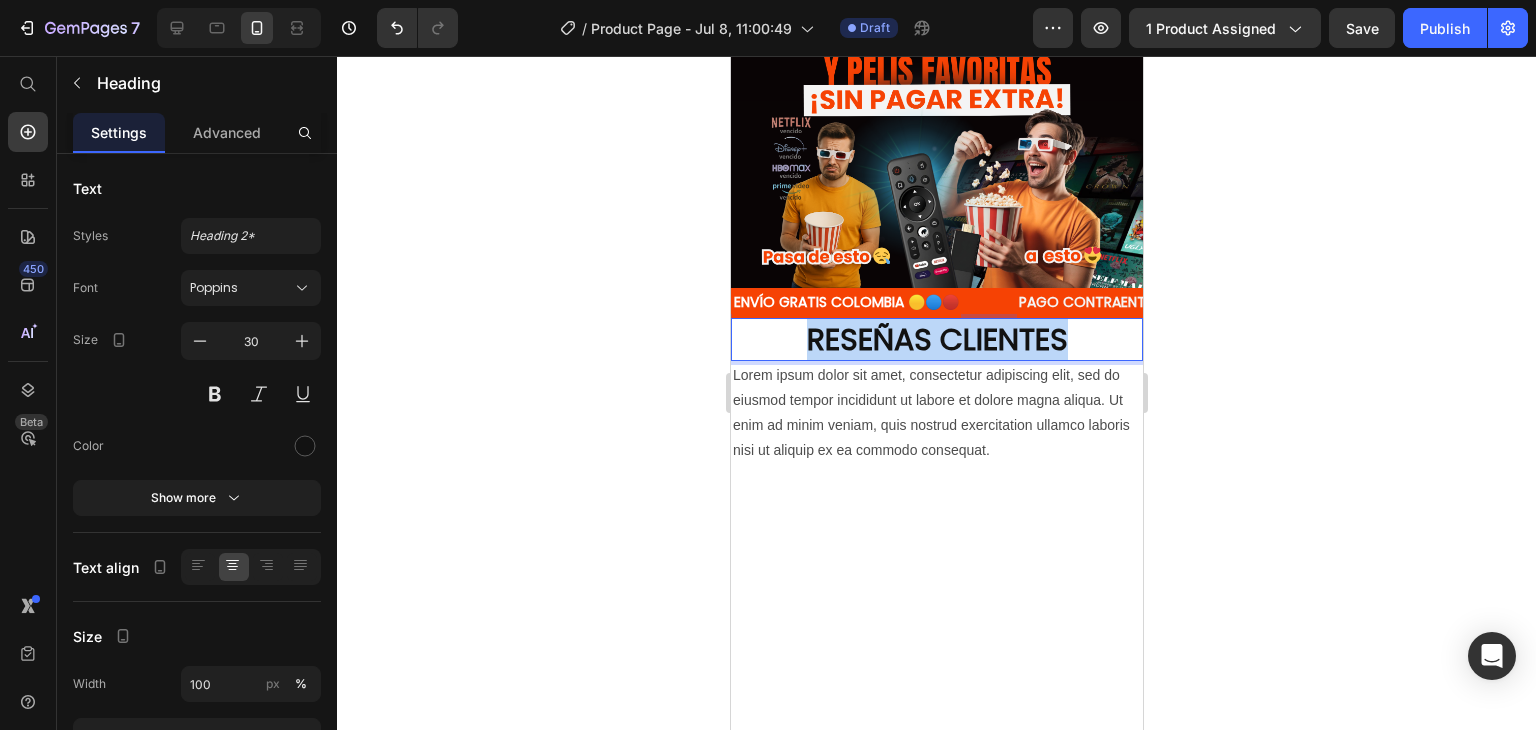 click on "RESEÑAS CLIENTES" at bounding box center (936, 339) 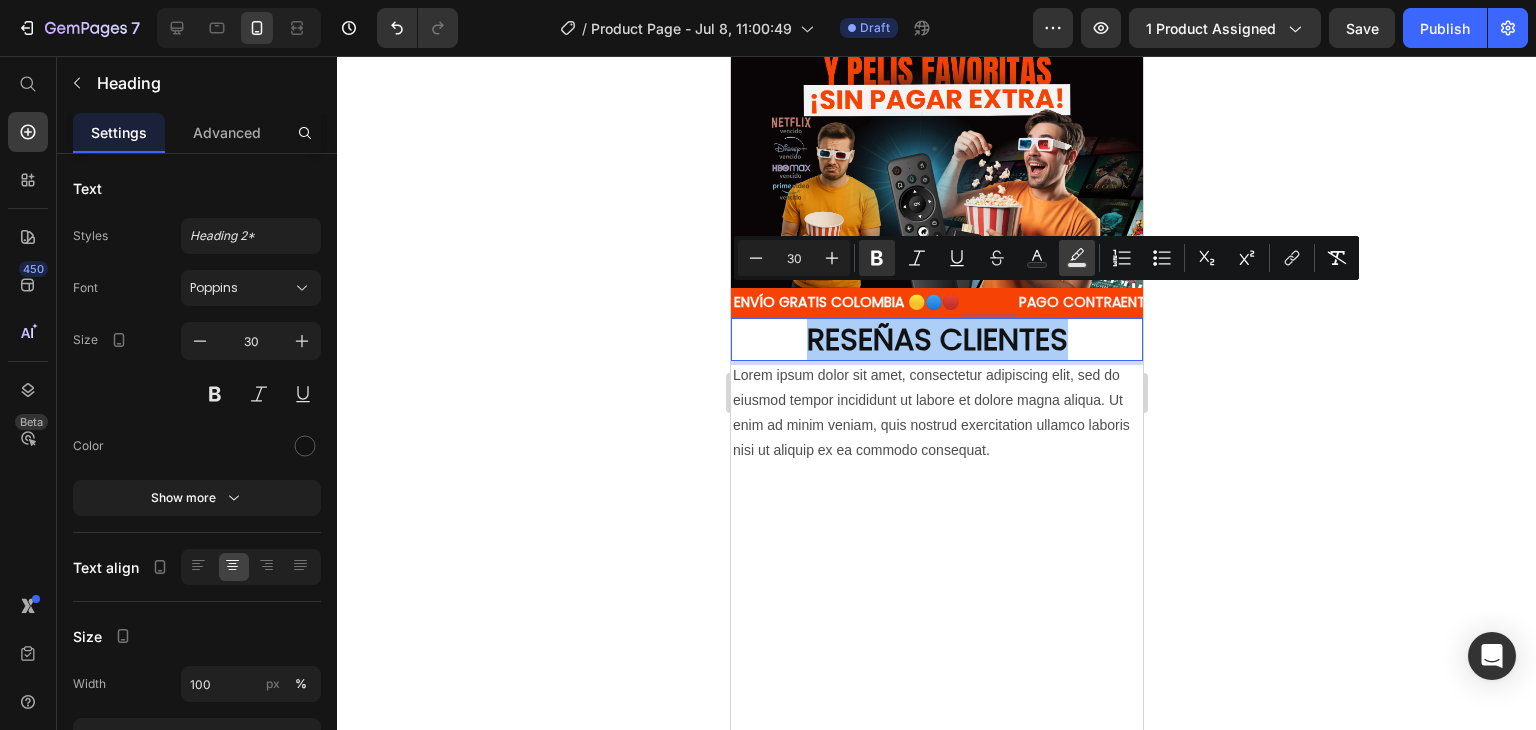 click 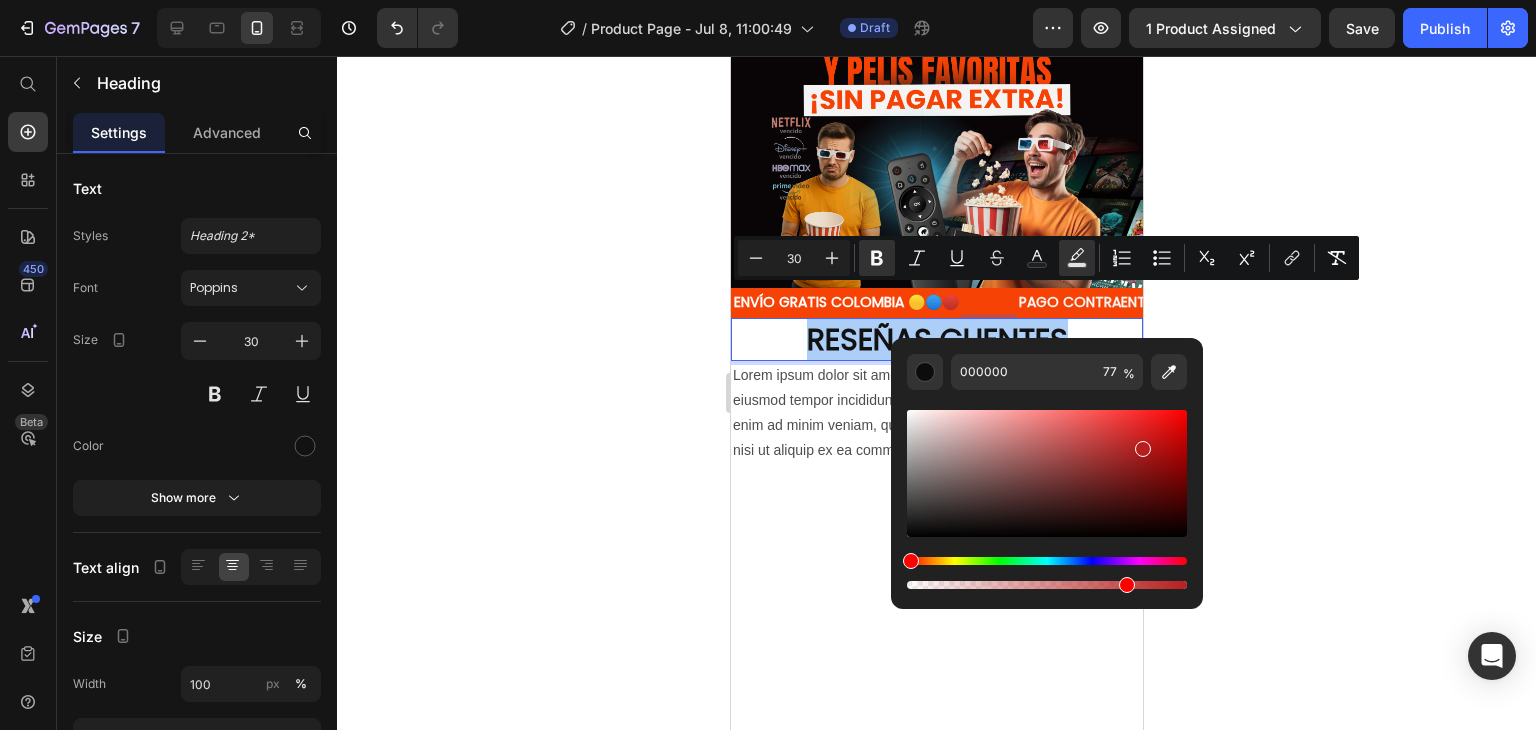 drag, startPoint x: 1060, startPoint y: 477, endPoint x: 1153, endPoint y: 428, distance: 105.11898 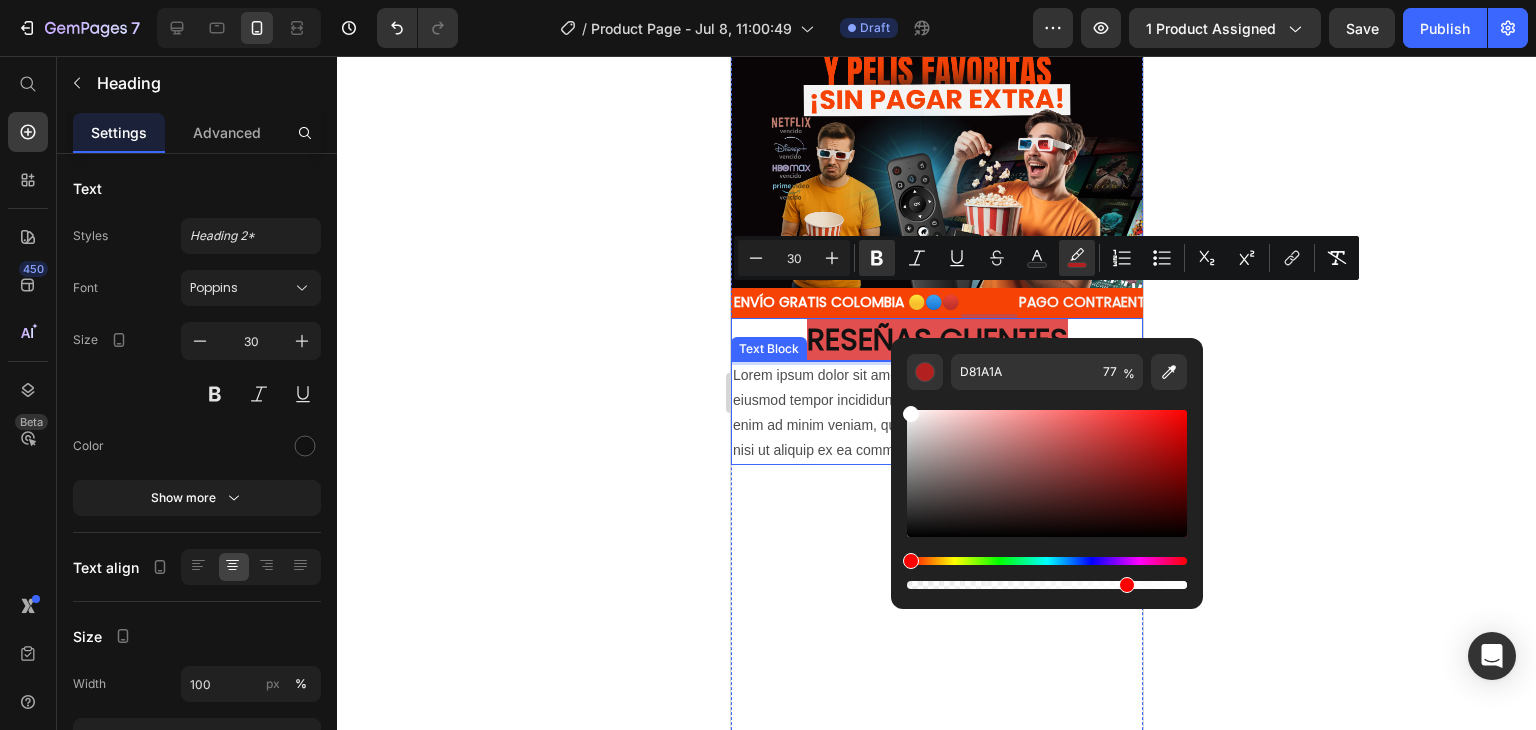 type on "FFFFFF" 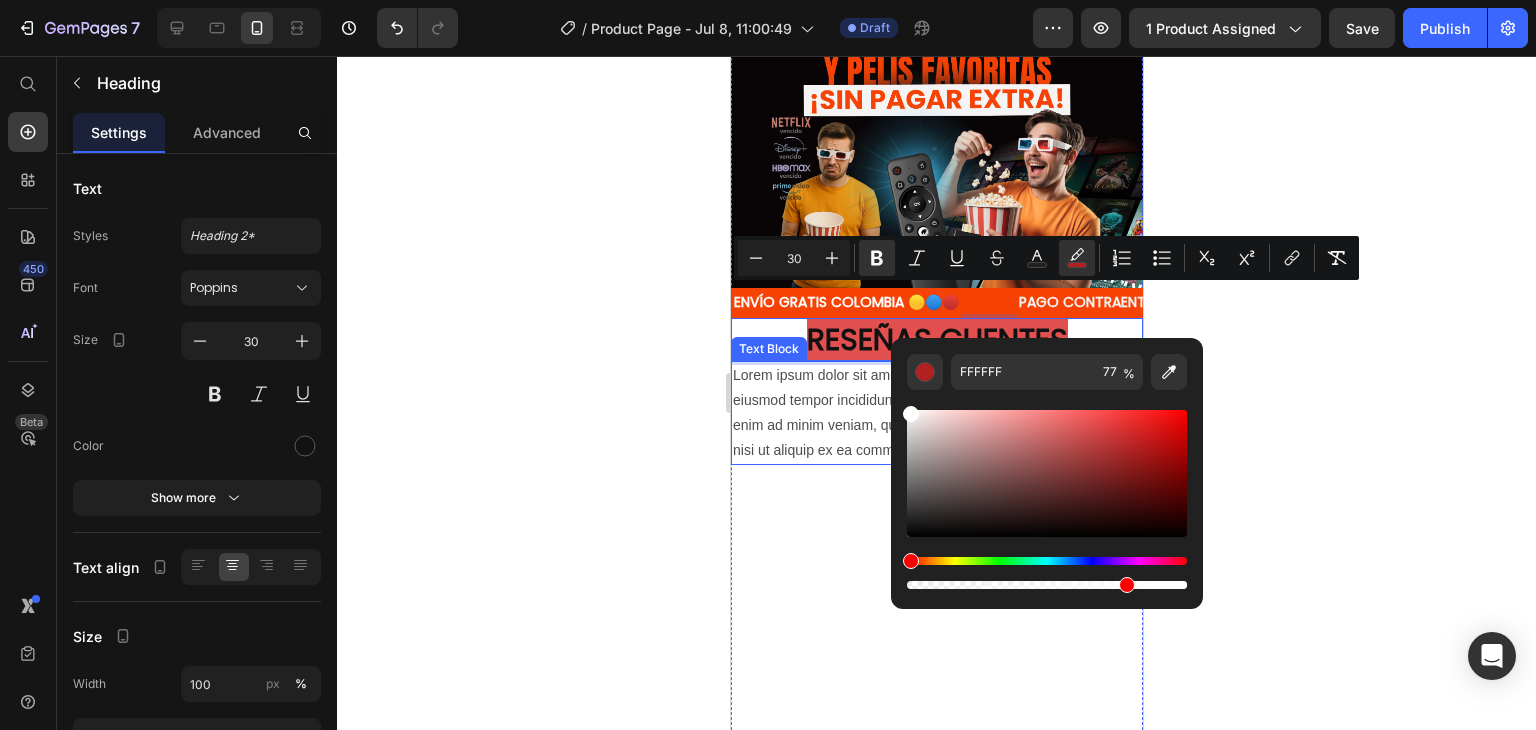 drag, startPoint x: 1887, startPoint y: 489, endPoint x: 859, endPoint y: 387, distance: 1033.048 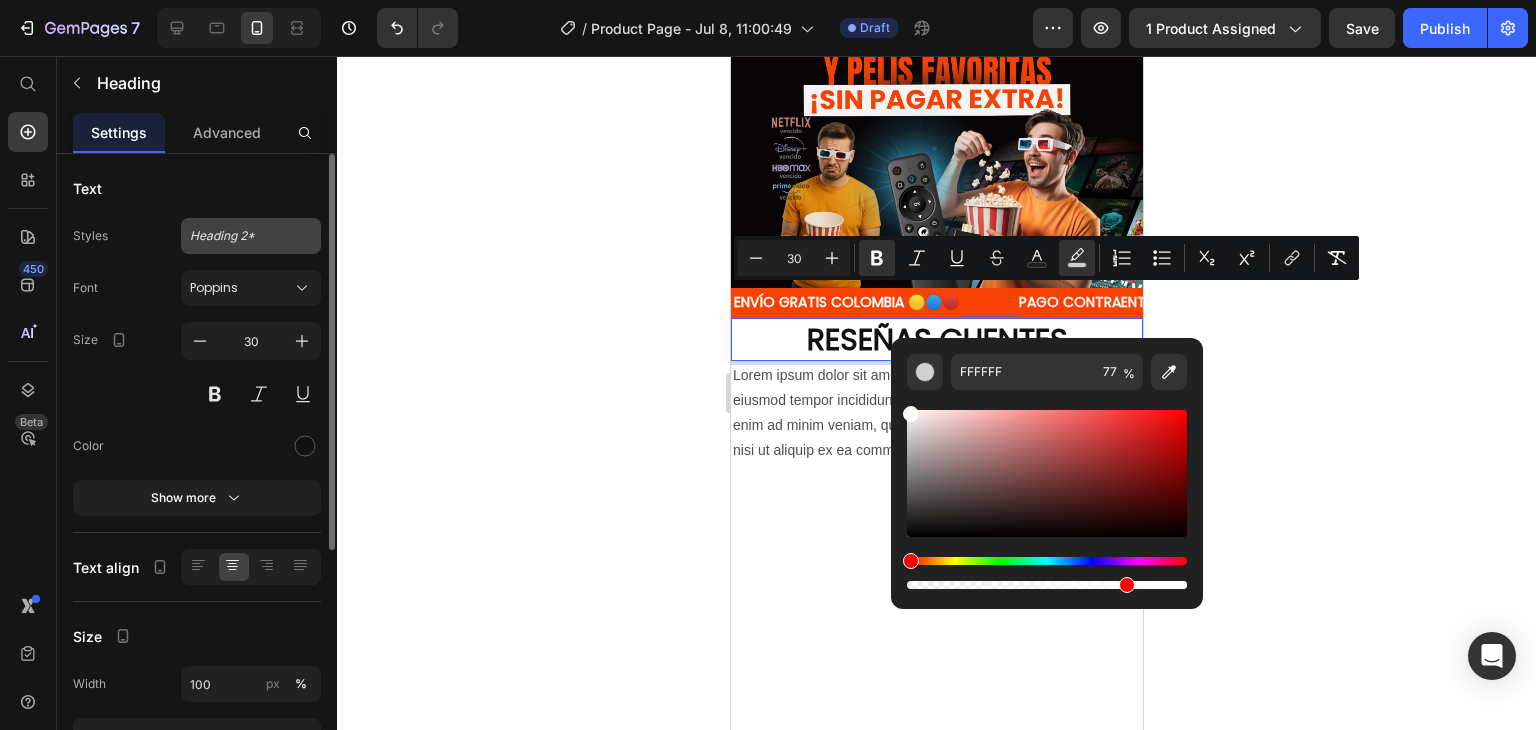 click on "Heading 2*" at bounding box center (239, 236) 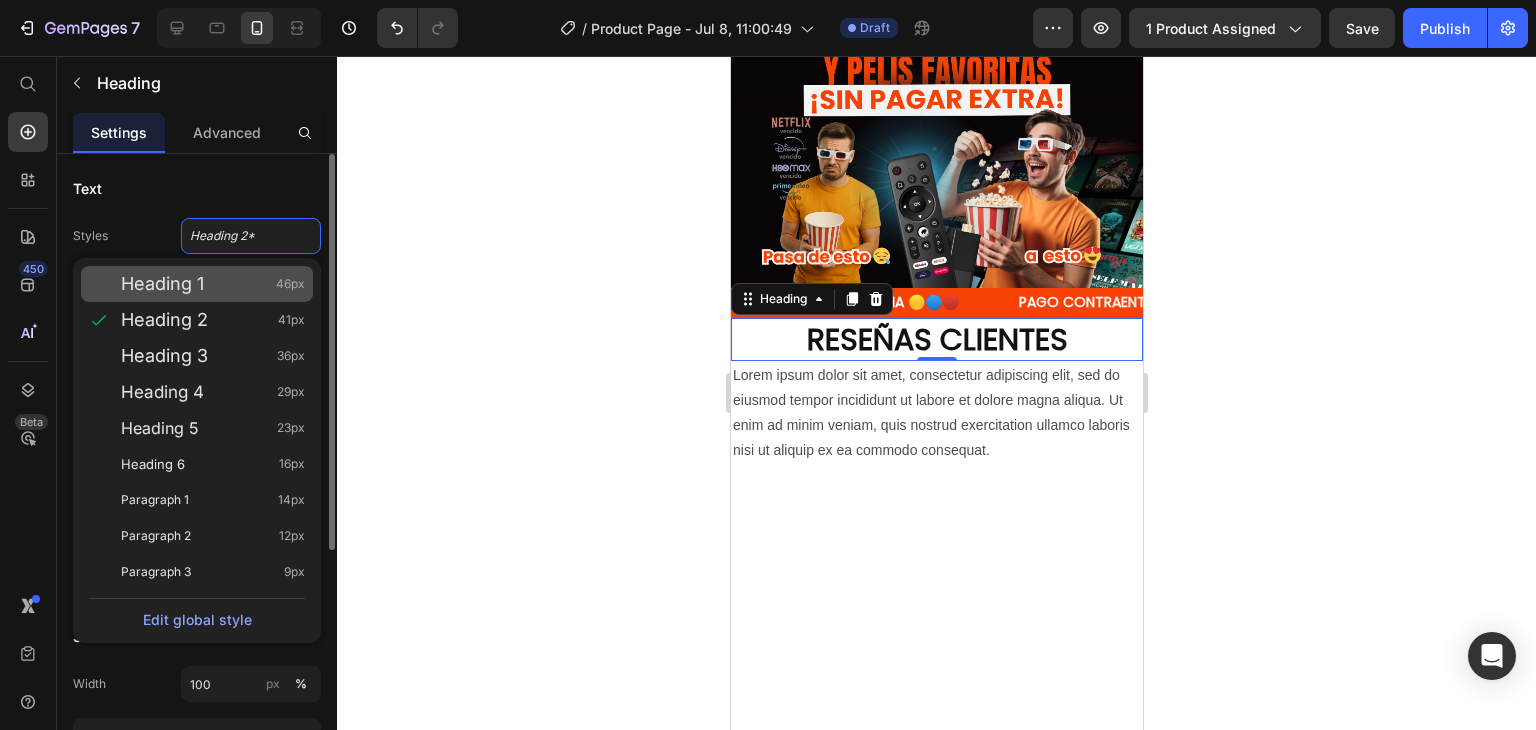 click on "Heading 1 46px" at bounding box center [213, 284] 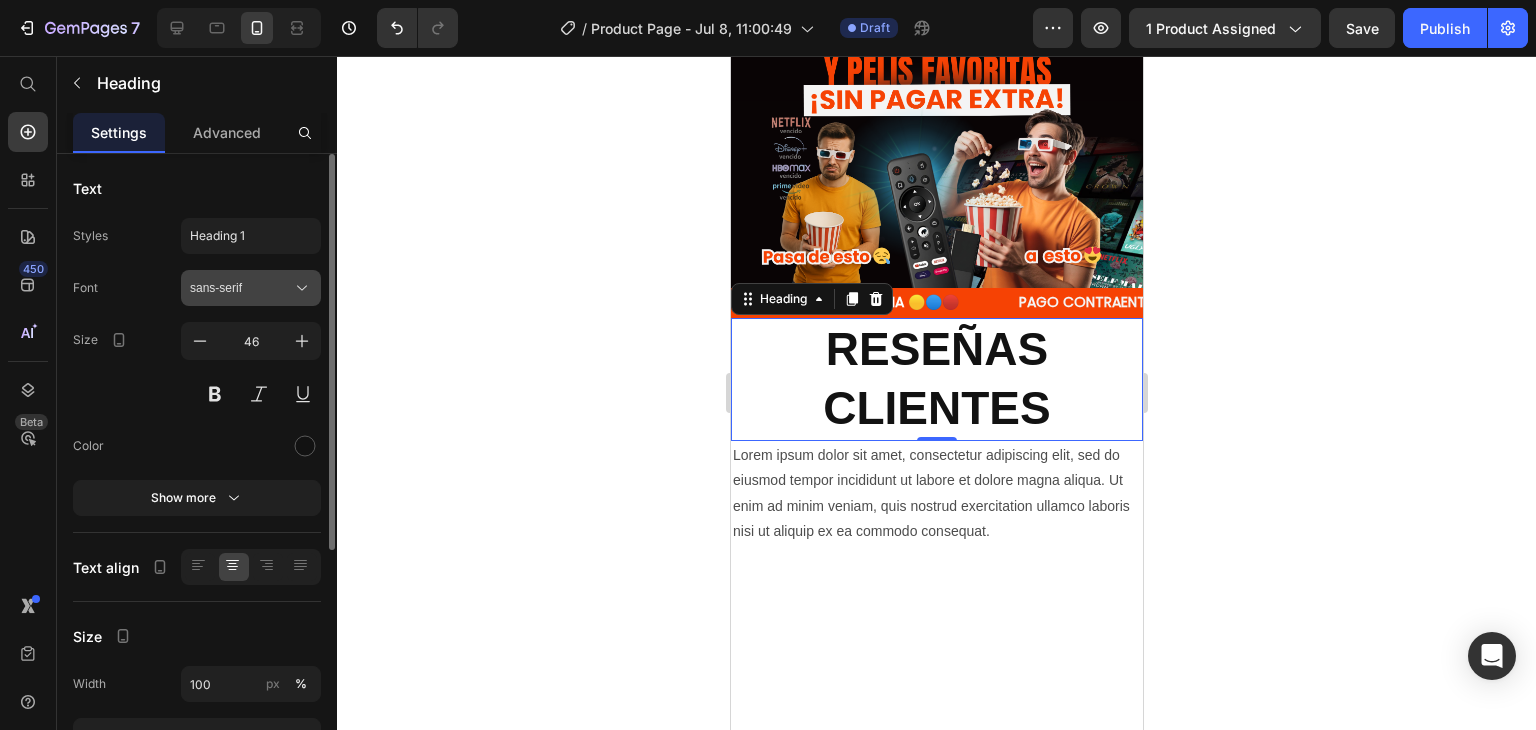 click on "sans-serif" at bounding box center [241, 288] 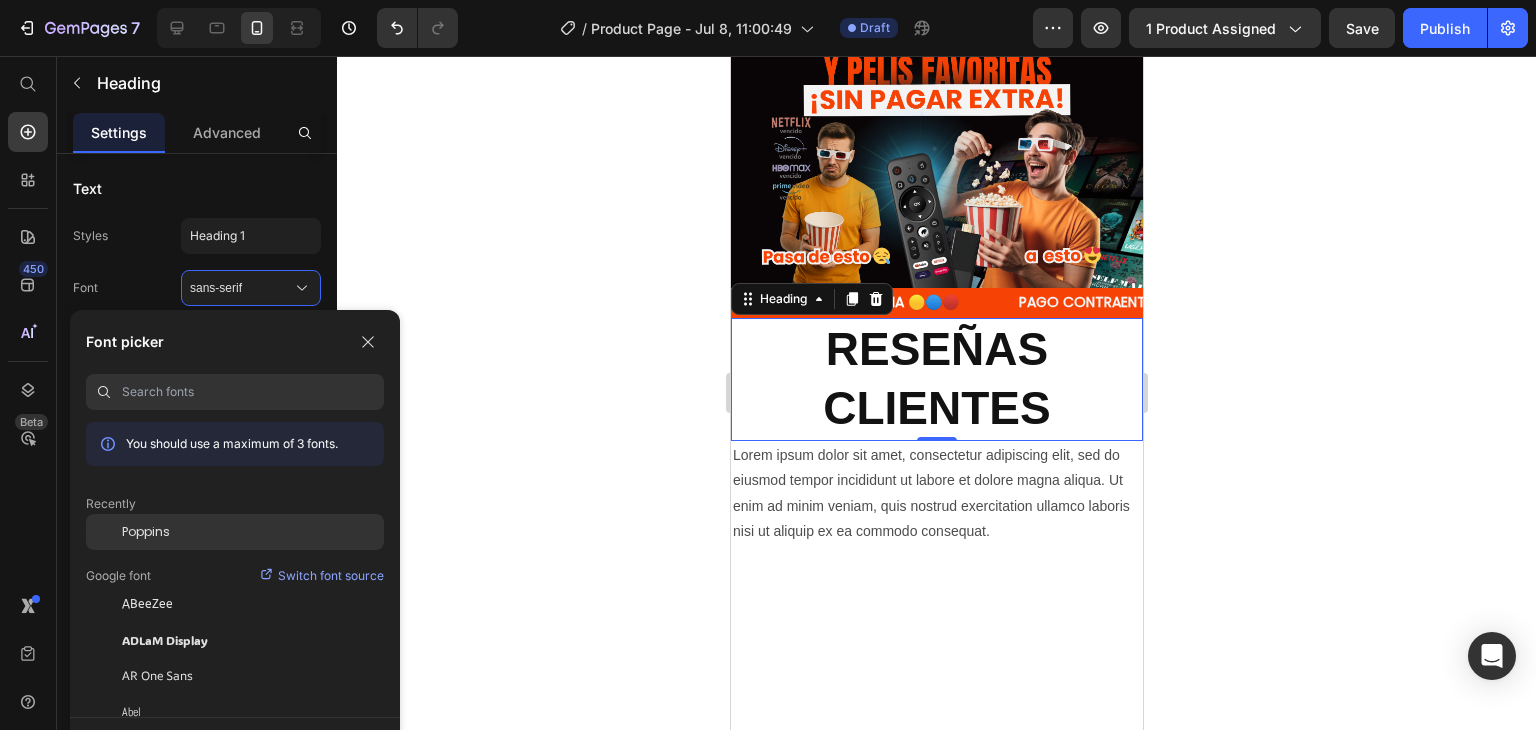 click on "Poppins" at bounding box center [146, 532] 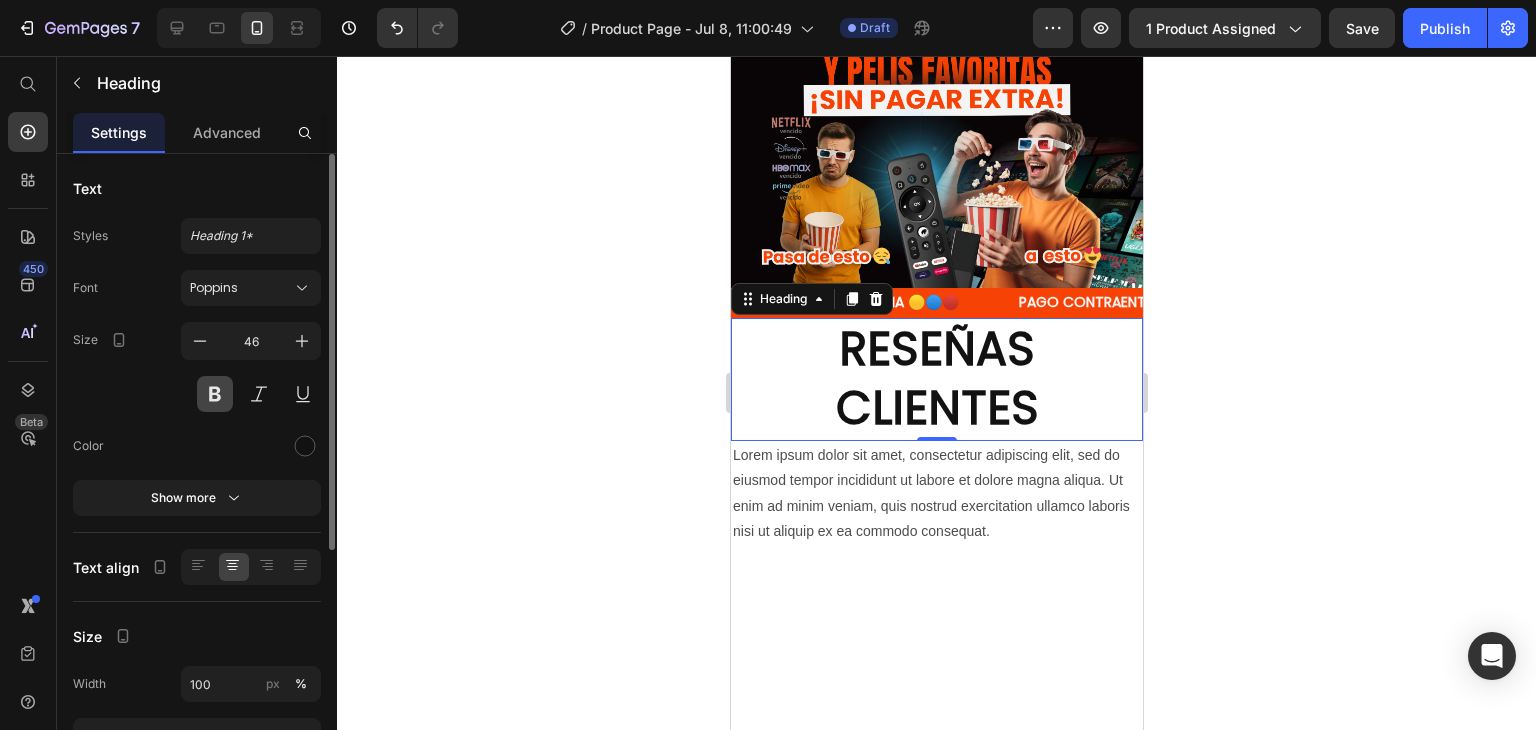 click at bounding box center [215, 394] 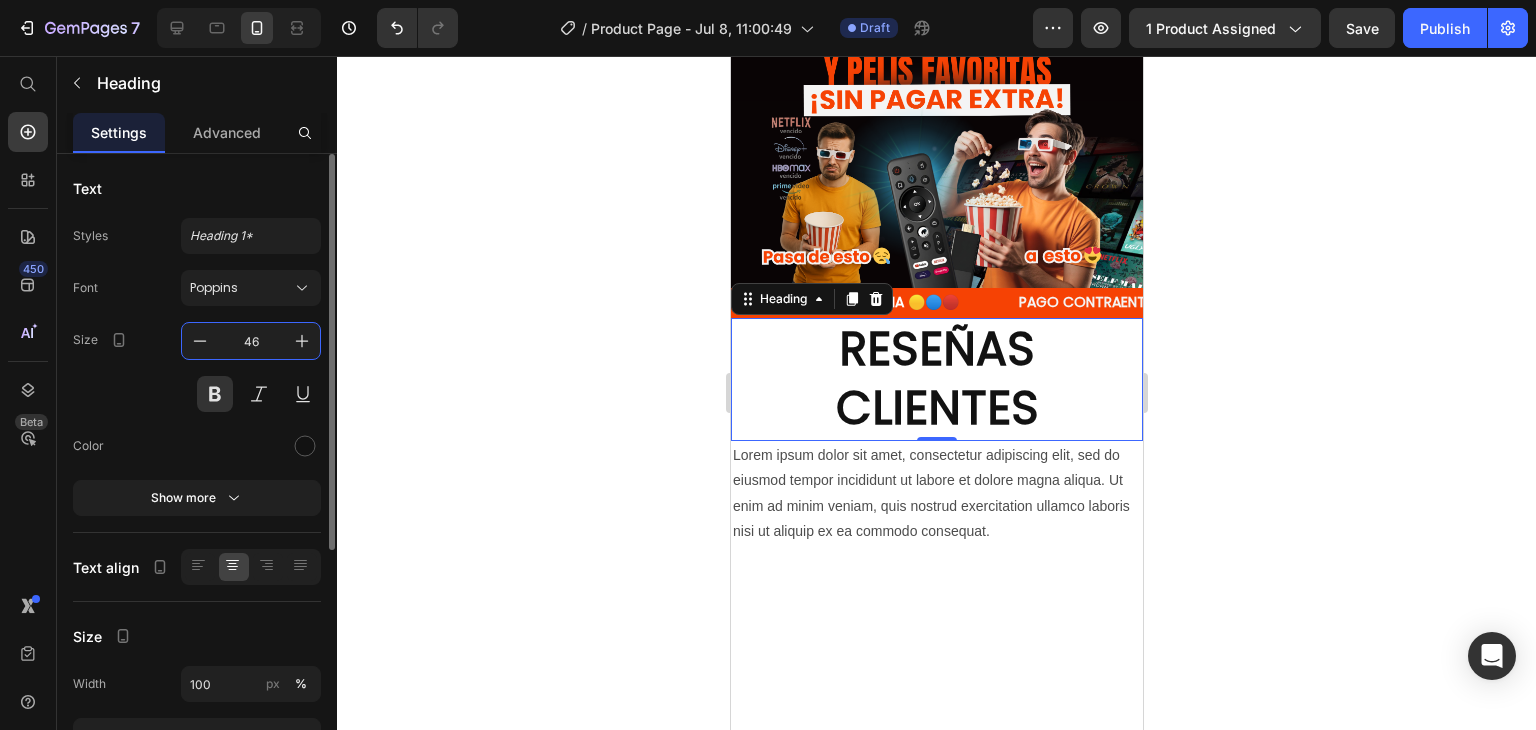 click on "46" at bounding box center (251, 341) 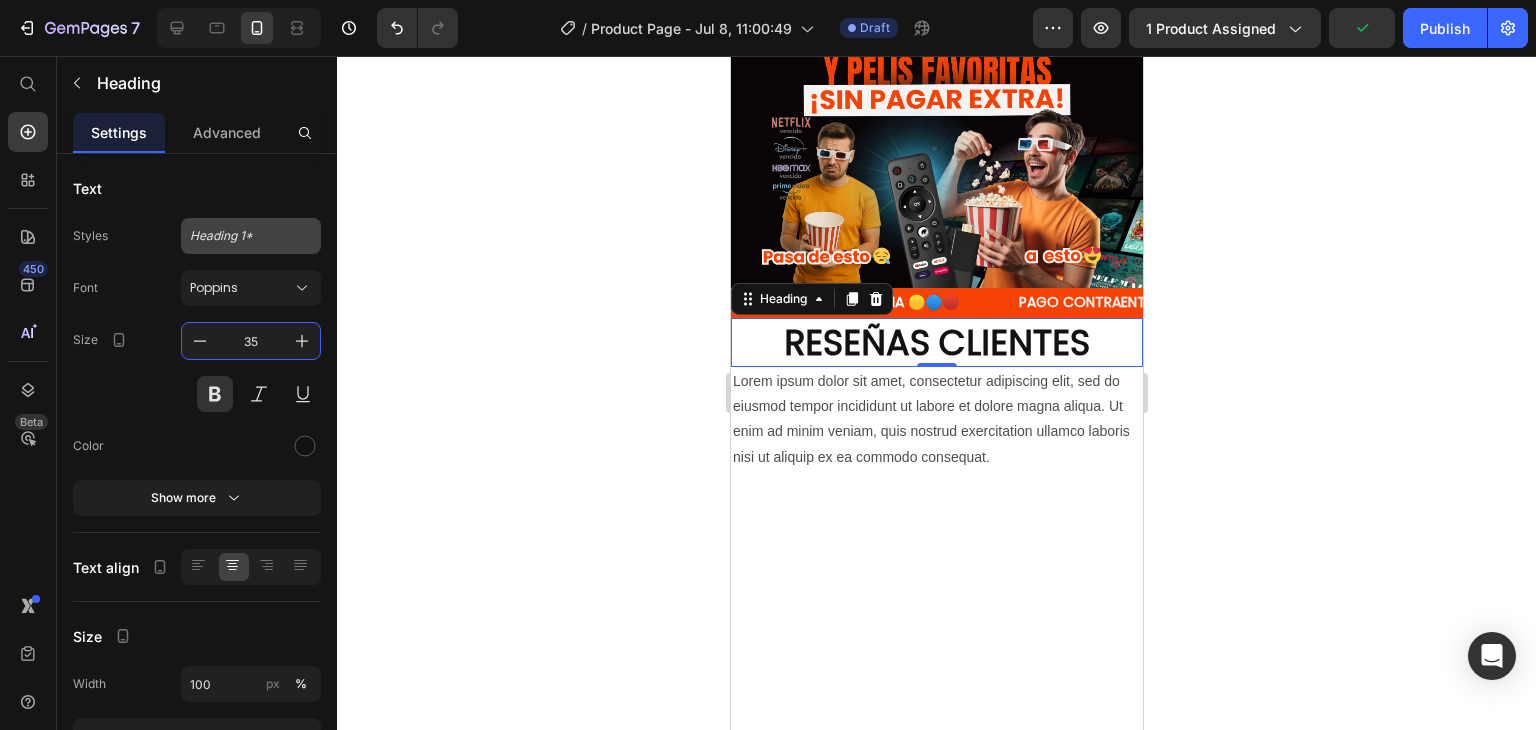 click on "Heading 1*" at bounding box center [251, 236] 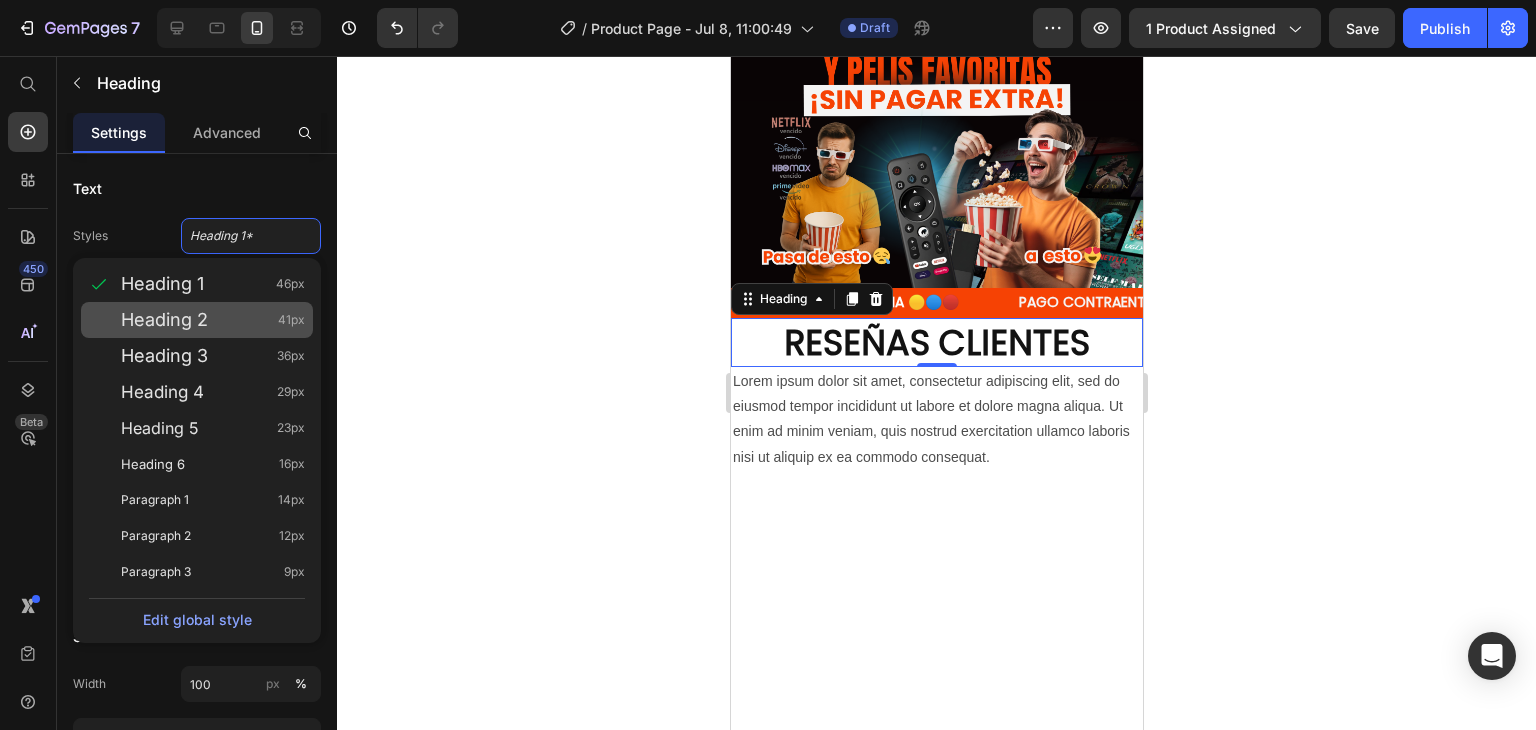 click on "Heading 2 41px" 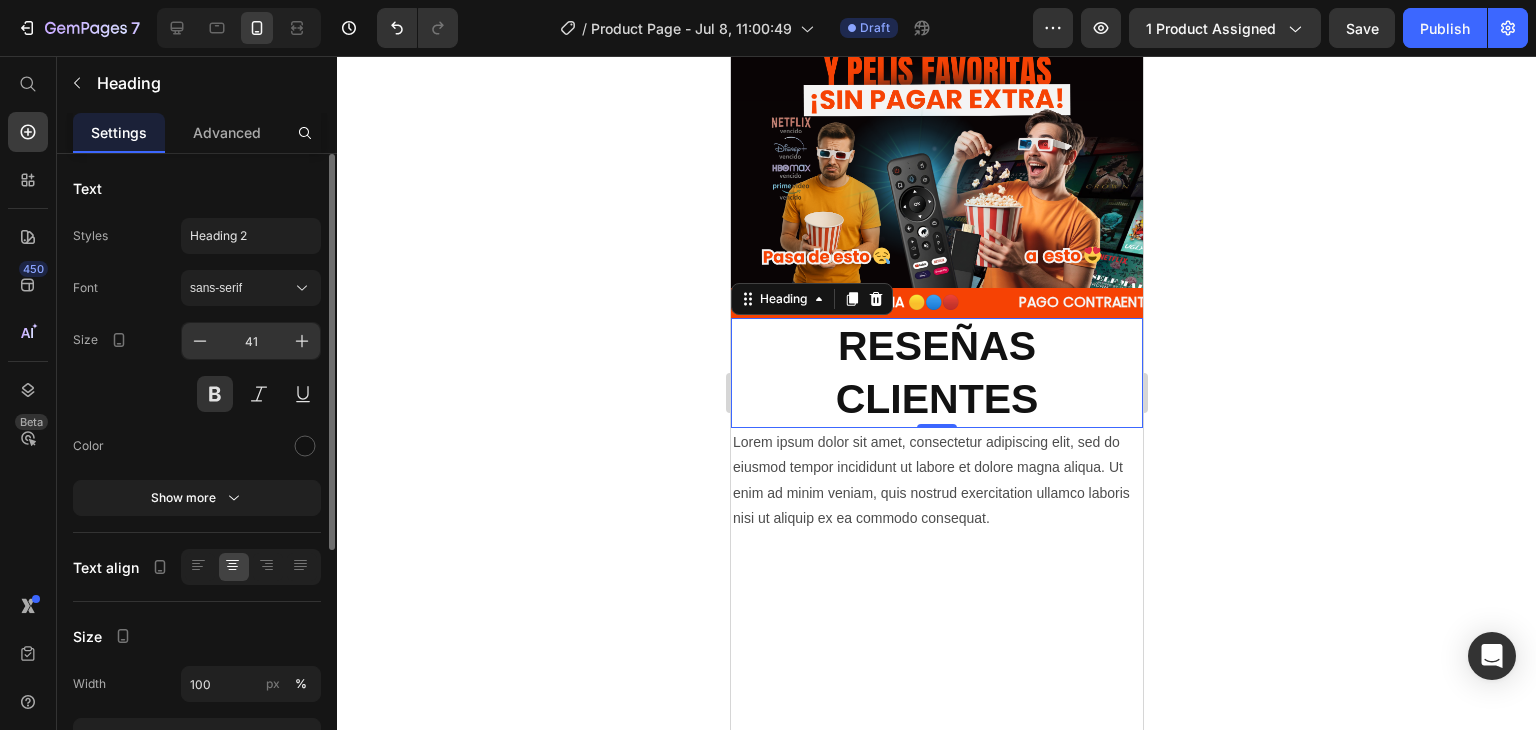 click on "41" at bounding box center [251, 341] 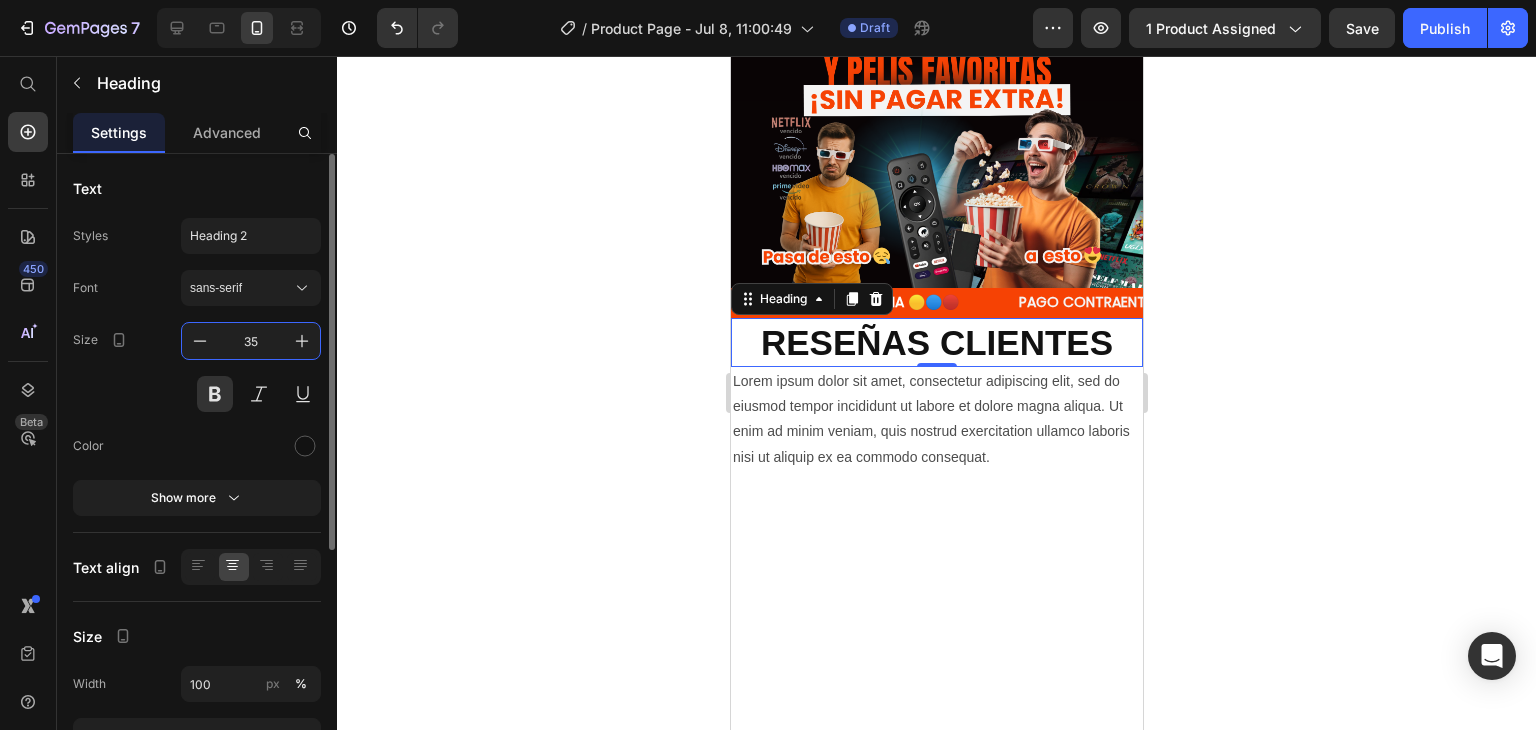 drag, startPoint x: 264, startPoint y: 343, endPoint x: 242, endPoint y: 346, distance: 22.203604 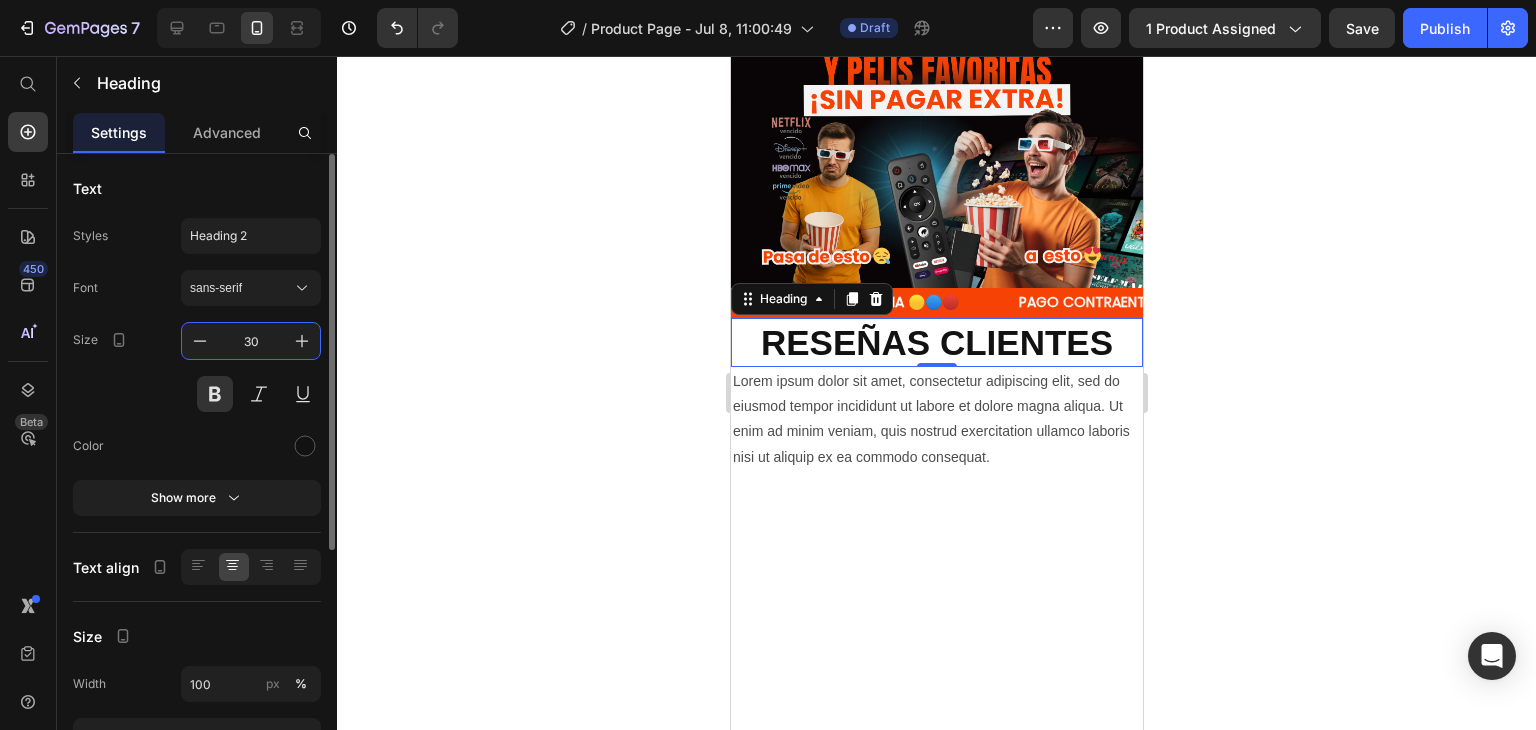 type on "30" 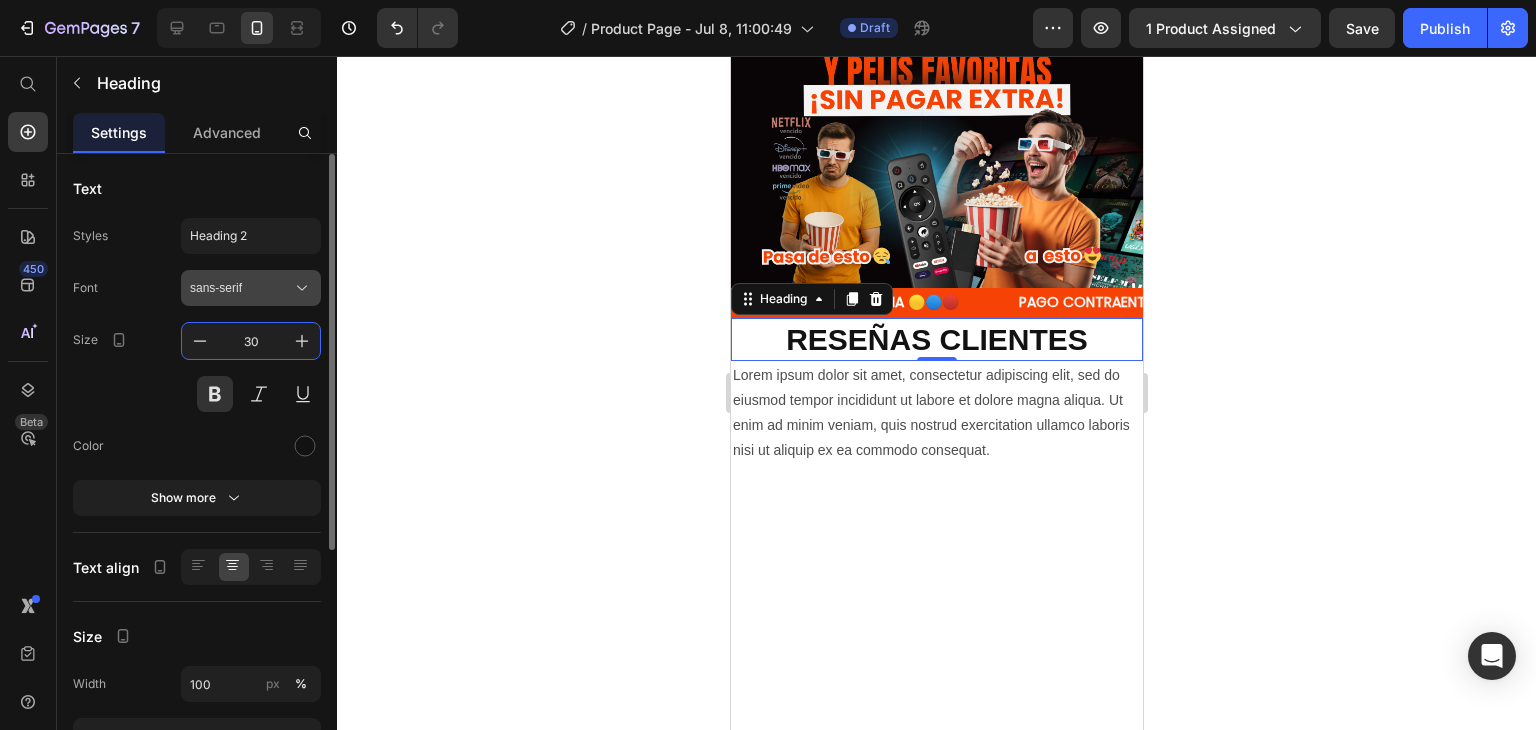 click on "sans-serif" at bounding box center [241, 288] 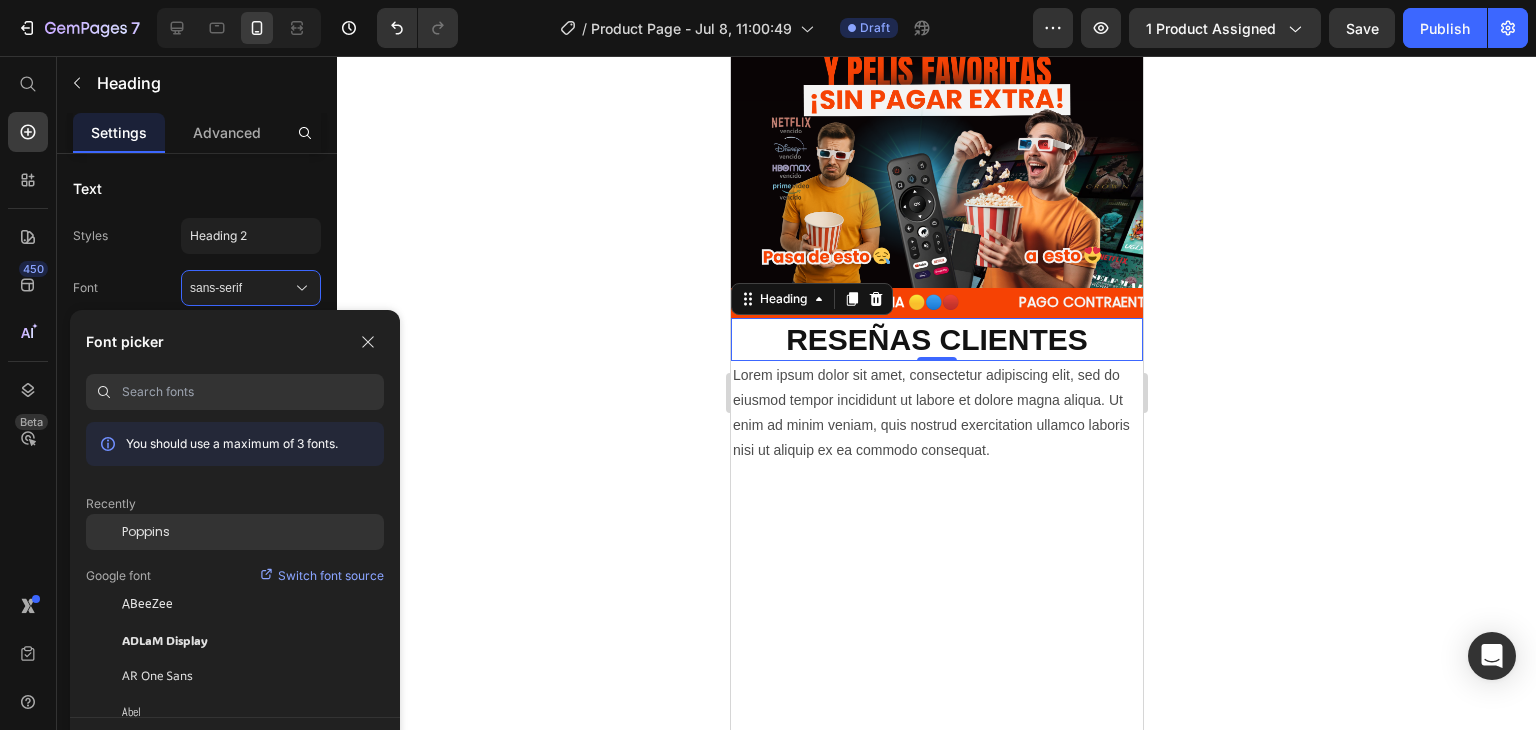 click on "Poppins" at bounding box center [146, 532] 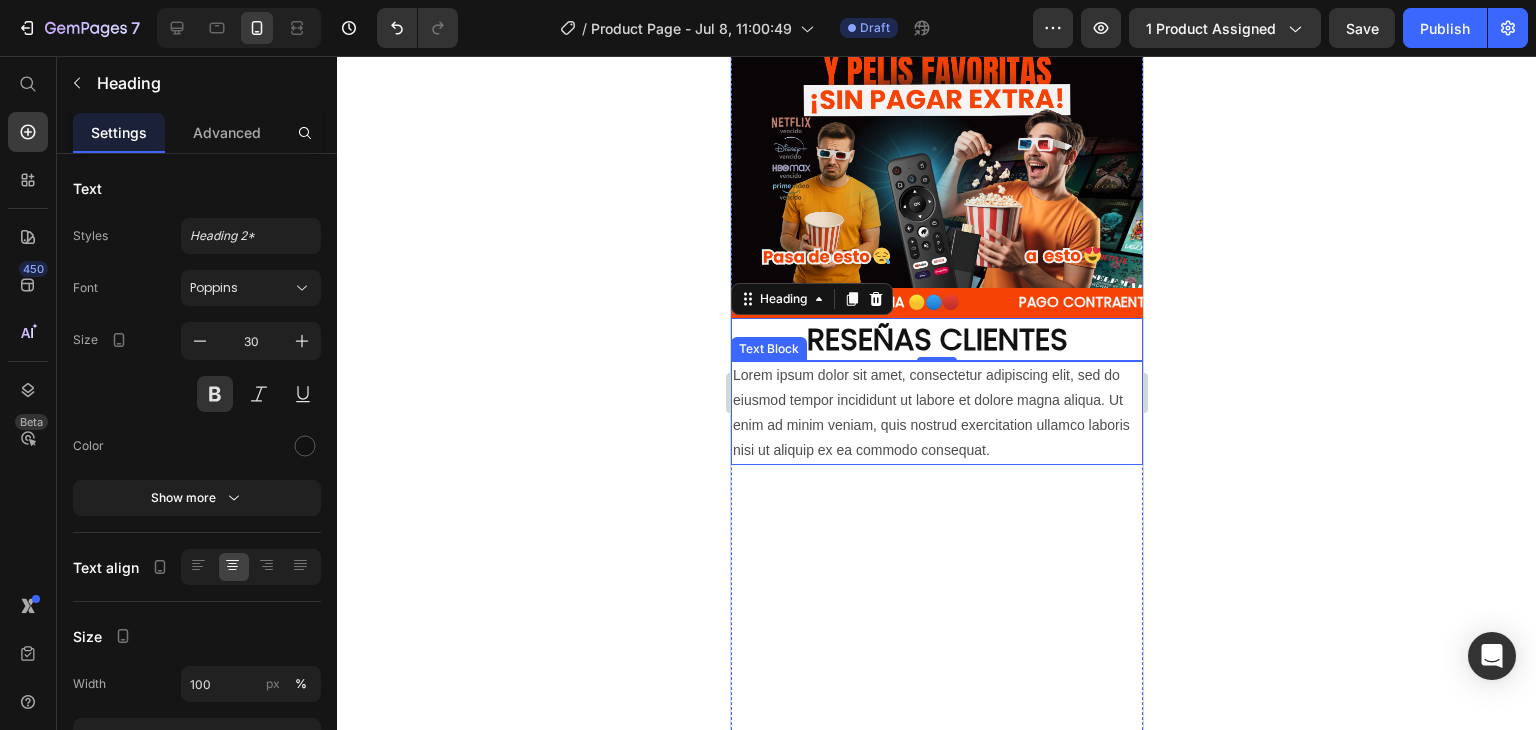 click on "Lorem ipsum dolor sit amet, consectetur adipiscing elit, sed do eiusmod tempor incididunt ut labore et dolore magna aliqua. Ut enim ad minim veniam, quis nostrud exercitation ullamco laboris nisi ut aliquip ex ea commodo consequat." at bounding box center [936, 413] 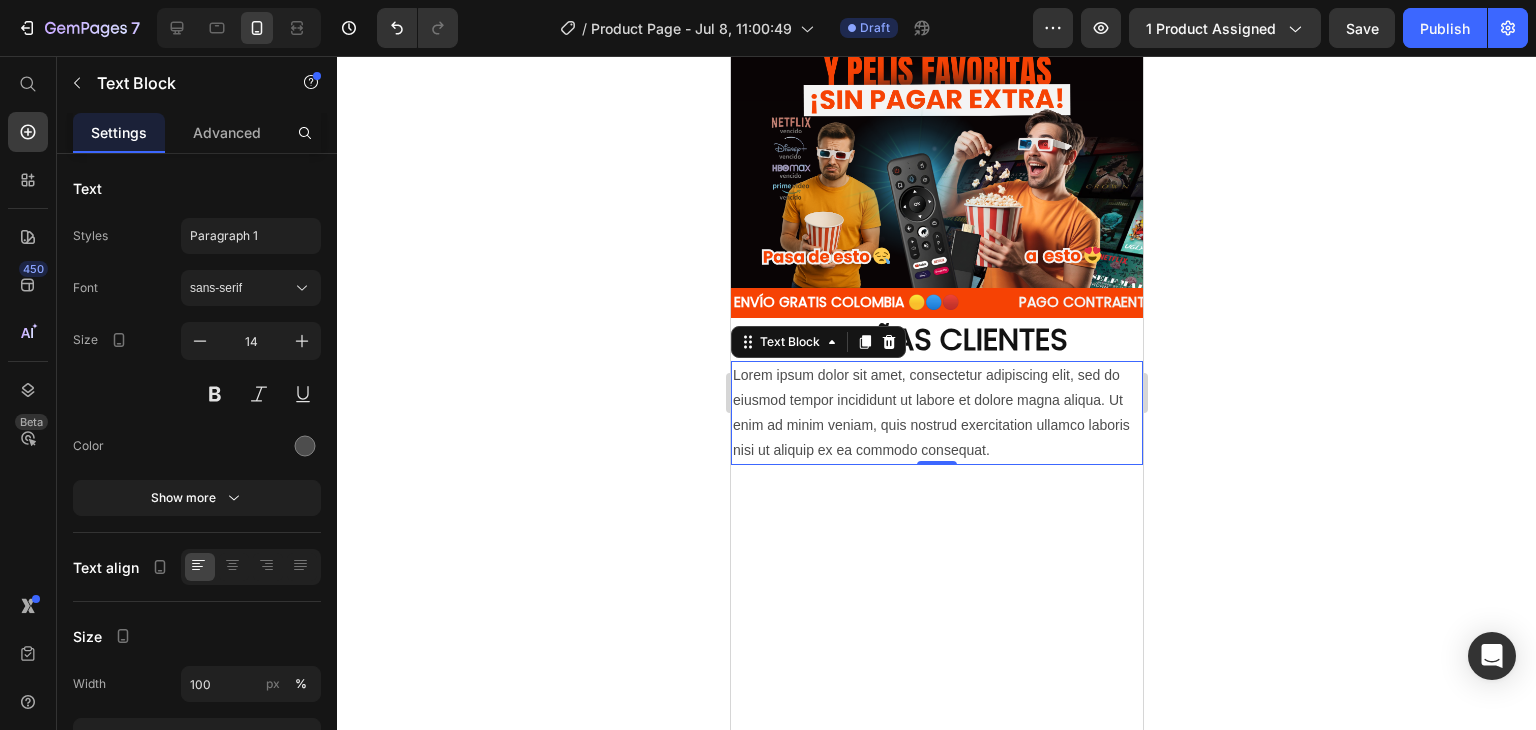 click on "Lorem ipsum dolor sit amet, consectetur adipiscing elit, sed do eiusmod tempor incididunt ut labore et dolore magna aliqua. Ut enim ad minim veniam, quis nostrud exercitation ullamco laboris nisi ut aliquip ex ea commodo consequat." at bounding box center (936, 413) 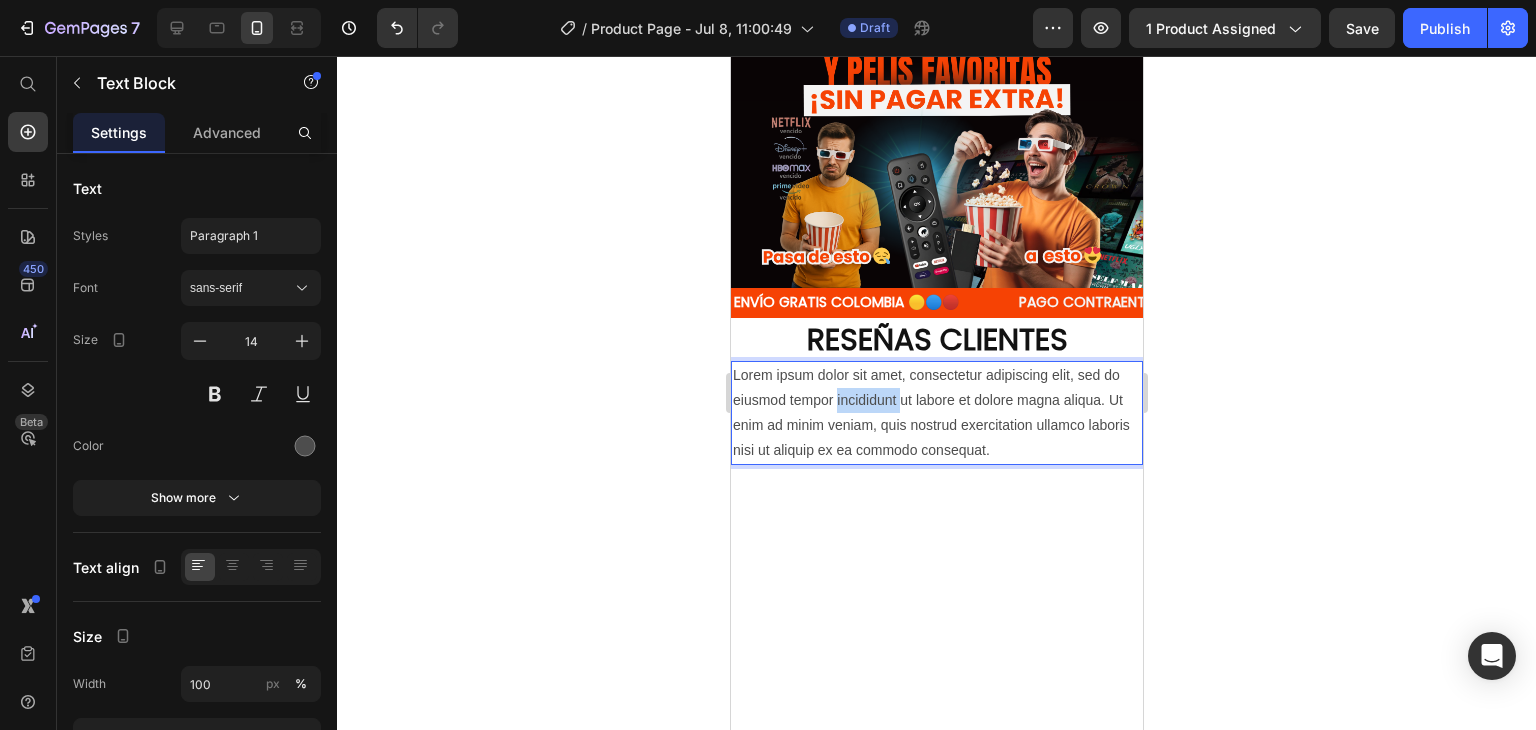 click on "Lorem ipsum dolor sit amet, consectetur adipiscing elit, sed do eiusmod tempor incididunt ut labore et dolore magna aliqua. Ut enim ad minim veniam, quis nostrud exercitation ullamco laboris nisi ut aliquip ex ea commodo consequat." at bounding box center [936, 413] 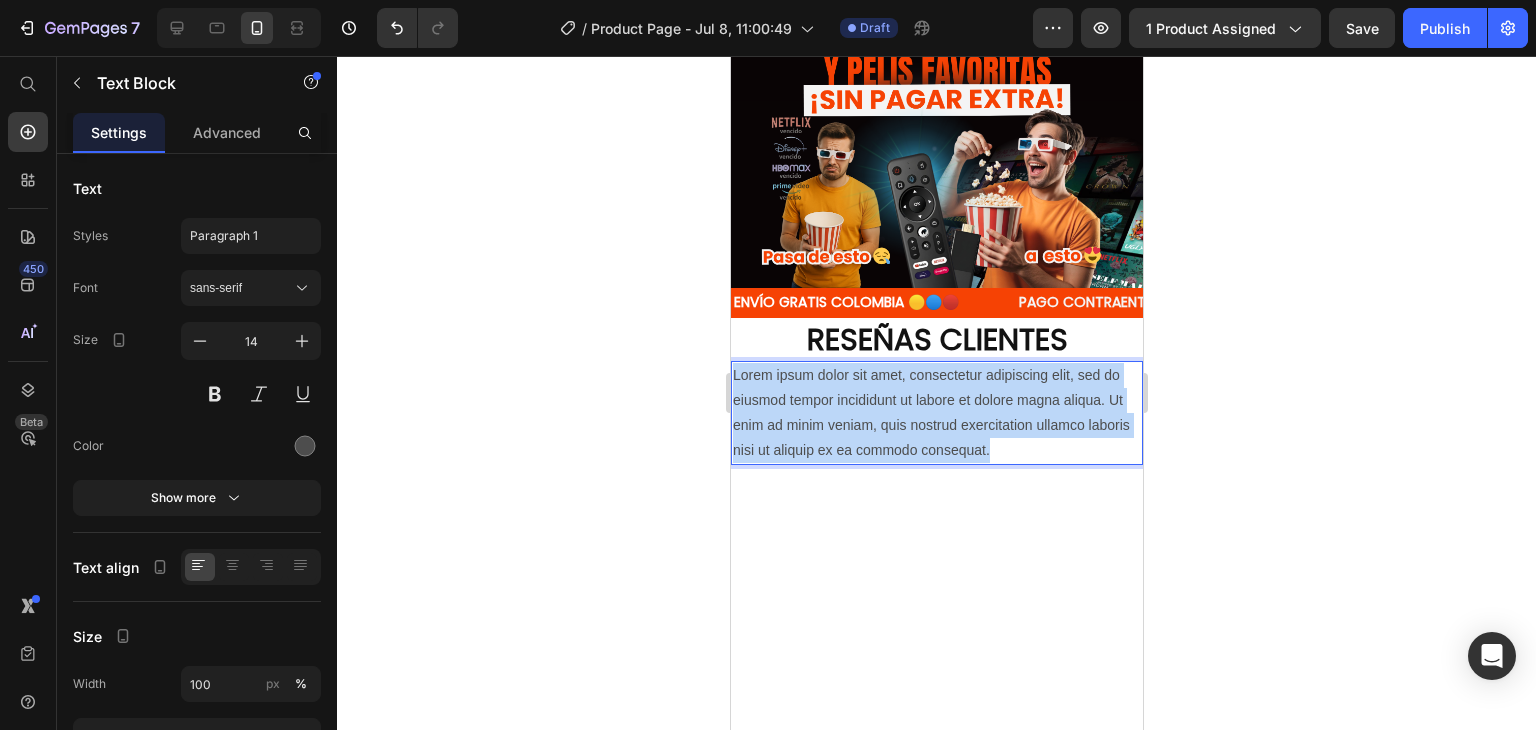 click on "Lorem ipsum dolor sit amet, consectetur adipiscing elit, sed do eiusmod tempor incididunt ut labore et dolore magna aliqua. Ut enim ad minim veniam, quis nostrud exercitation ullamco laboris nisi ut aliquip ex ea commodo consequat." at bounding box center (936, 413) 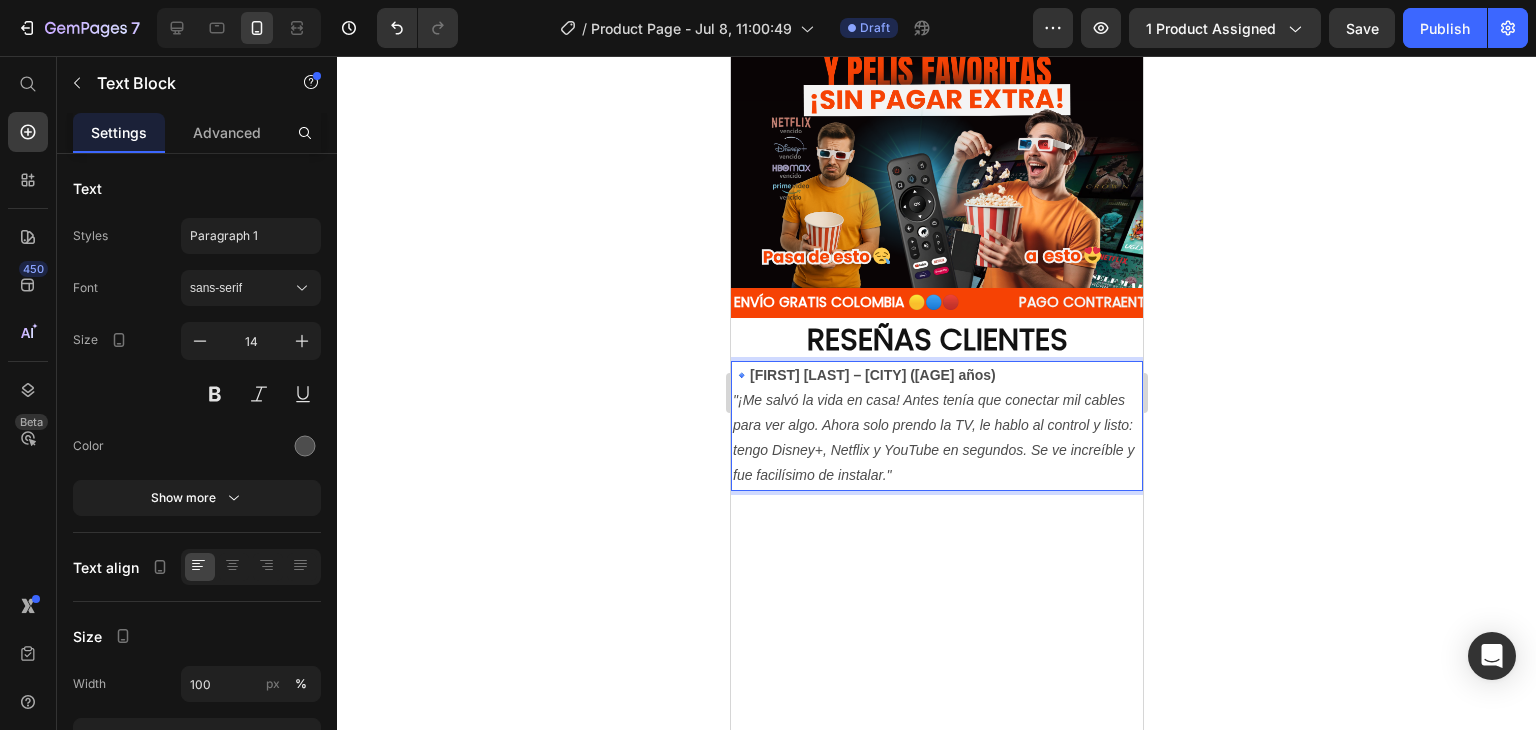 click on "🔹  [FIRST] [LAST] – [CITY] ([AGE] años) "¡Me salvó la vida en casa! Antes tenía que conectar mil cables para ver algo. Ahora solo prendo la TV, le hablo al control y listo: tengo Disney+, Netflix y YouTube en segundos. Se ve increíble y fue facilísimo de instalar."" at bounding box center [936, 426] 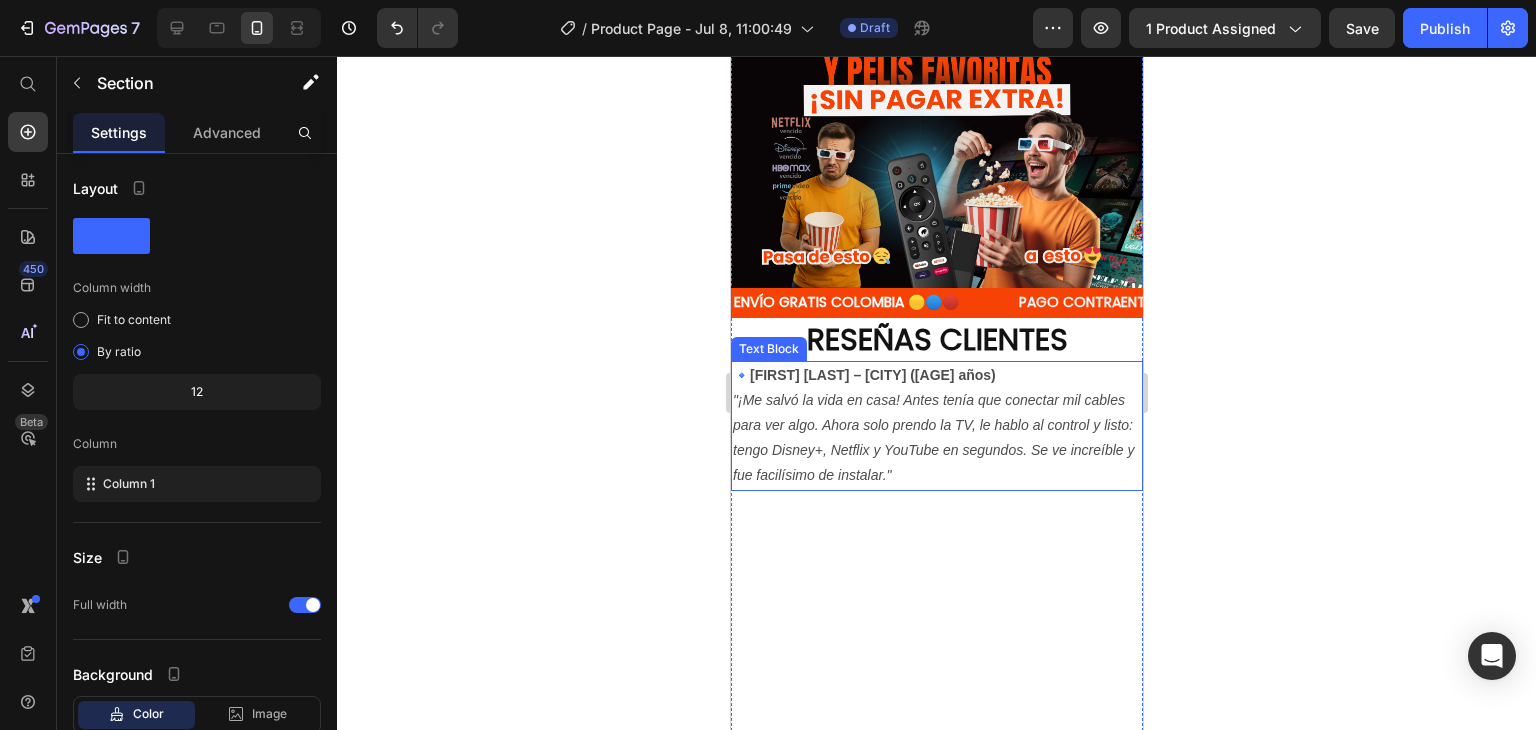 click on ""¡Me salvó la vida en casa! Antes tenía que conectar mil cables para ver algo. Ahora solo prendo la TV, le hablo al control y listo: tengo Disney+, Netflix y YouTube en segundos. Se ve increíble y fue facilísimo de instalar."" at bounding box center [932, 438] 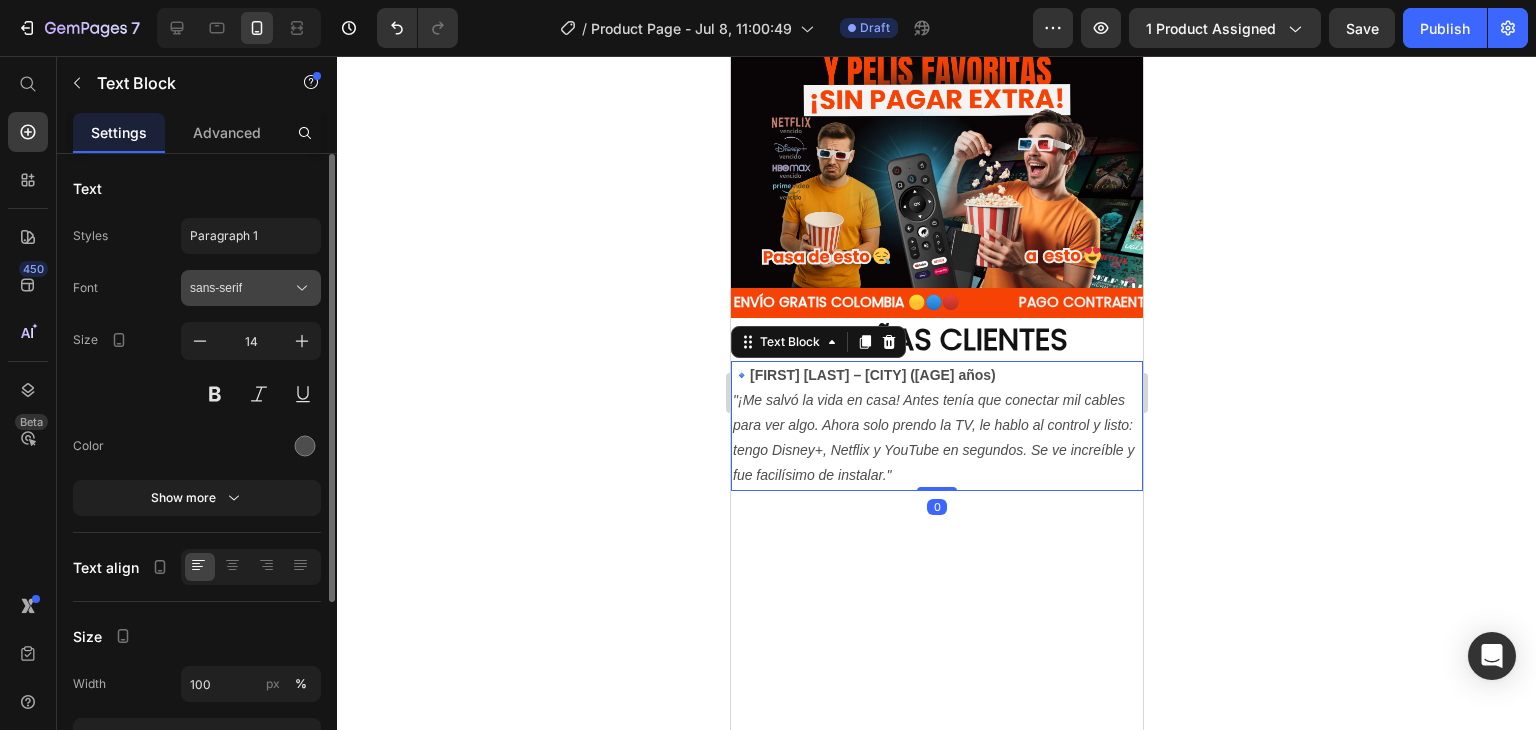 click on "sans-serif" at bounding box center [251, 288] 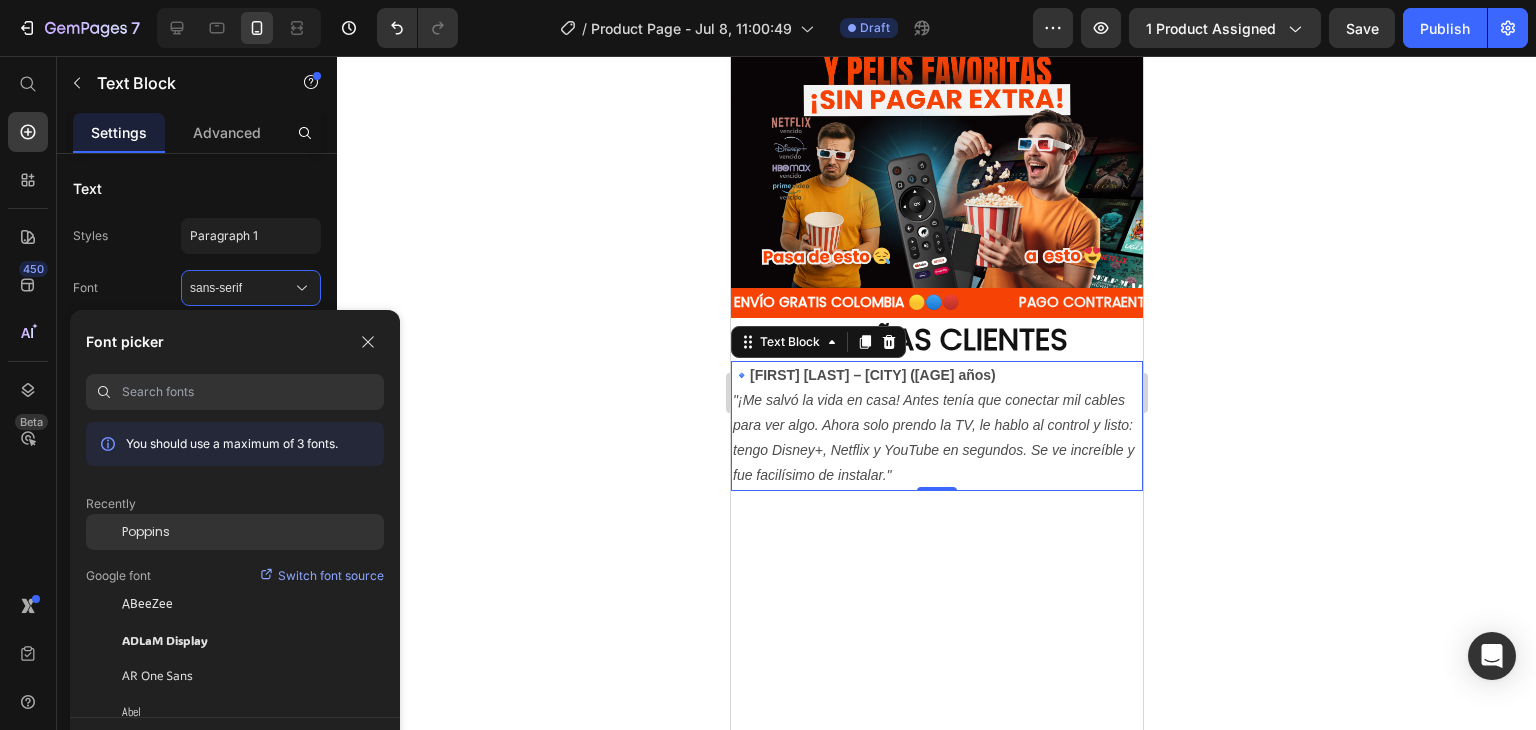 click on "Poppins" at bounding box center [146, 532] 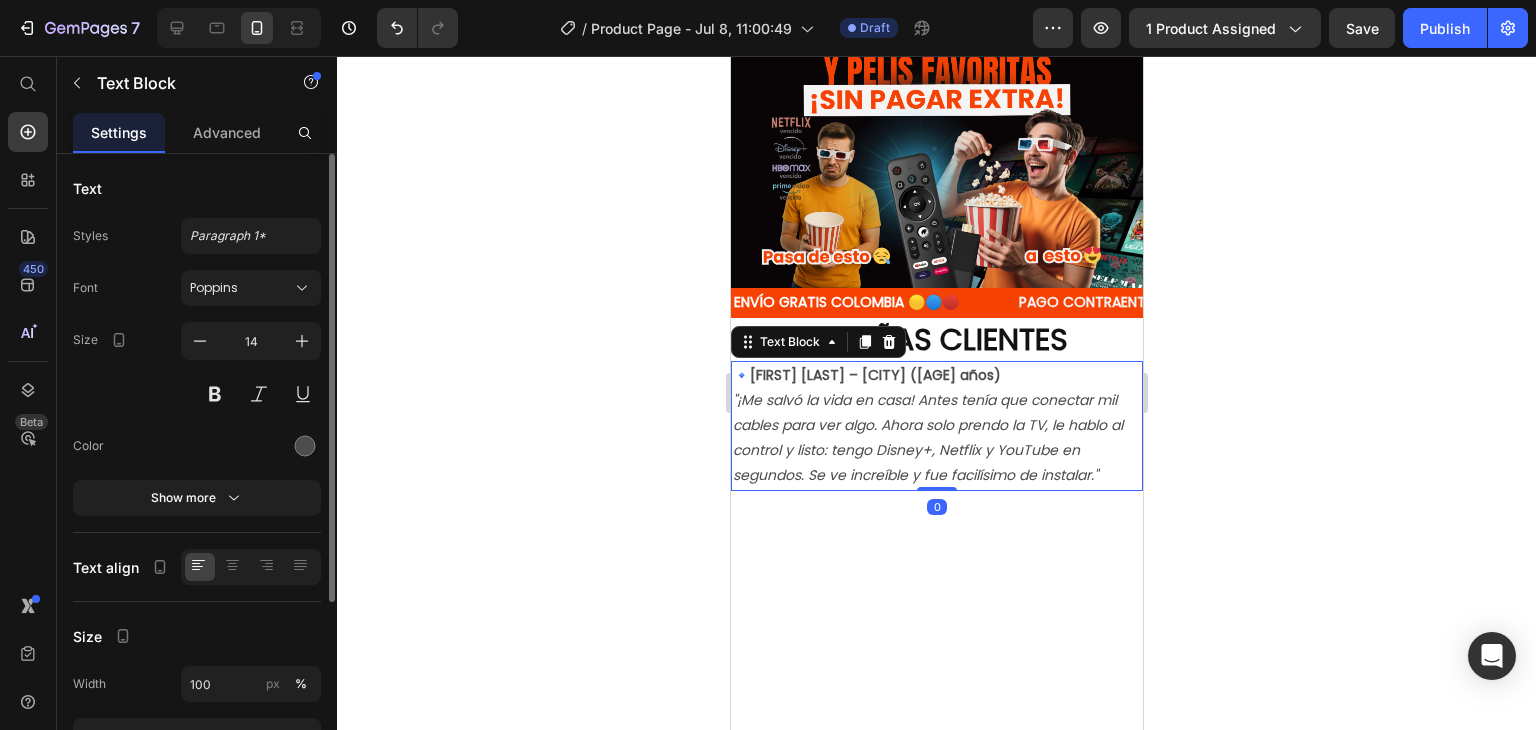 scroll, scrollTop: 260, scrollLeft: 0, axis: vertical 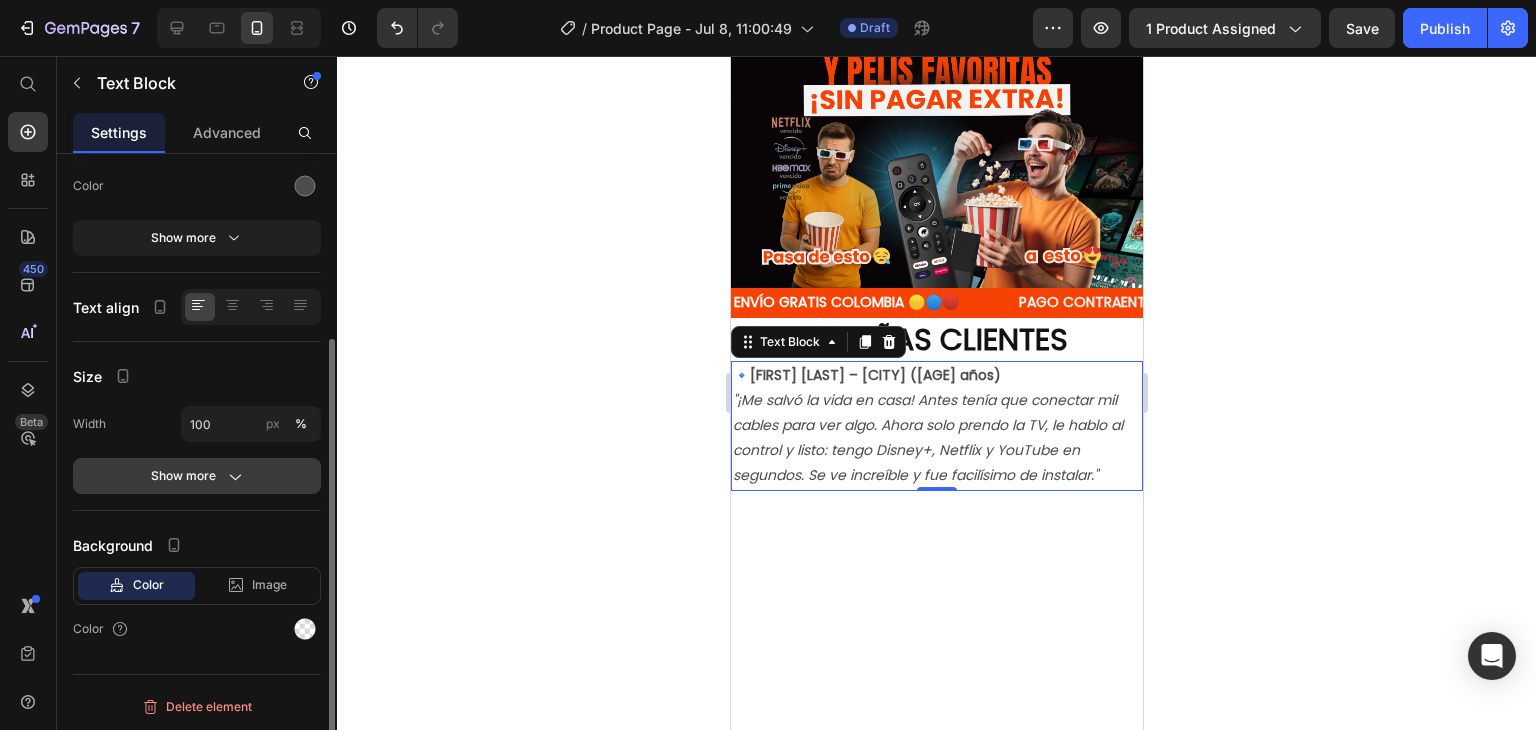 click 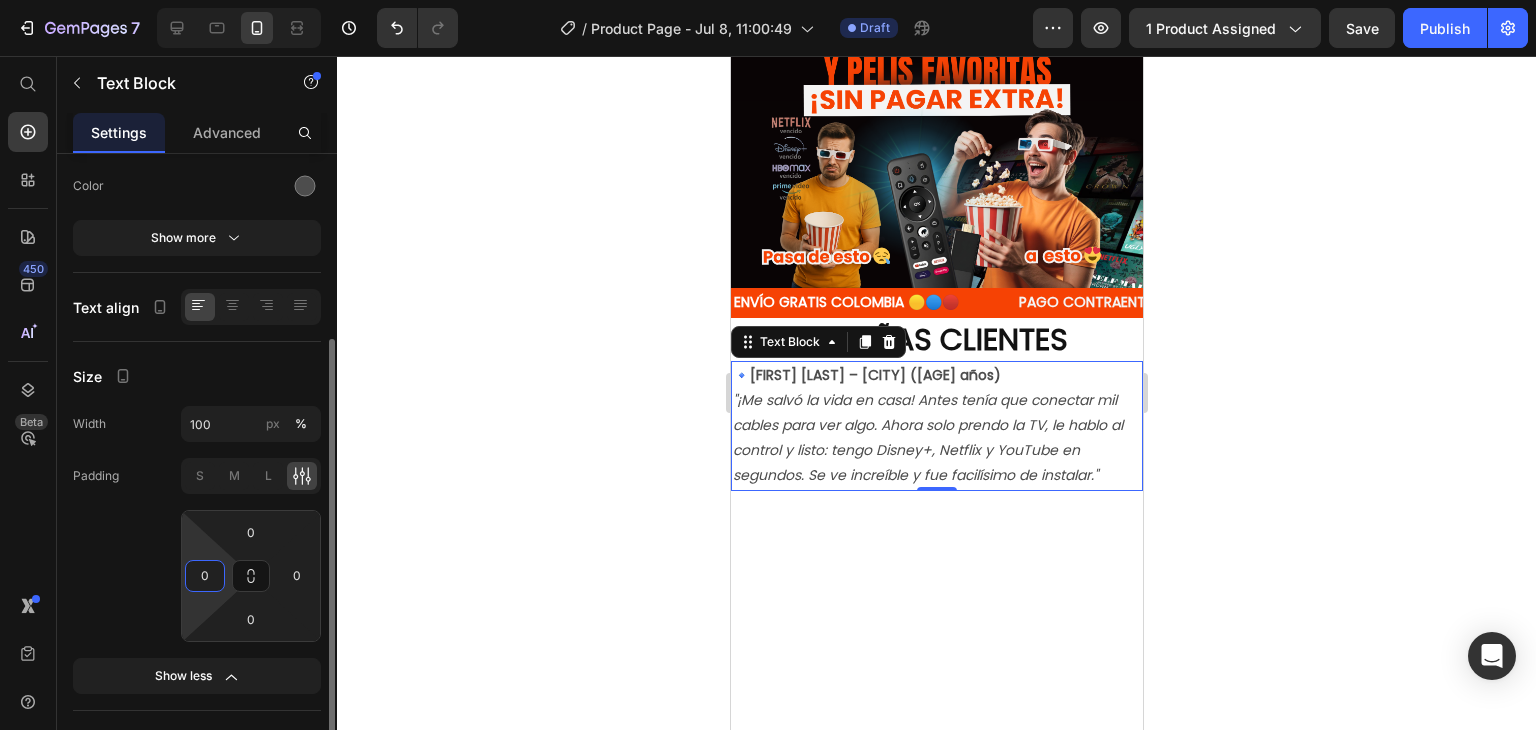click on "0" at bounding box center (205, 576) 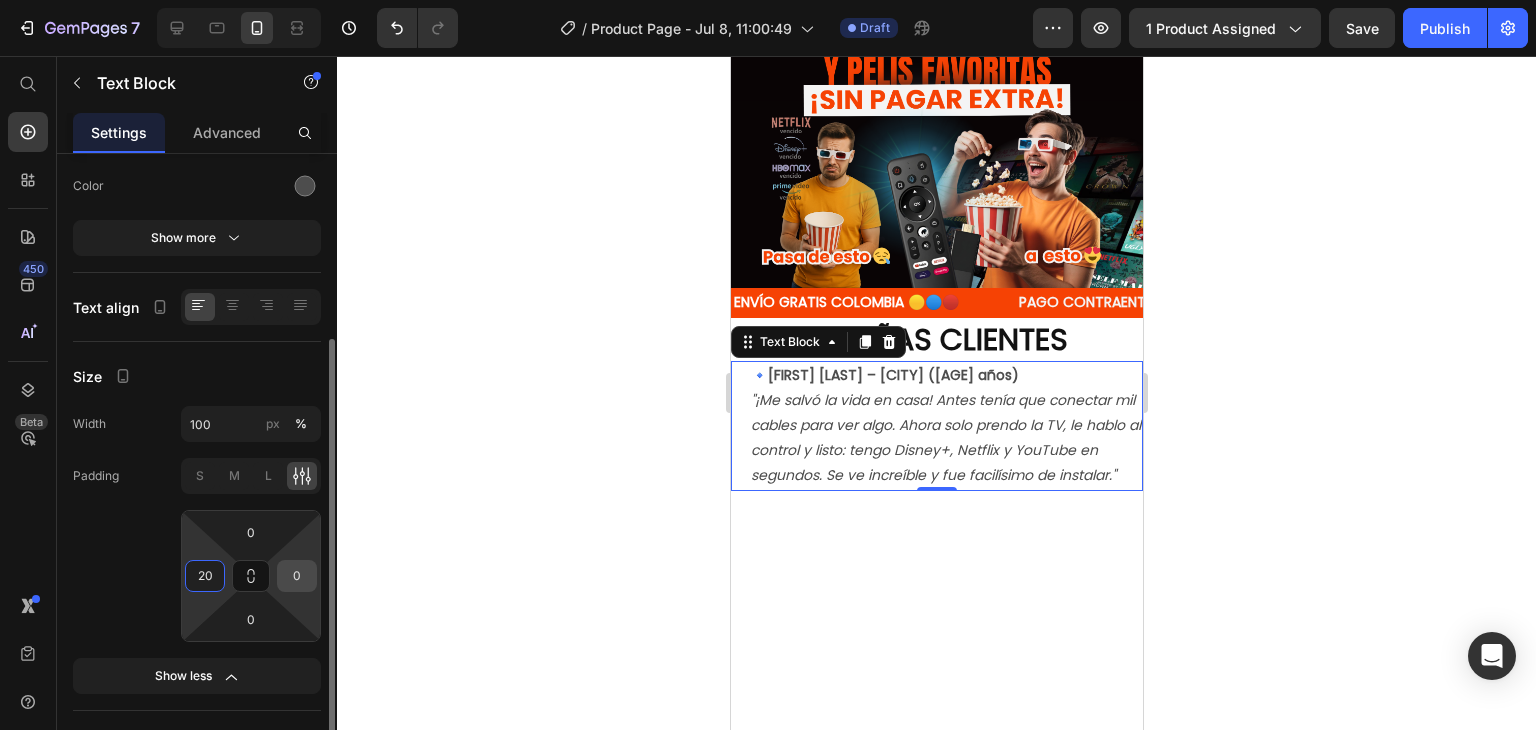 type on "20" 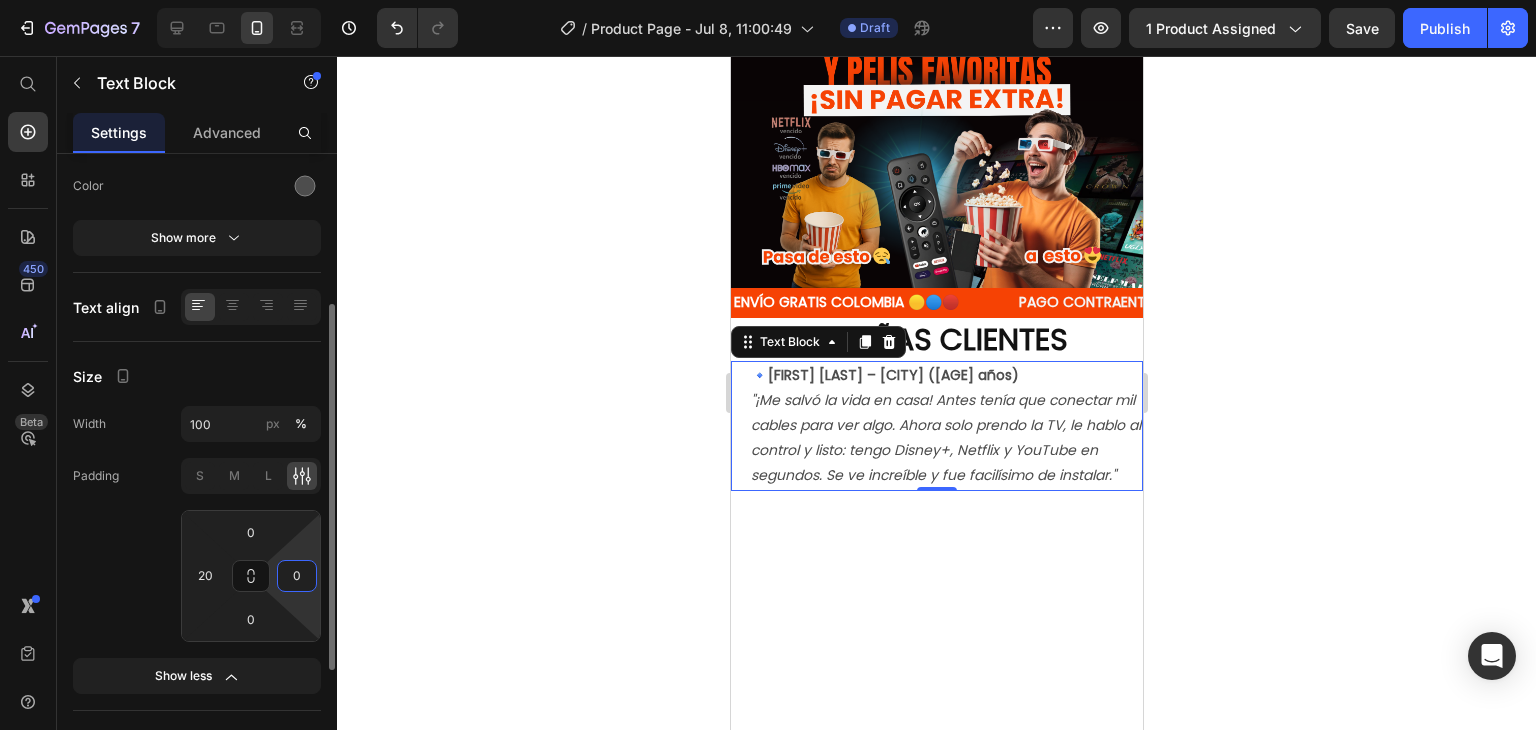 click on "0" at bounding box center [297, 576] 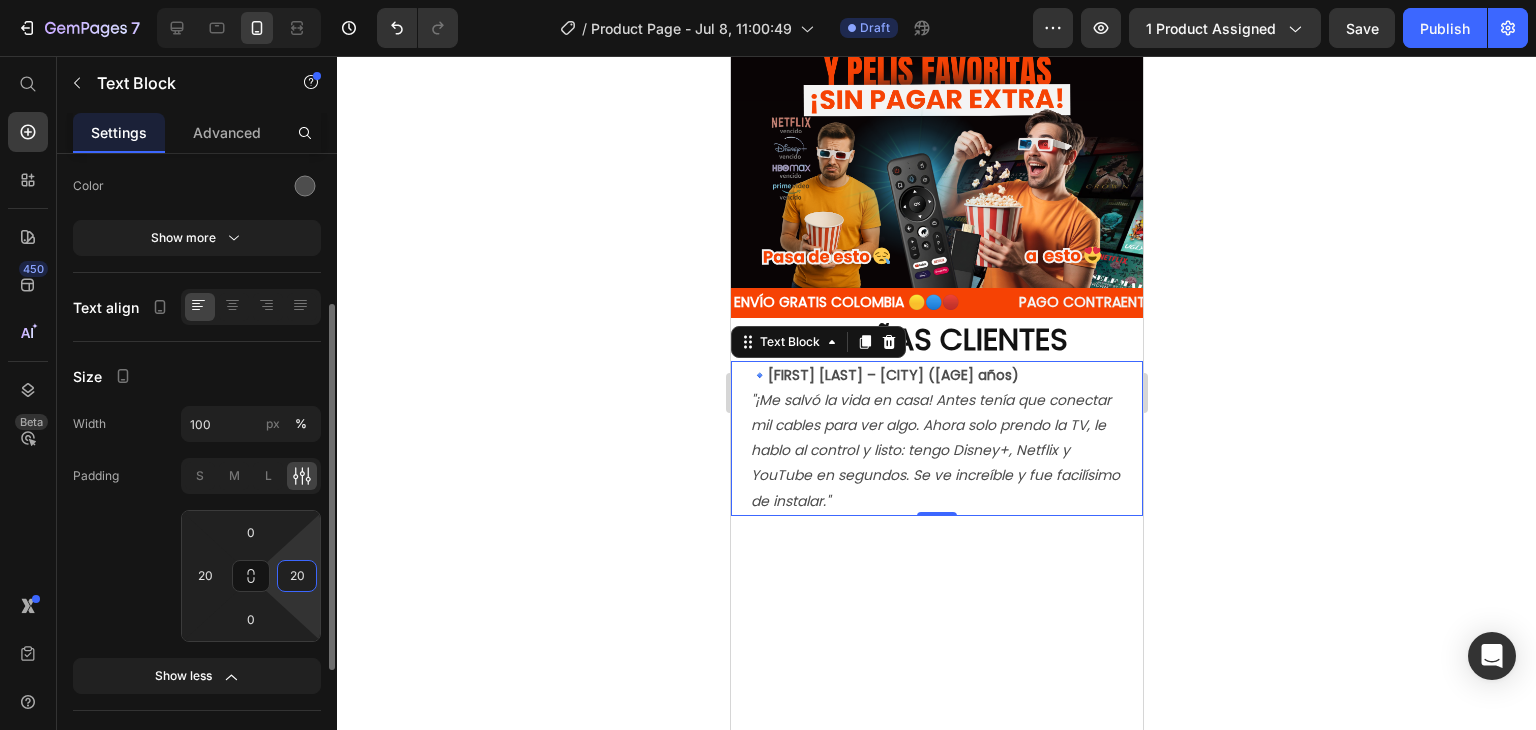 type on "2" 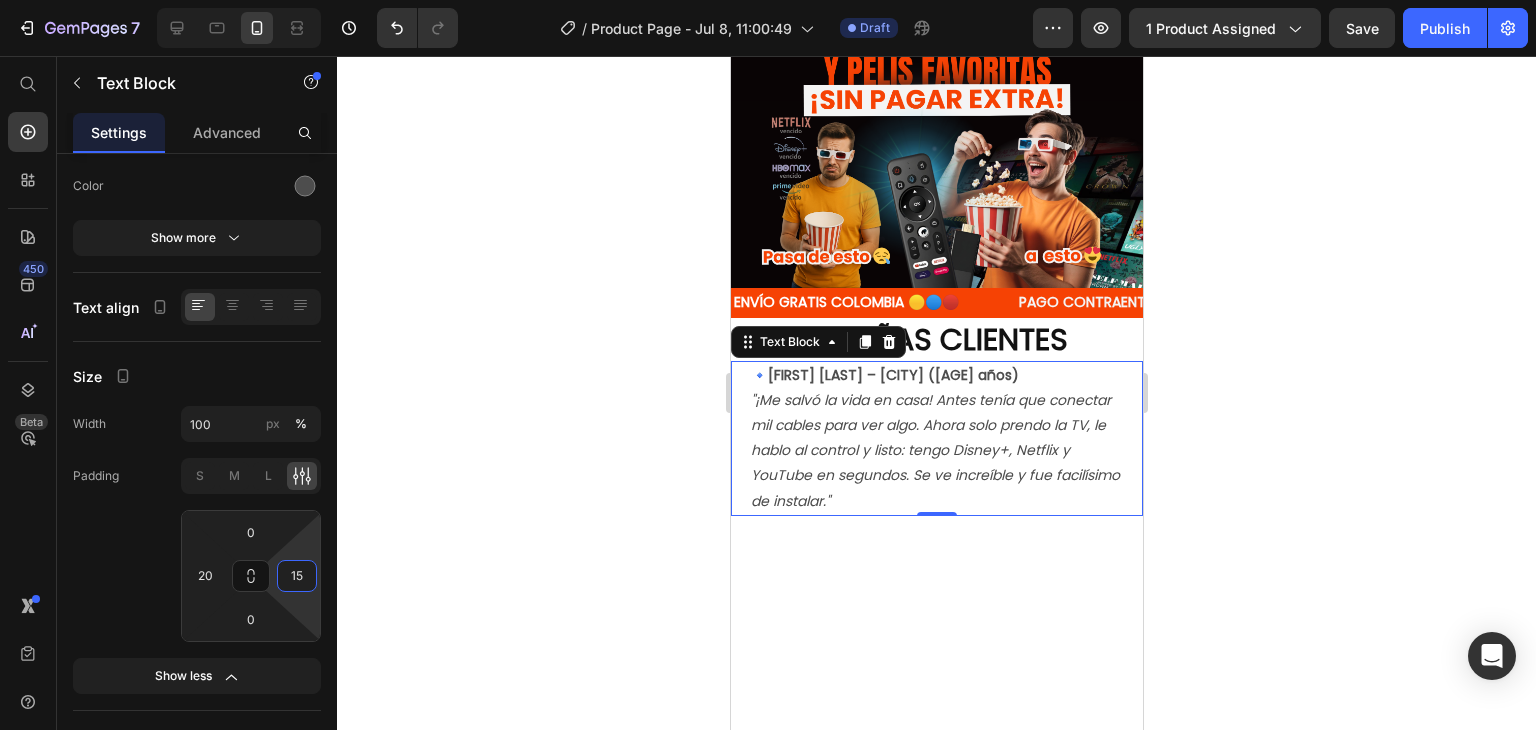 type on "15" 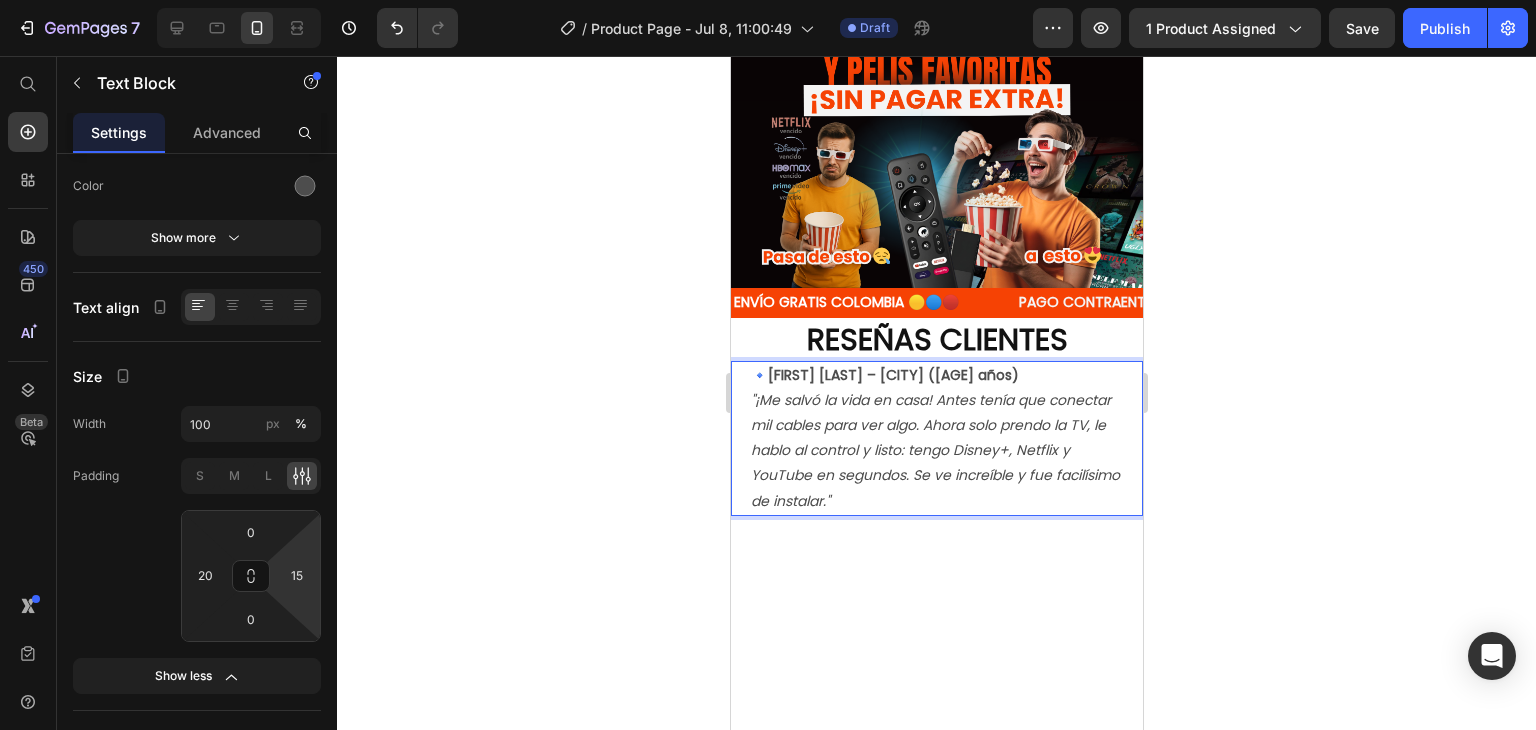 click on "🔹  [FIRST] [LAST] – [CITY] ([AGE] años) "¡Me salvó la vida en casa! Antes tenía que conectar mil cables para ver algo. Ahora solo prendo la TV, le hablo al control y listo: tengo Disney+, Netflix y YouTube en segundos. Se ve increíble y fue facilísimo de instalar."" at bounding box center (938, 438) 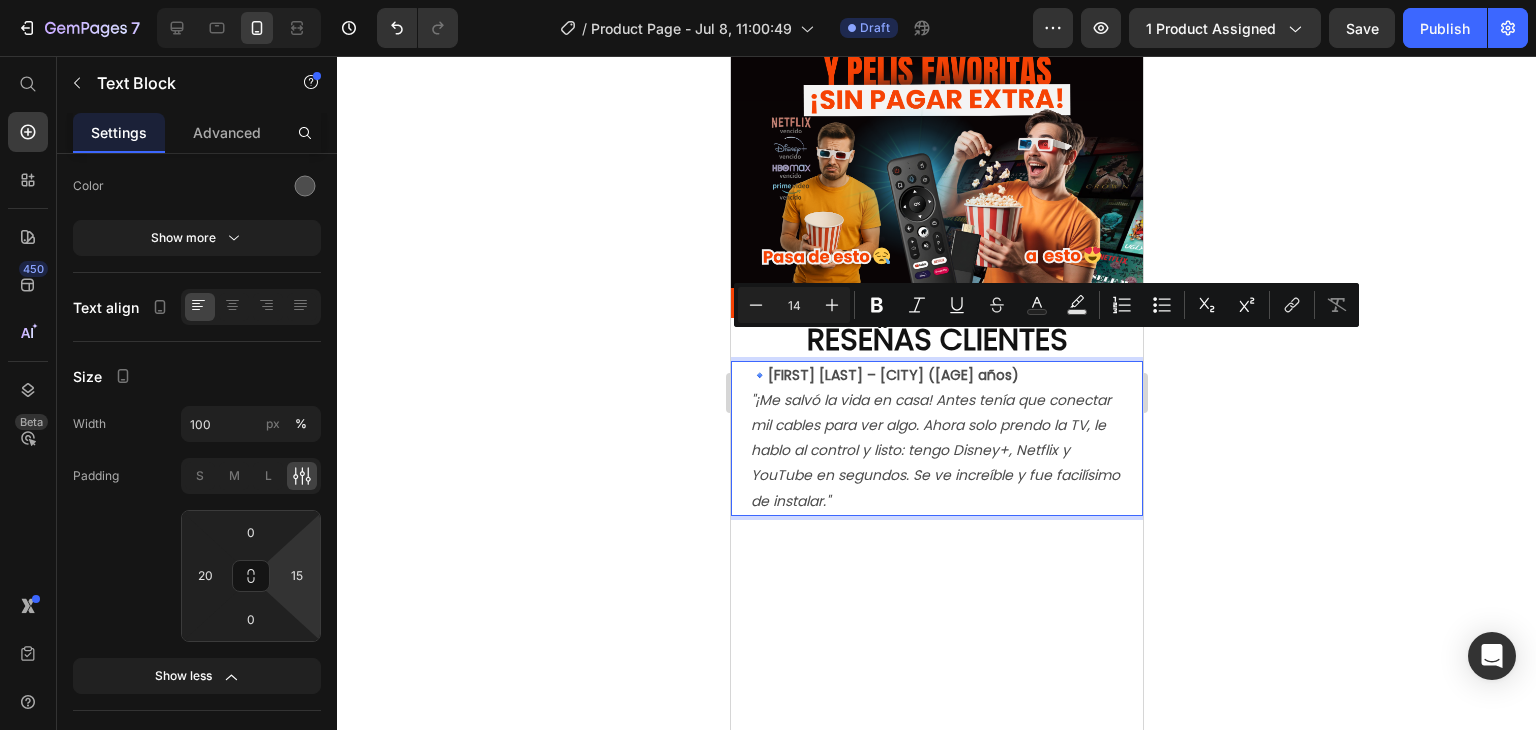 drag, startPoint x: 761, startPoint y: 347, endPoint x: 746, endPoint y: 348, distance: 15.033297 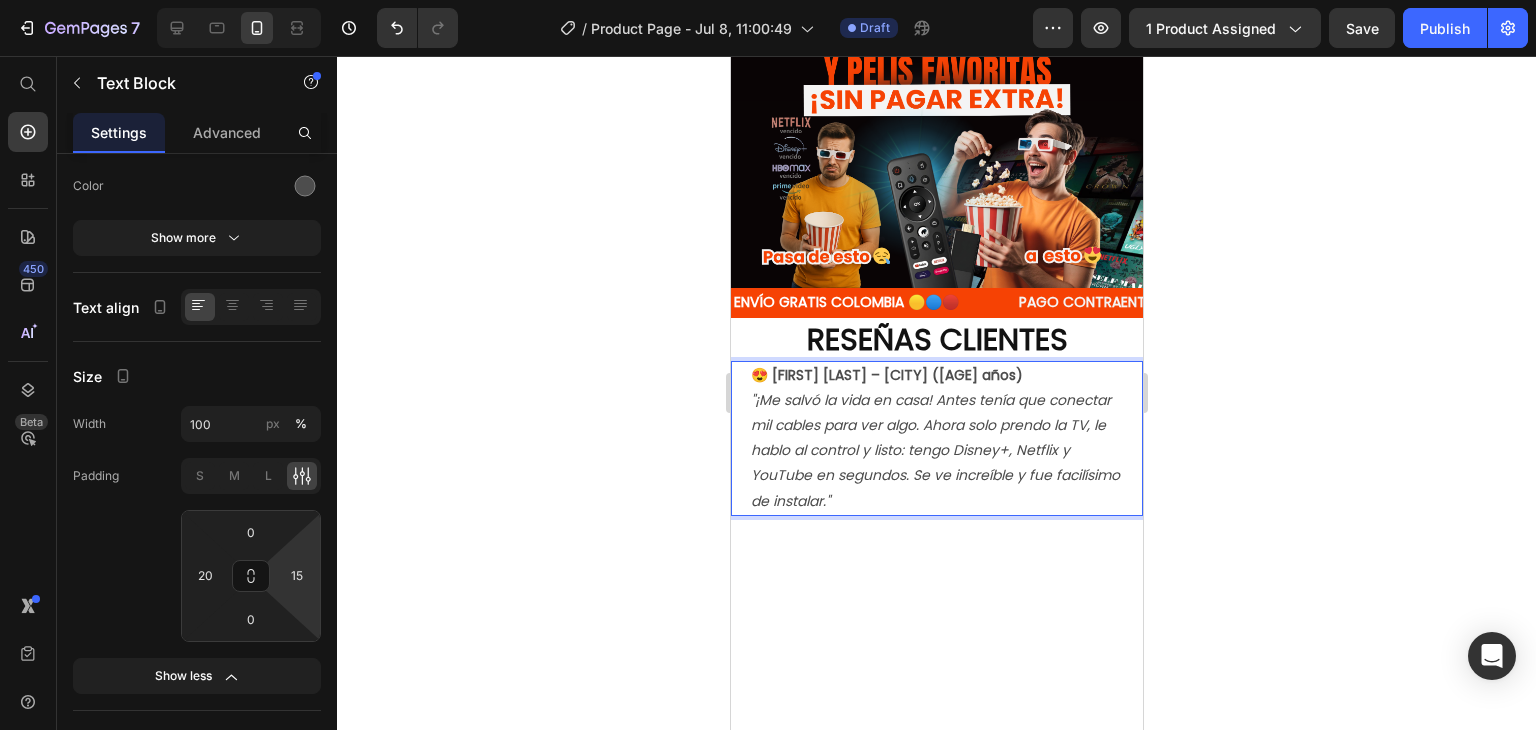 click on "😍 [FIRST] [LAST] – [CITY] ([AGE] años) "¡Me salvó la vida en casa! Antes tenía que conectar mil cables para ver algo. Ahora solo prendo la TV, le hablo al control y listo: tengo Disney+, Netflix y YouTube en segundos. Se ve increíble y fue facilísimo de instalar."" at bounding box center (938, 438) 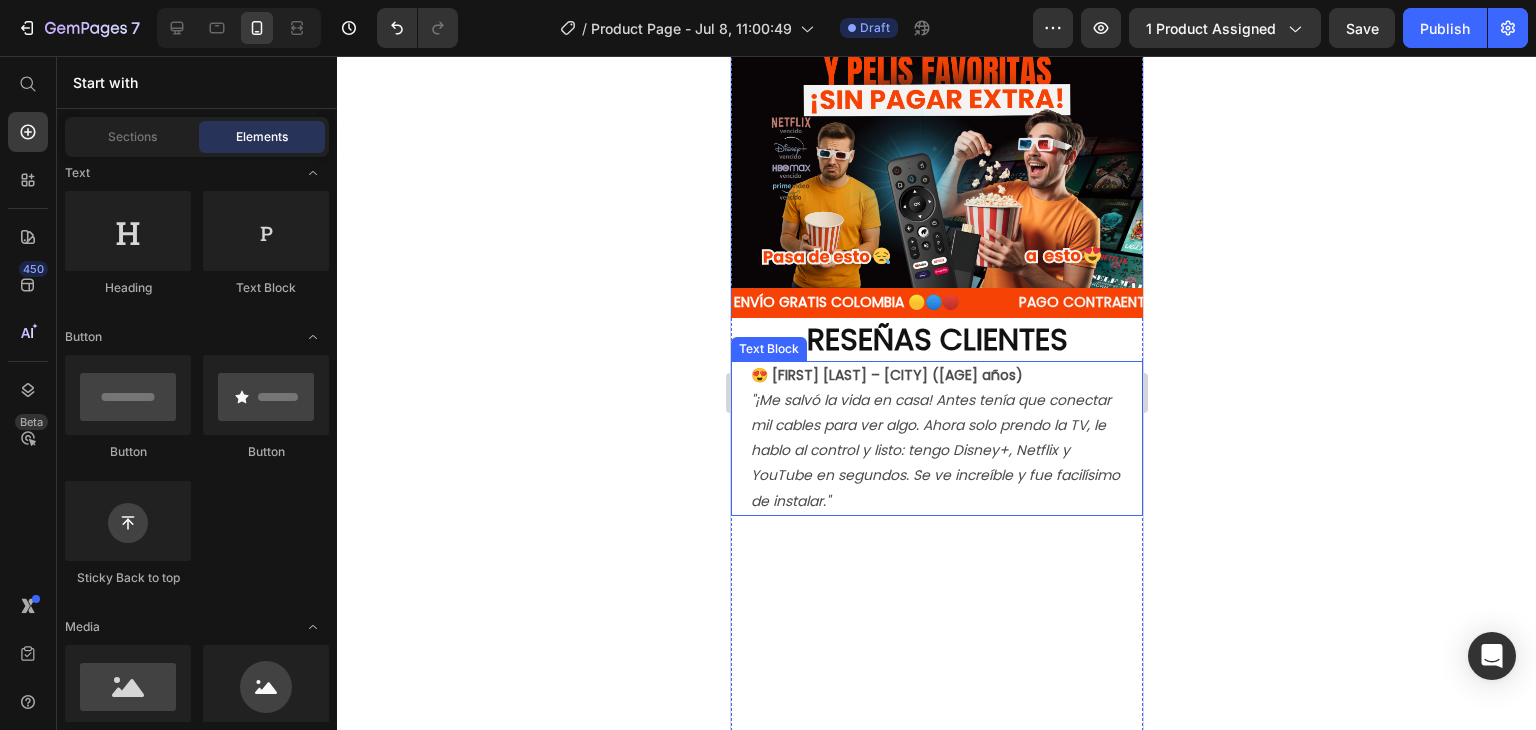 click on "😍 [FIRST] [LAST] – [CITY] ([AGE] años) "¡Me salvó la vida en casa! Antes tenía que conectar mil cables para ver algo. Ahora solo prendo la TV, le hablo al control y listo: tengo Disney+, Netflix y YouTube en segundos. Se ve increíble y fue facilísimo de instalar."" at bounding box center [938, 438] 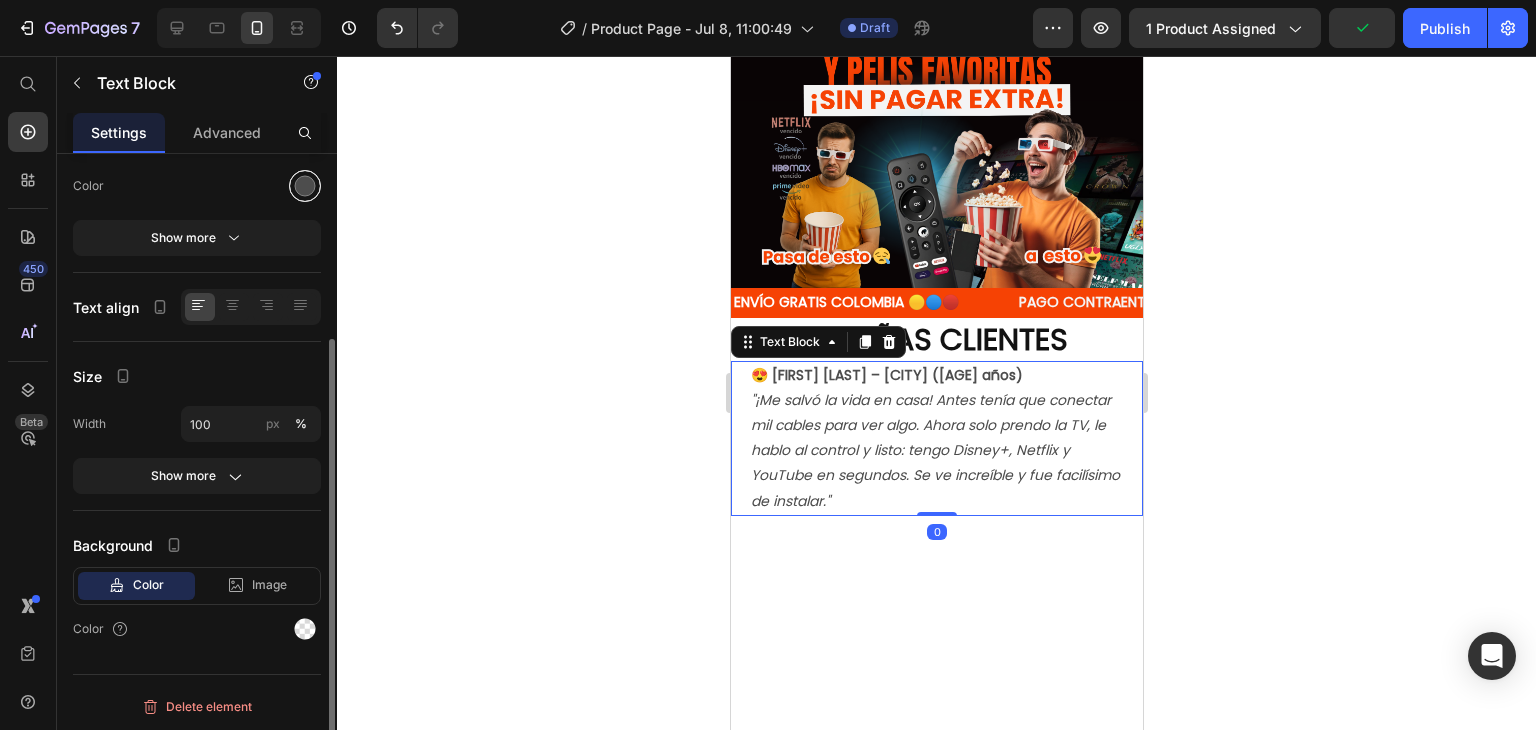 click at bounding box center (305, 186) 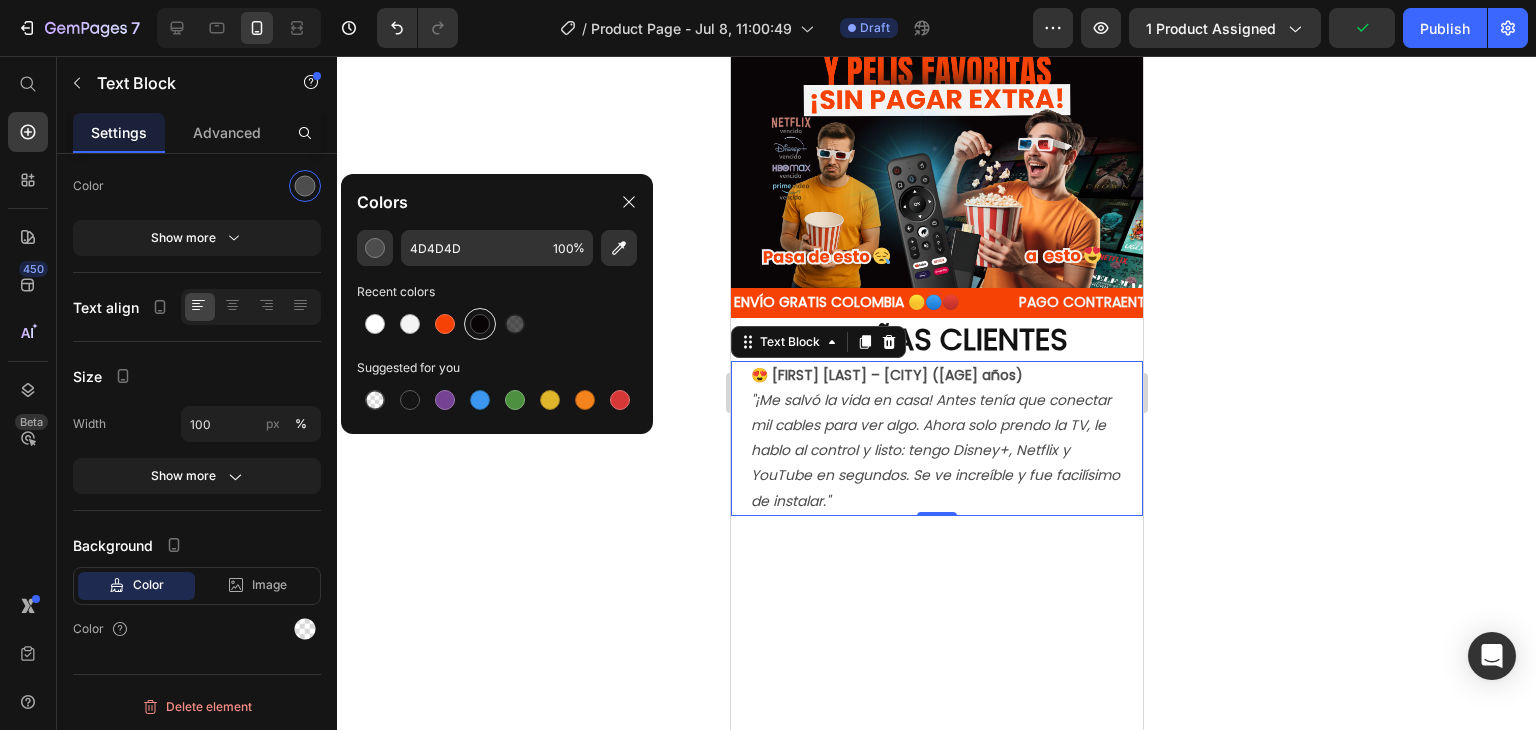click at bounding box center (480, 324) 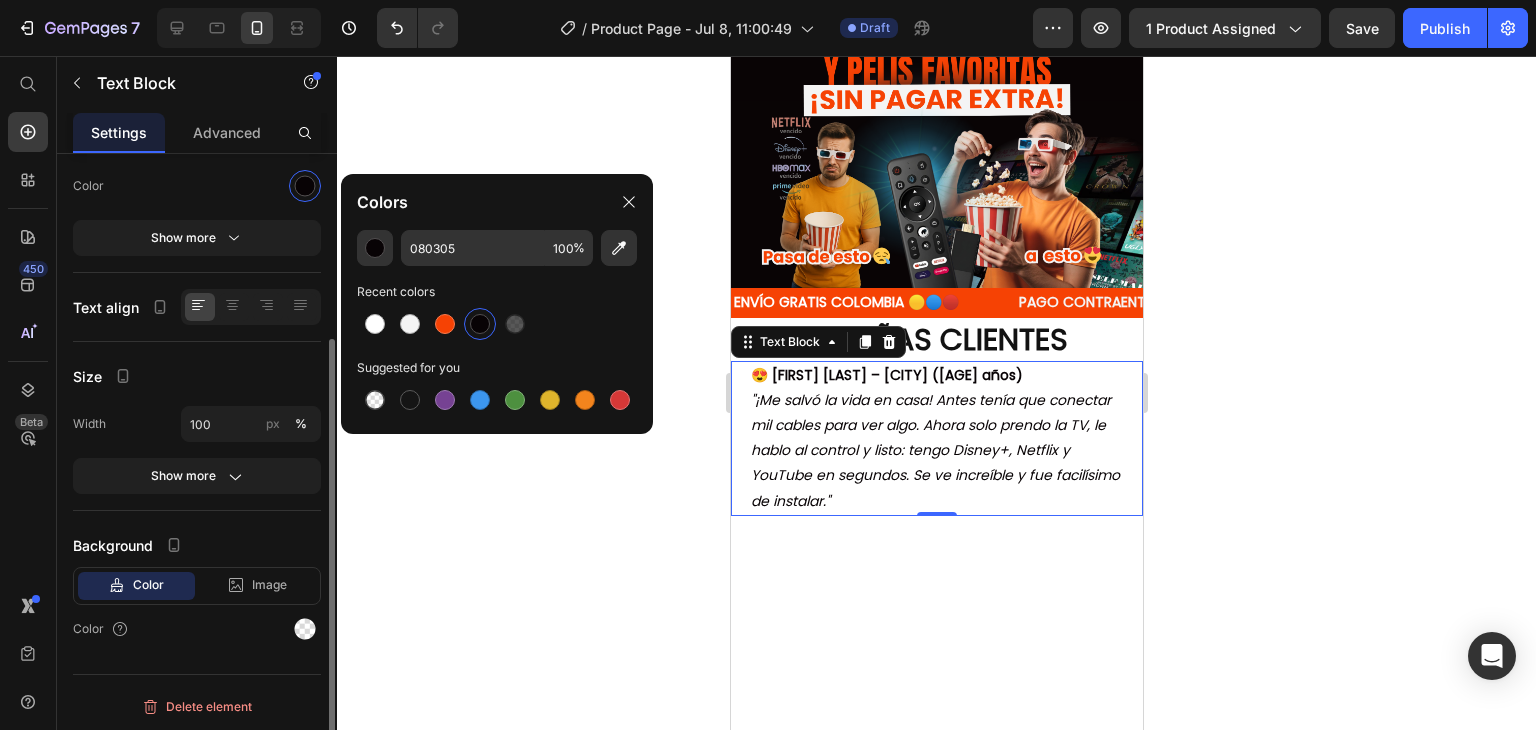 click at bounding box center (251, 186) 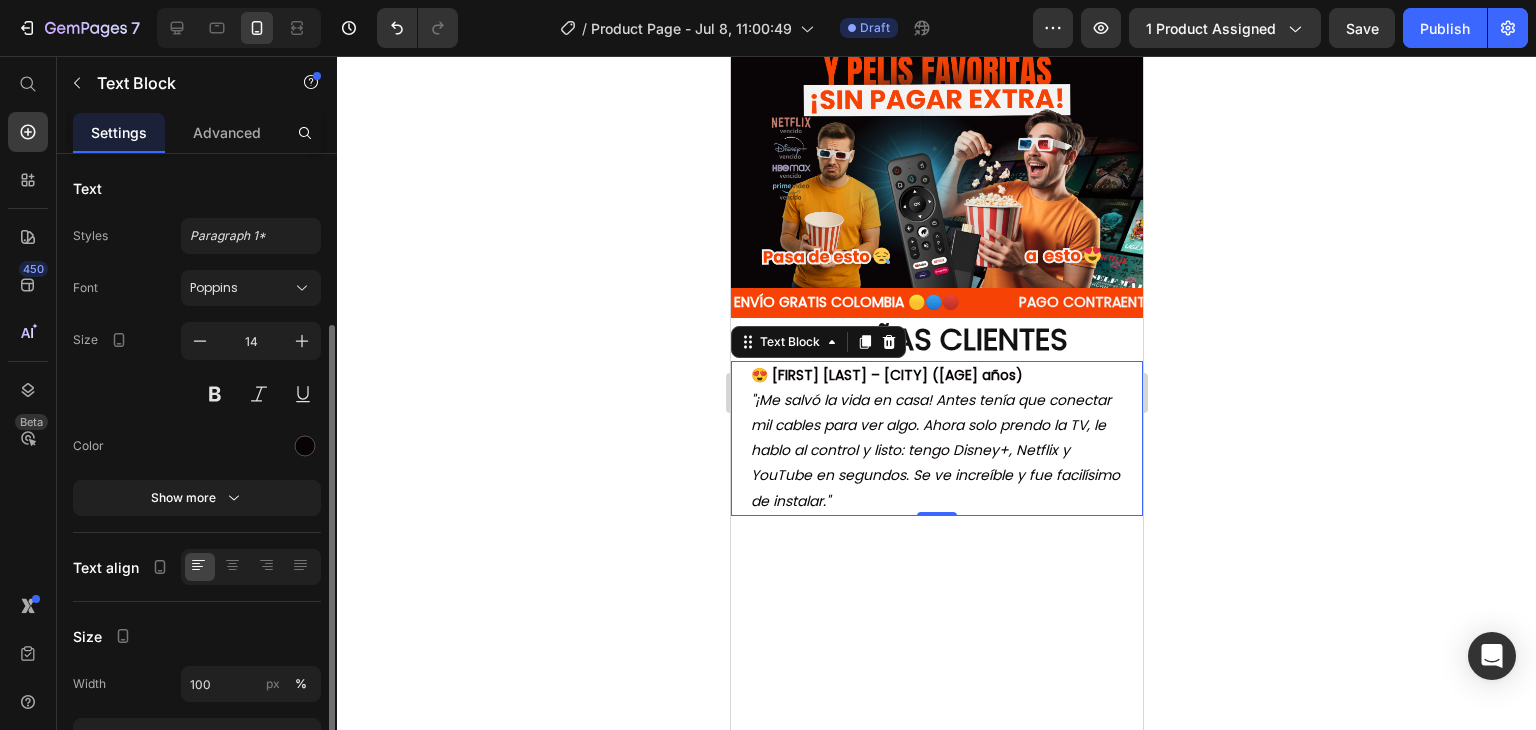 scroll, scrollTop: 260, scrollLeft: 0, axis: vertical 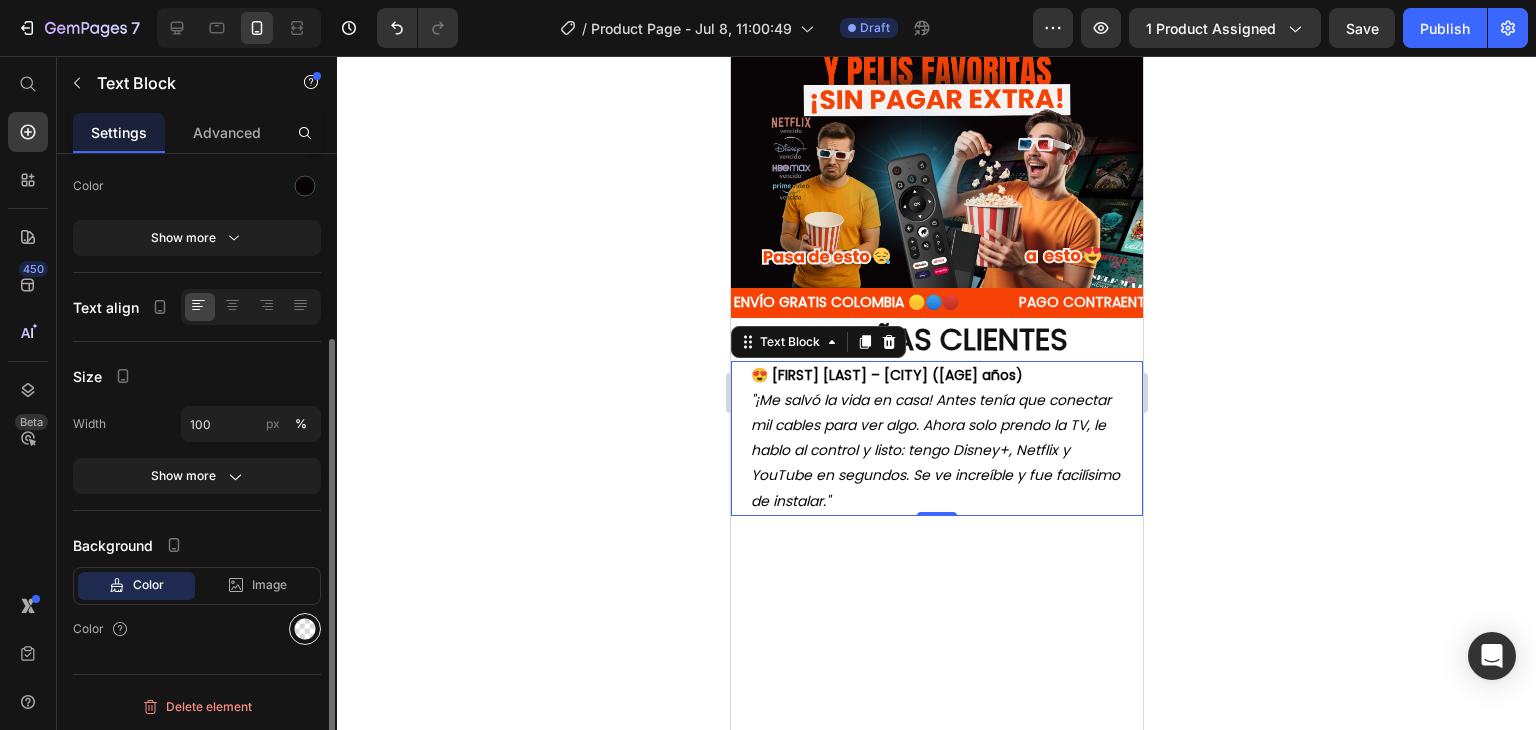 click at bounding box center (305, 629) 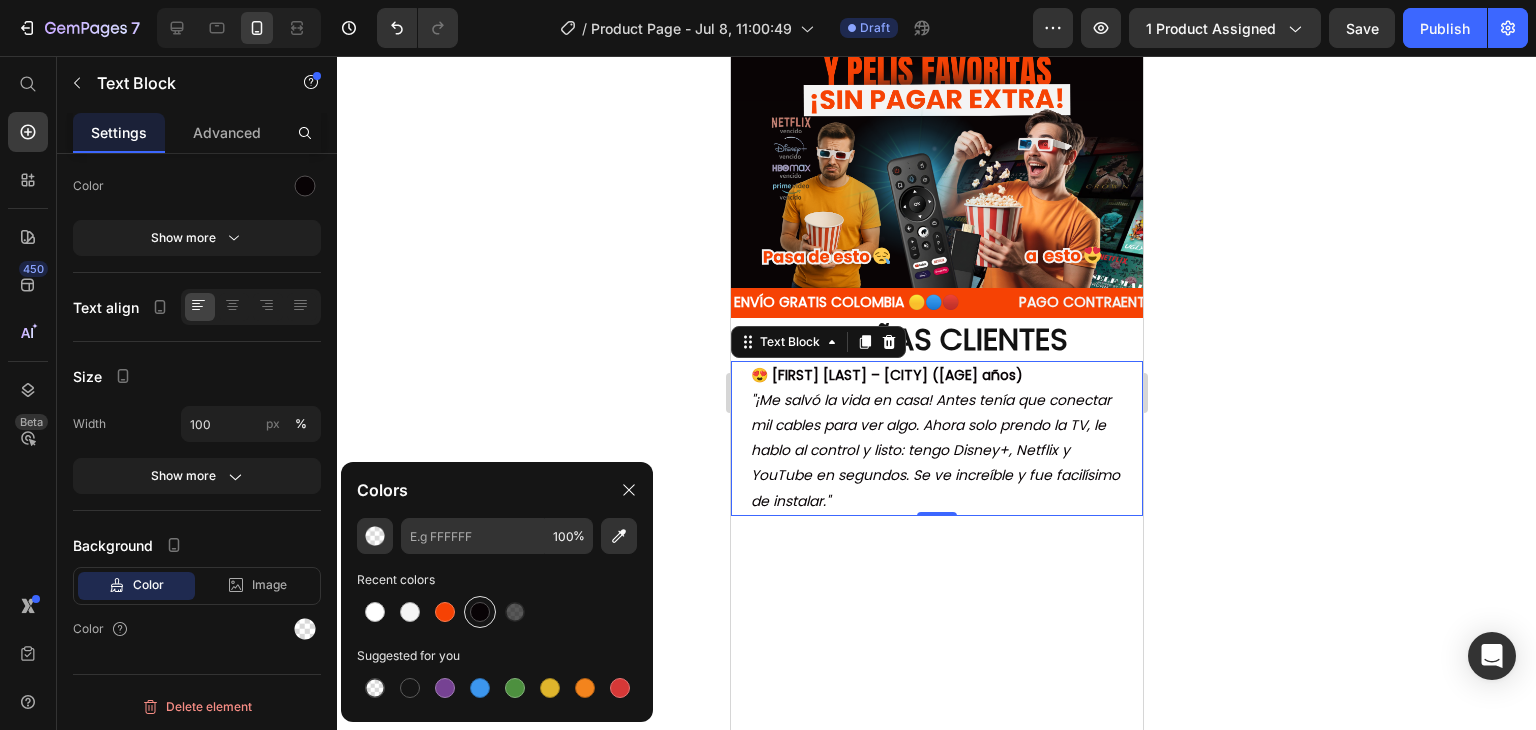 click at bounding box center (480, 612) 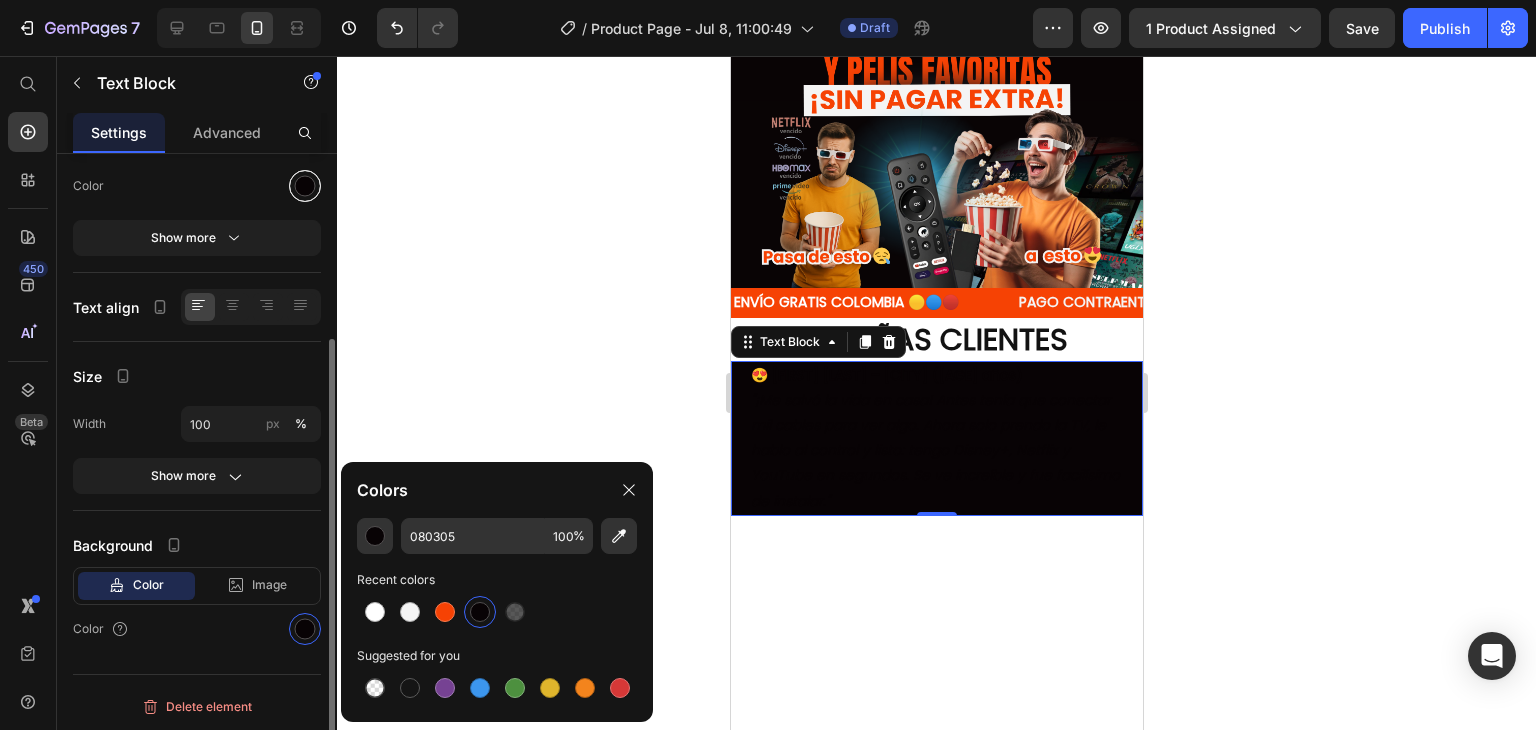 click at bounding box center (305, 186) 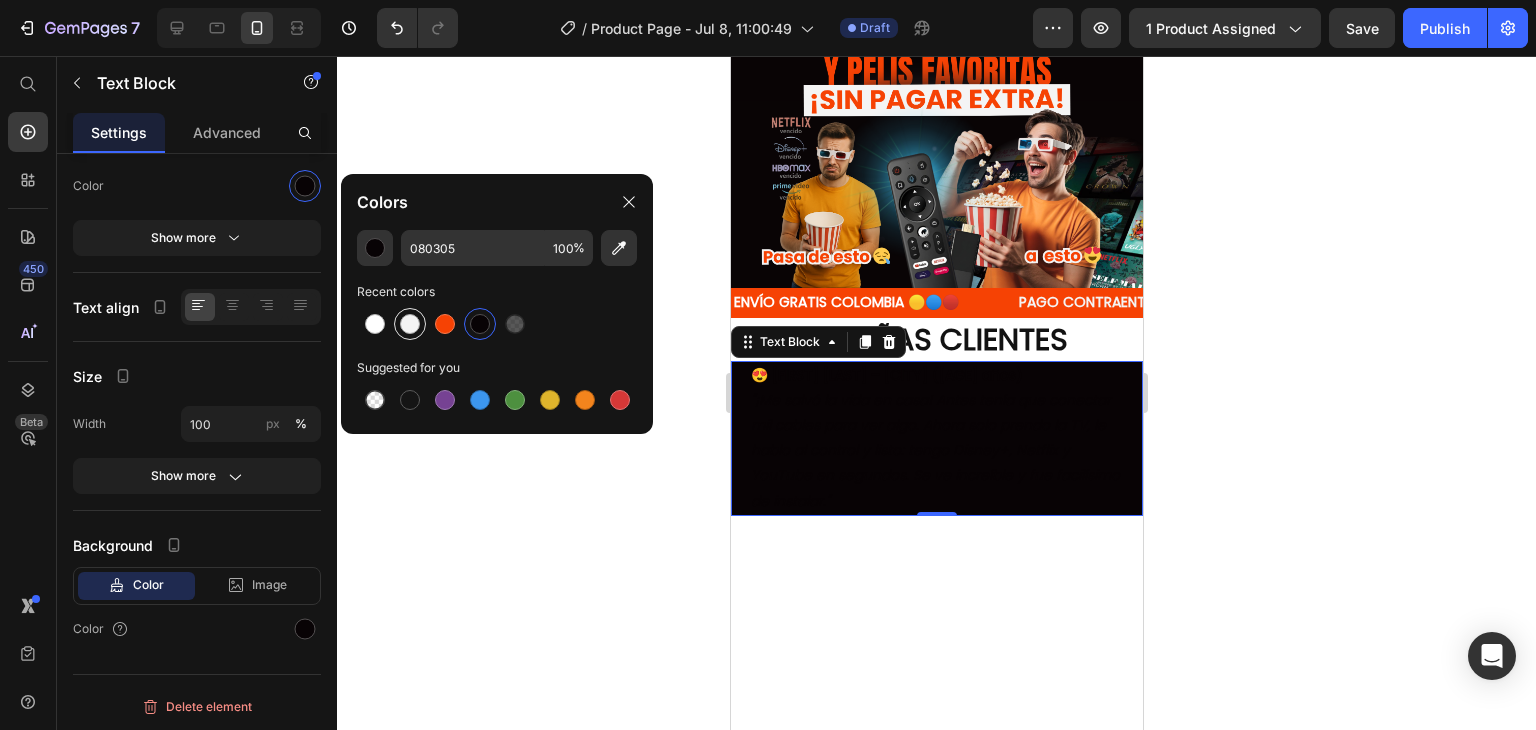 click at bounding box center [410, 324] 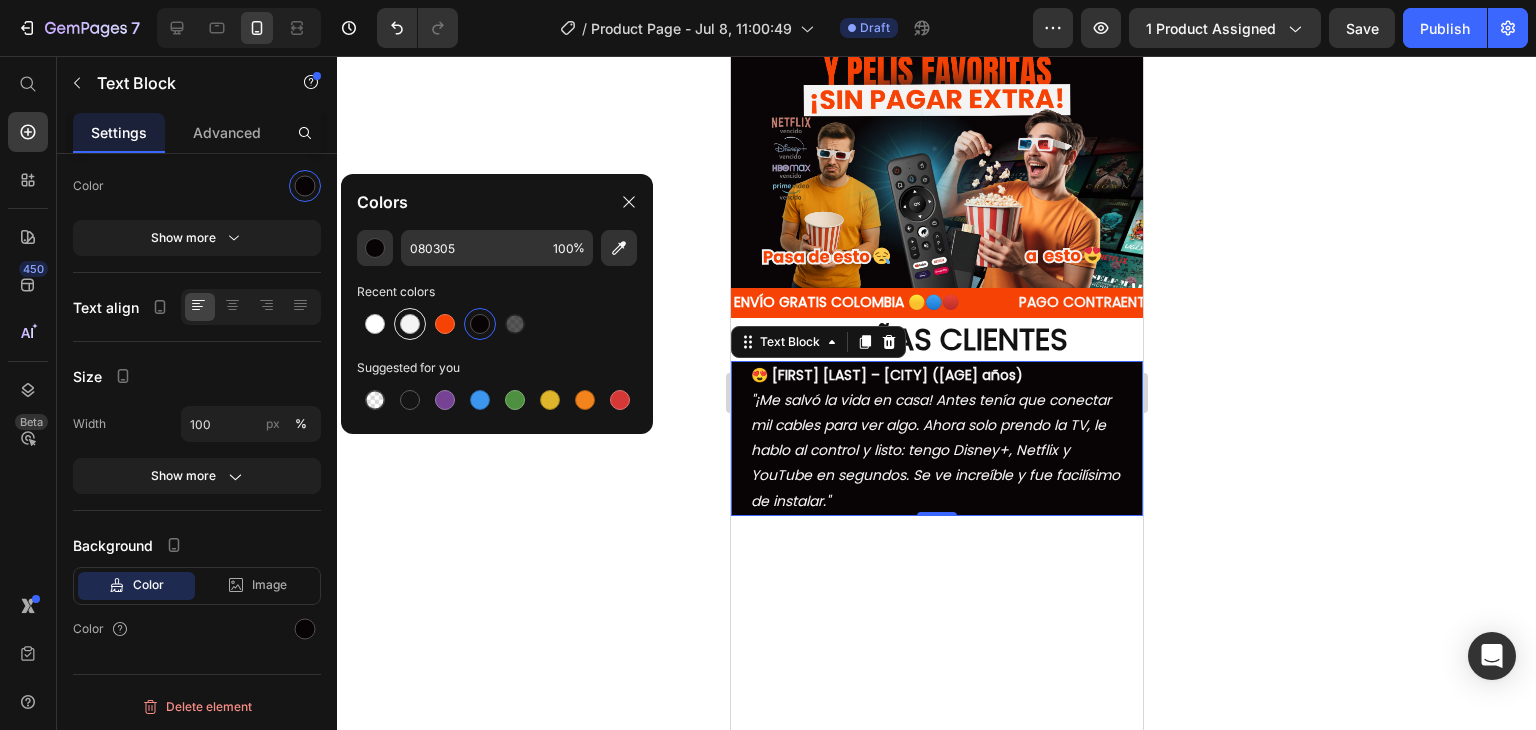 type on "F4F4F4" 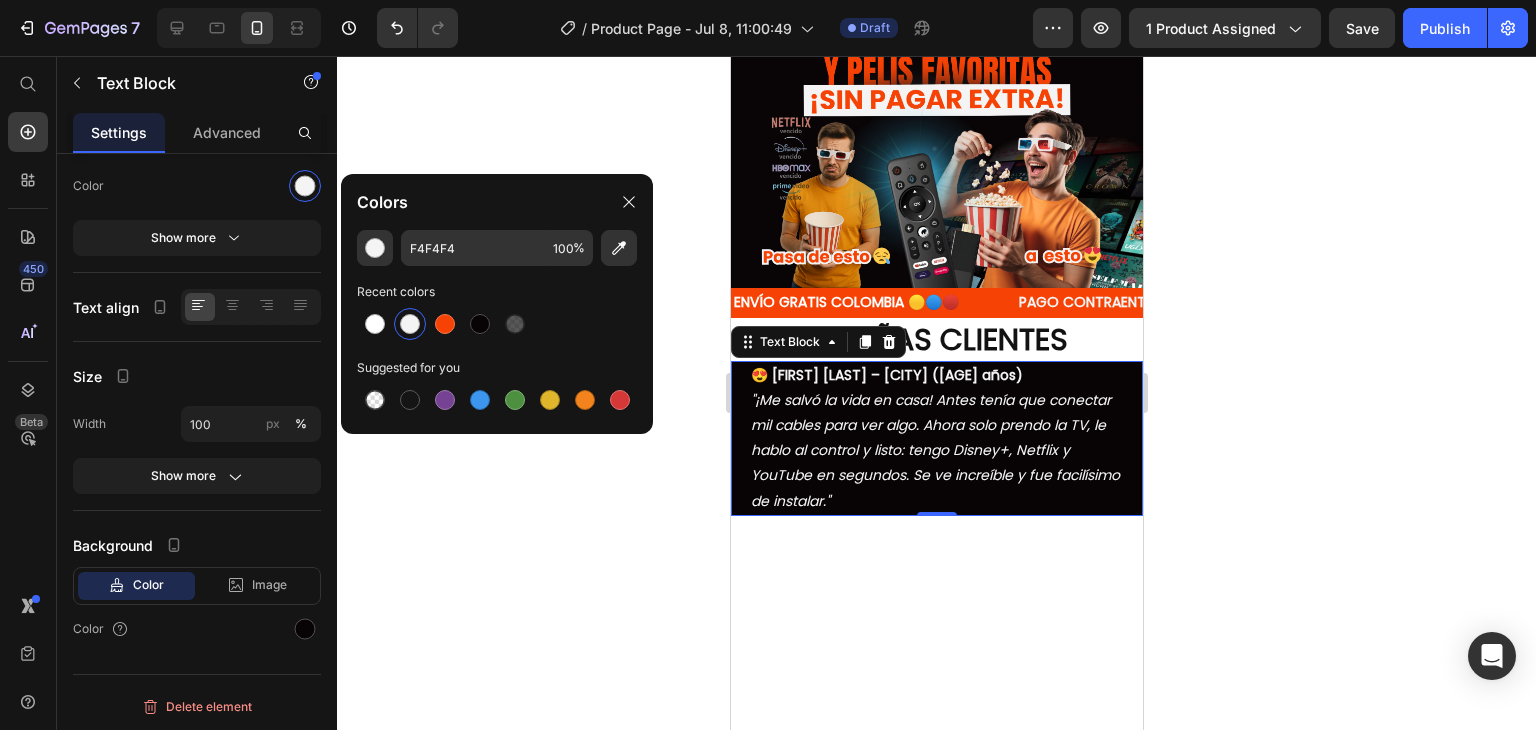 click 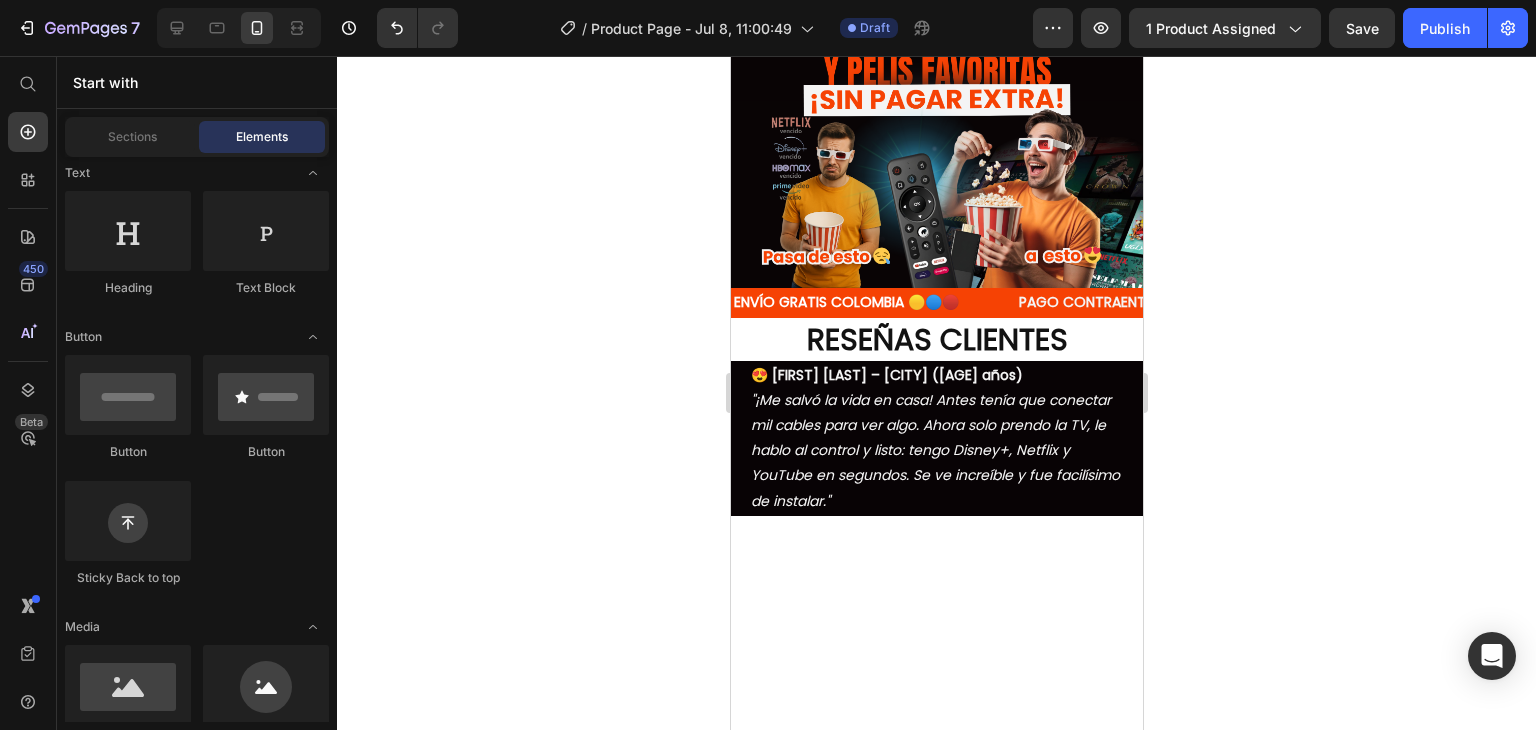 click 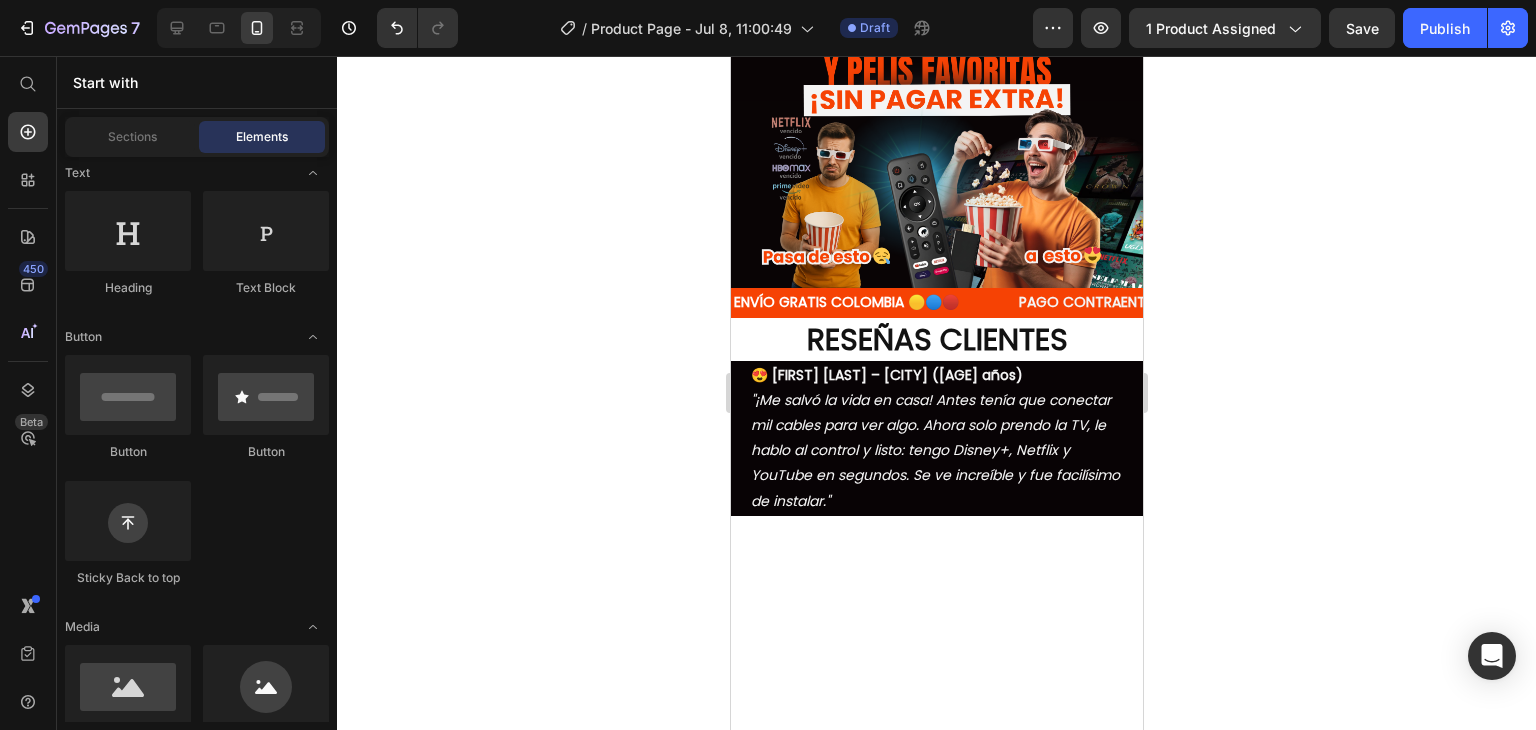 click on ""¡Me salvó la vida en casa! Antes tenía que conectar mil cables para ver algo. Ahora solo prendo la TV, le hablo al control y listo: tengo Disney+, Netflix y YouTube en segundos. Se ve increíble y fue facilísimo de instalar."" at bounding box center (934, 450) 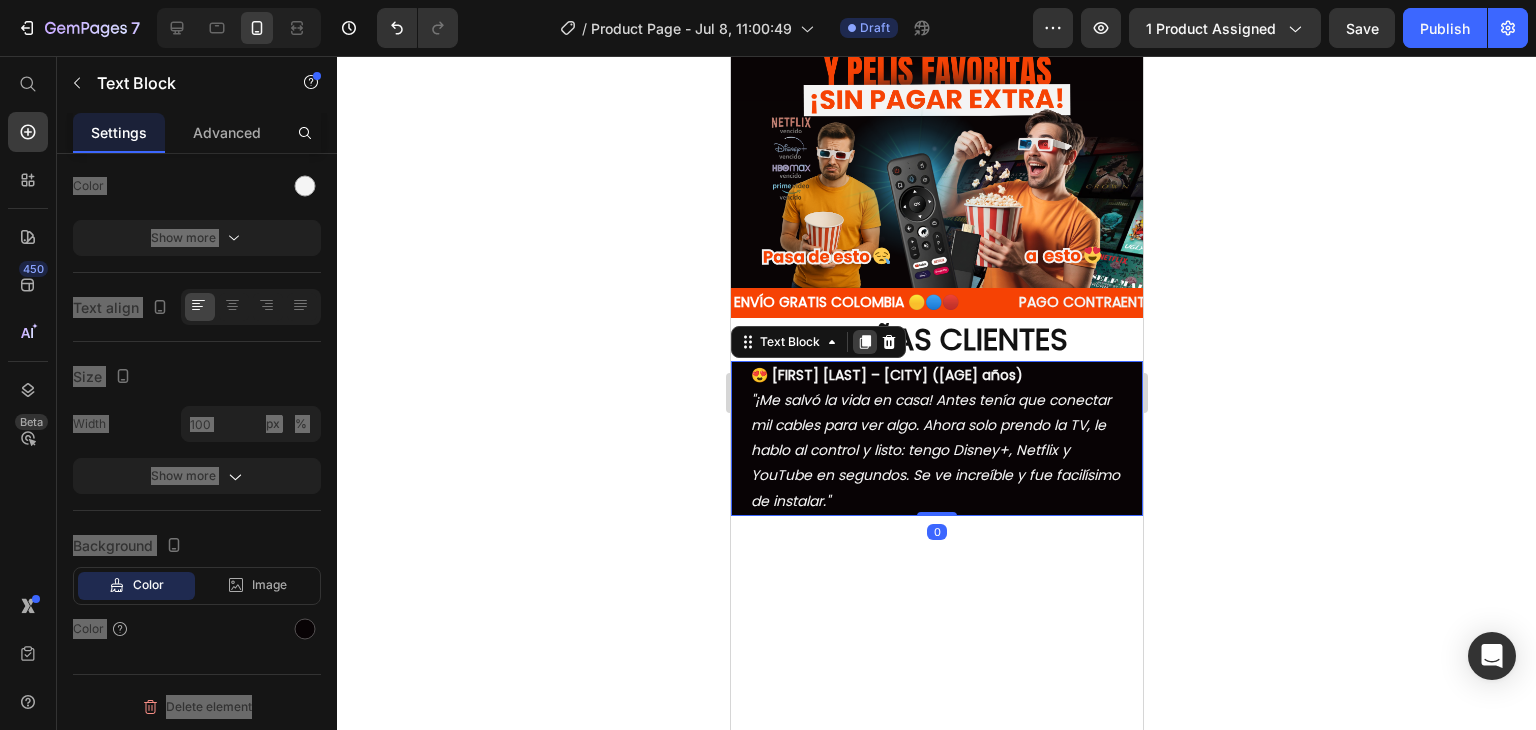 click 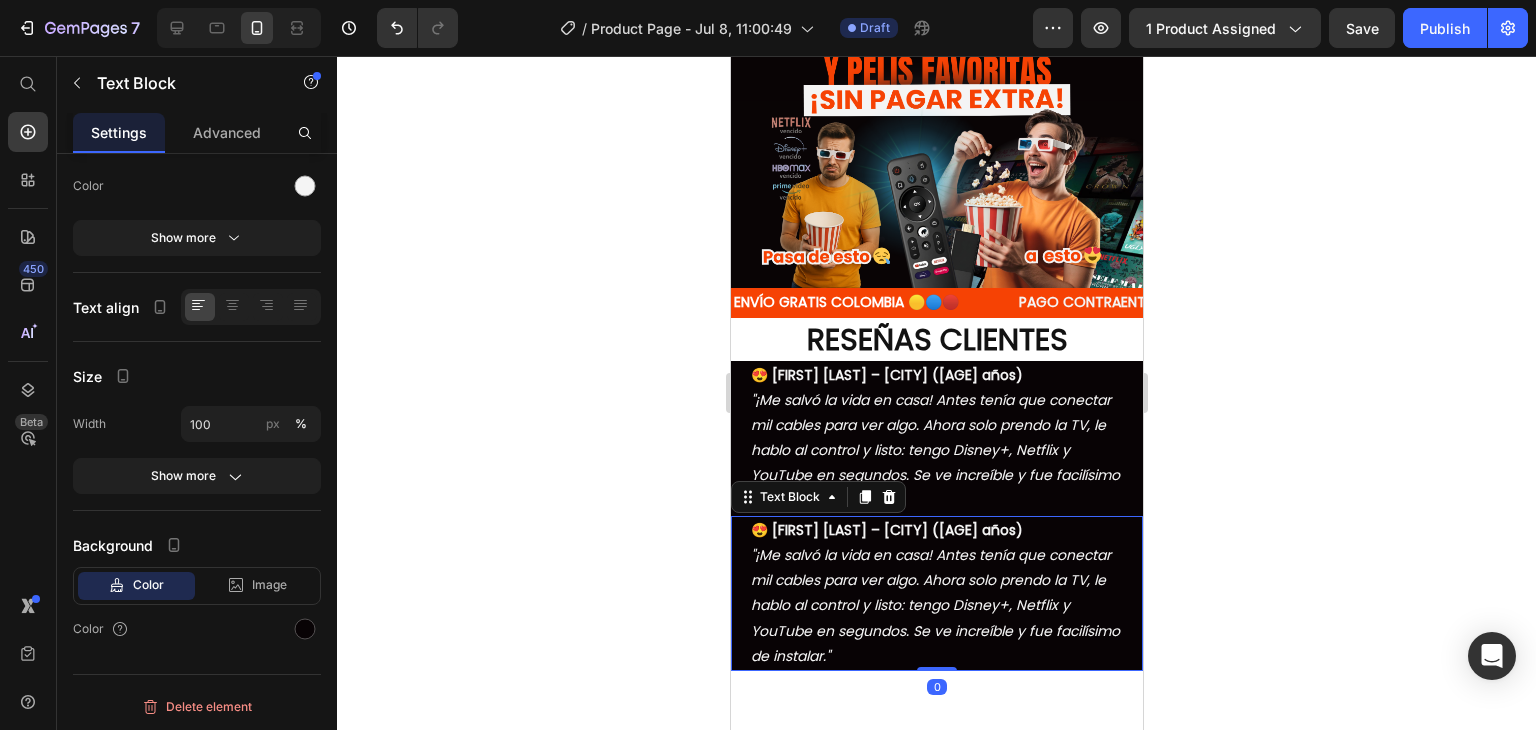 click 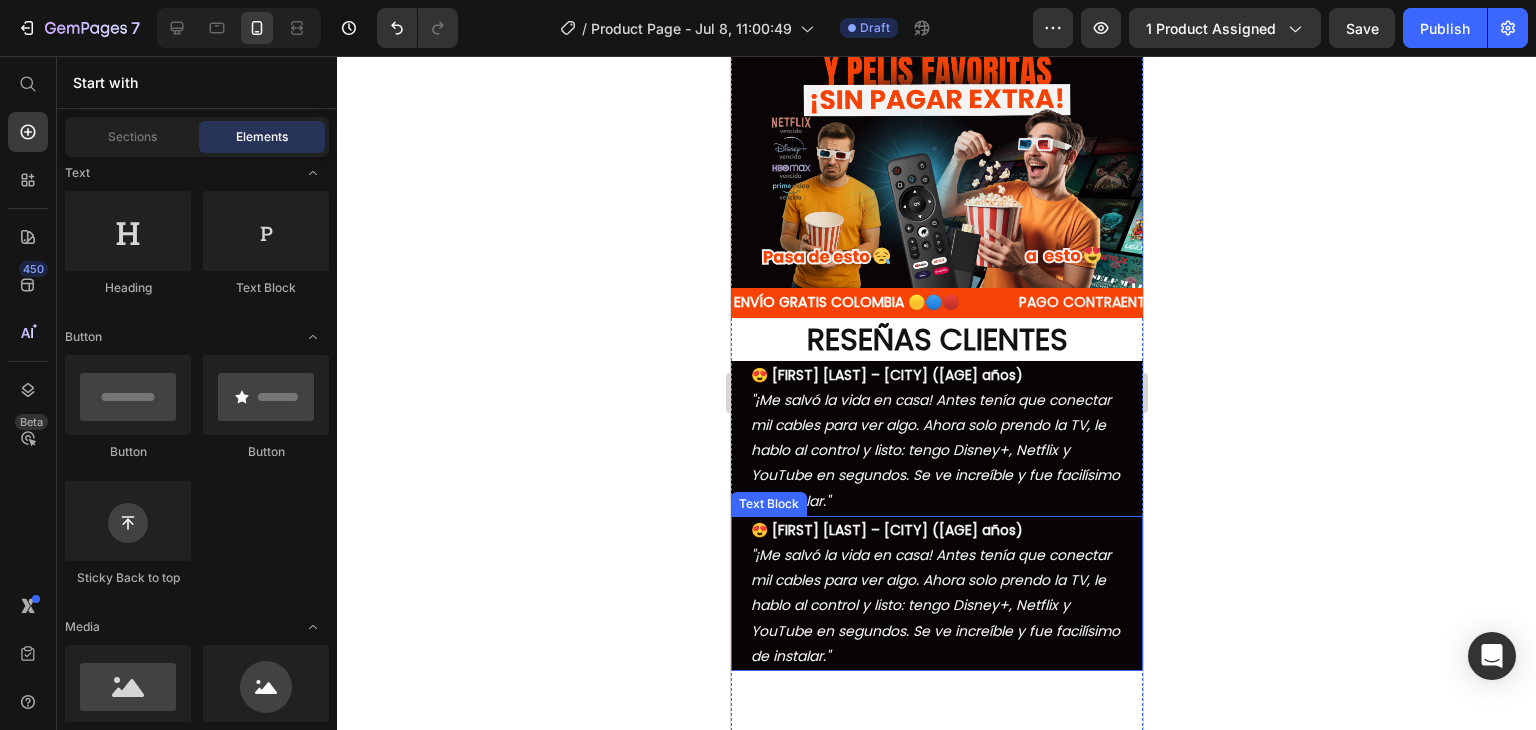 click on ""¡Me salvó la vida en casa! Antes tenía que conectar mil cables para ver algo. Ahora solo prendo la TV, le hablo al control y listo: tengo Disney+, Netflix y YouTube en segundos. Se ve increíble y fue facilísimo de instalar."" at bounding box center [934, 605] 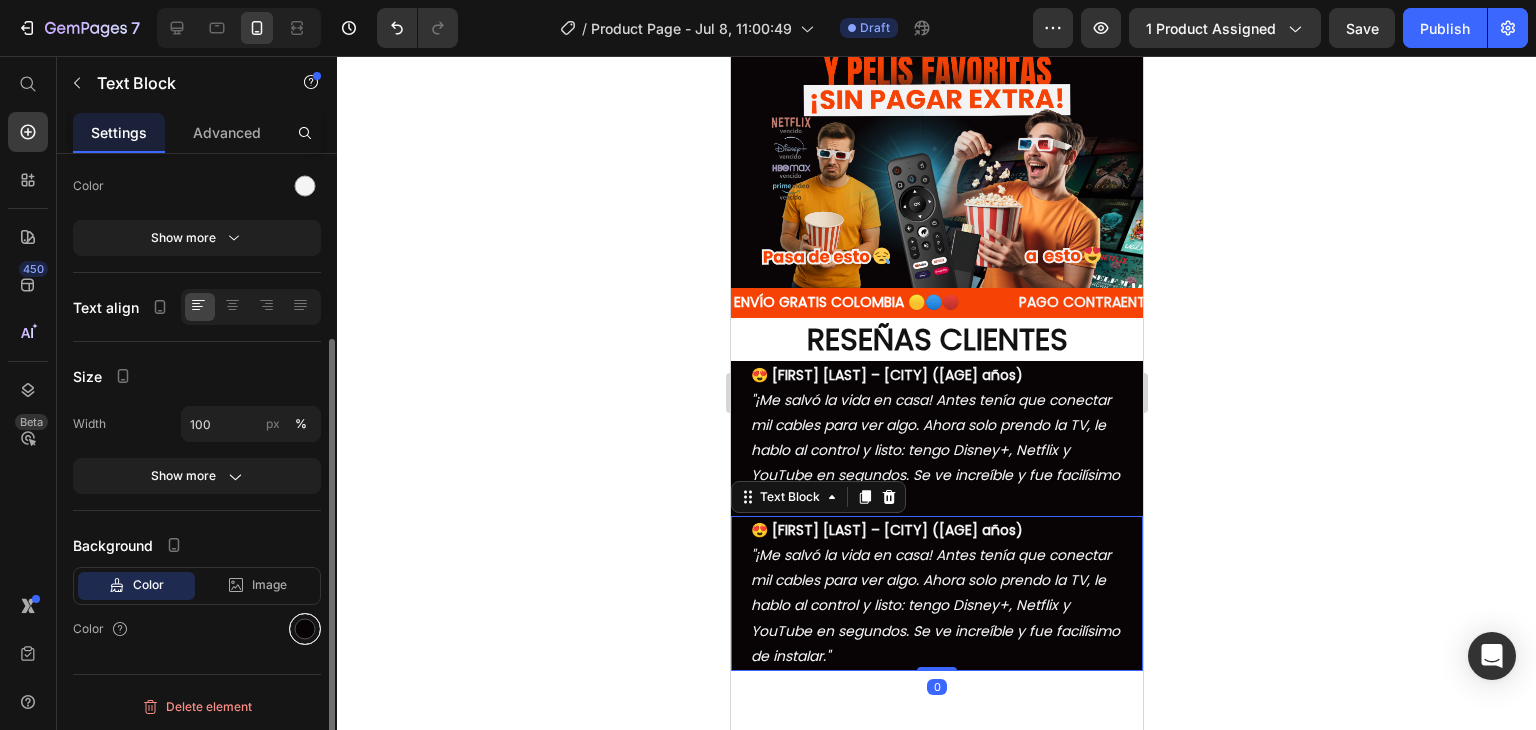 click at bounding box center (305, 629) 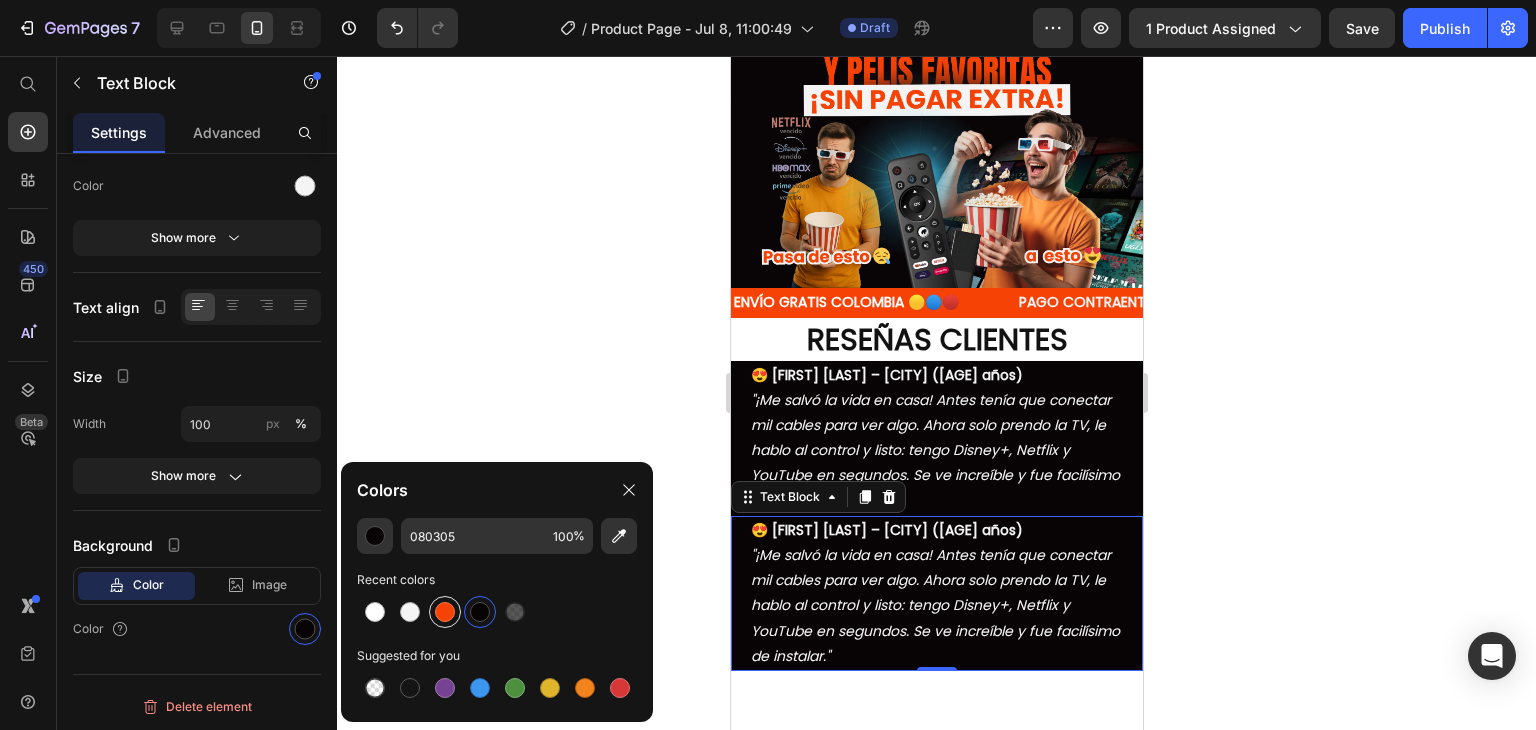 click at bounding box center (445, 612) 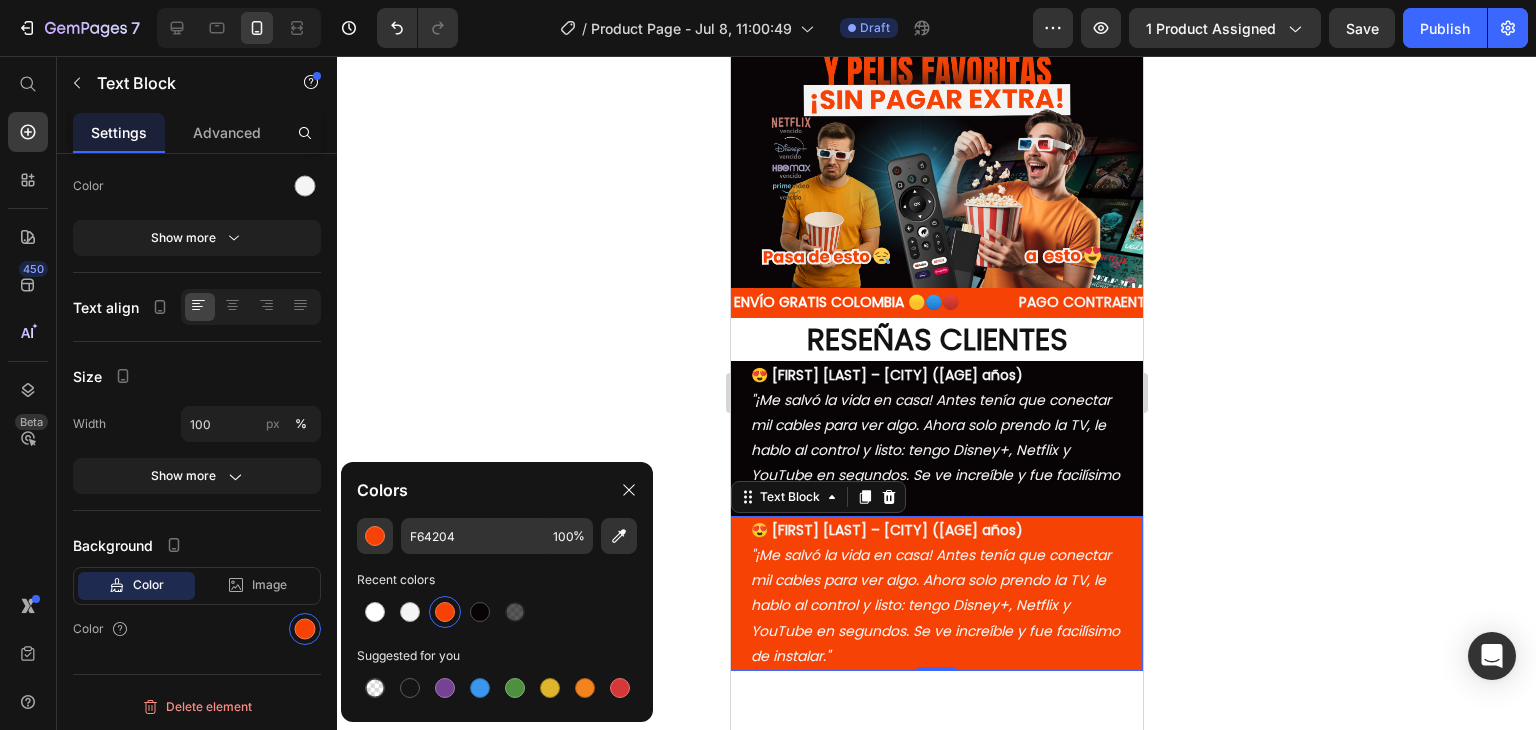 click 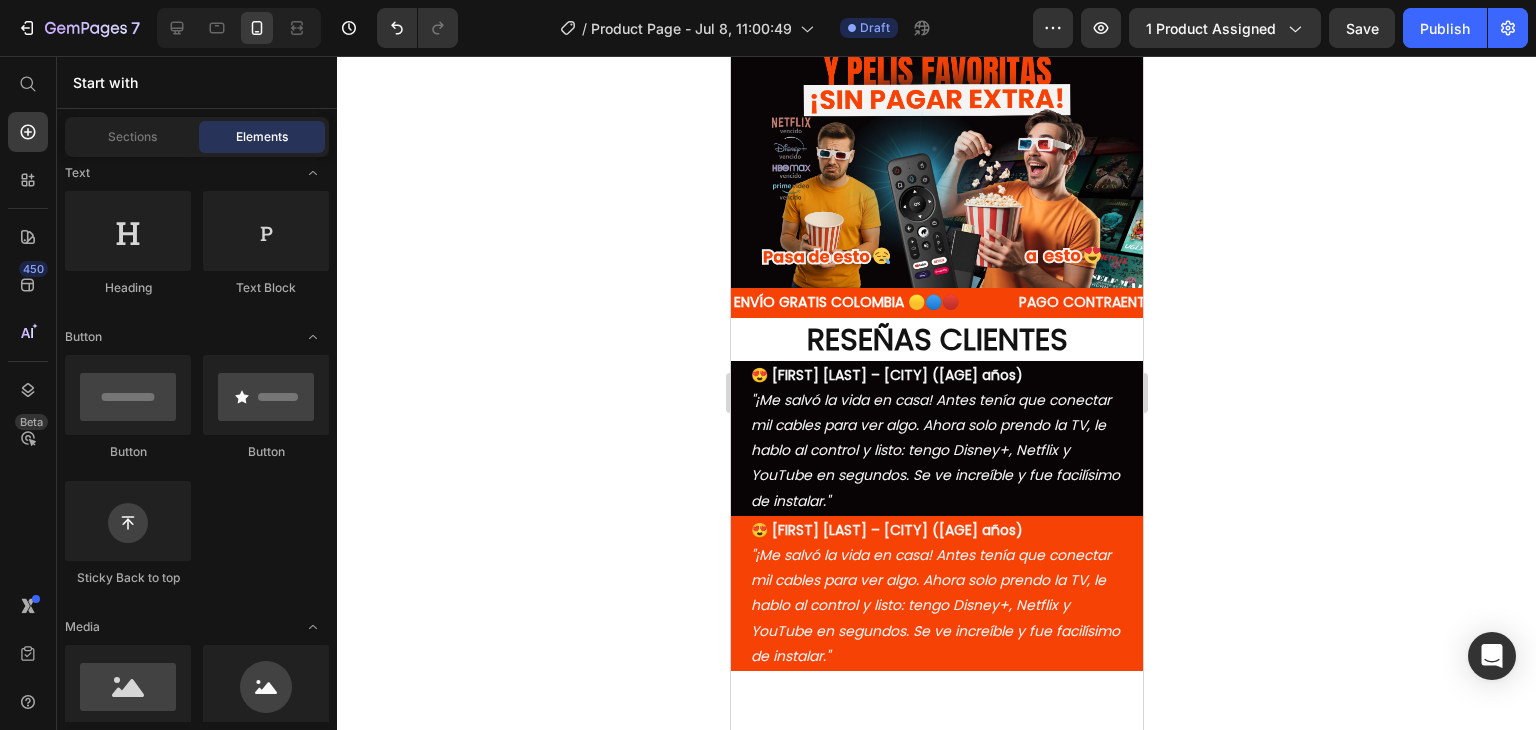 click 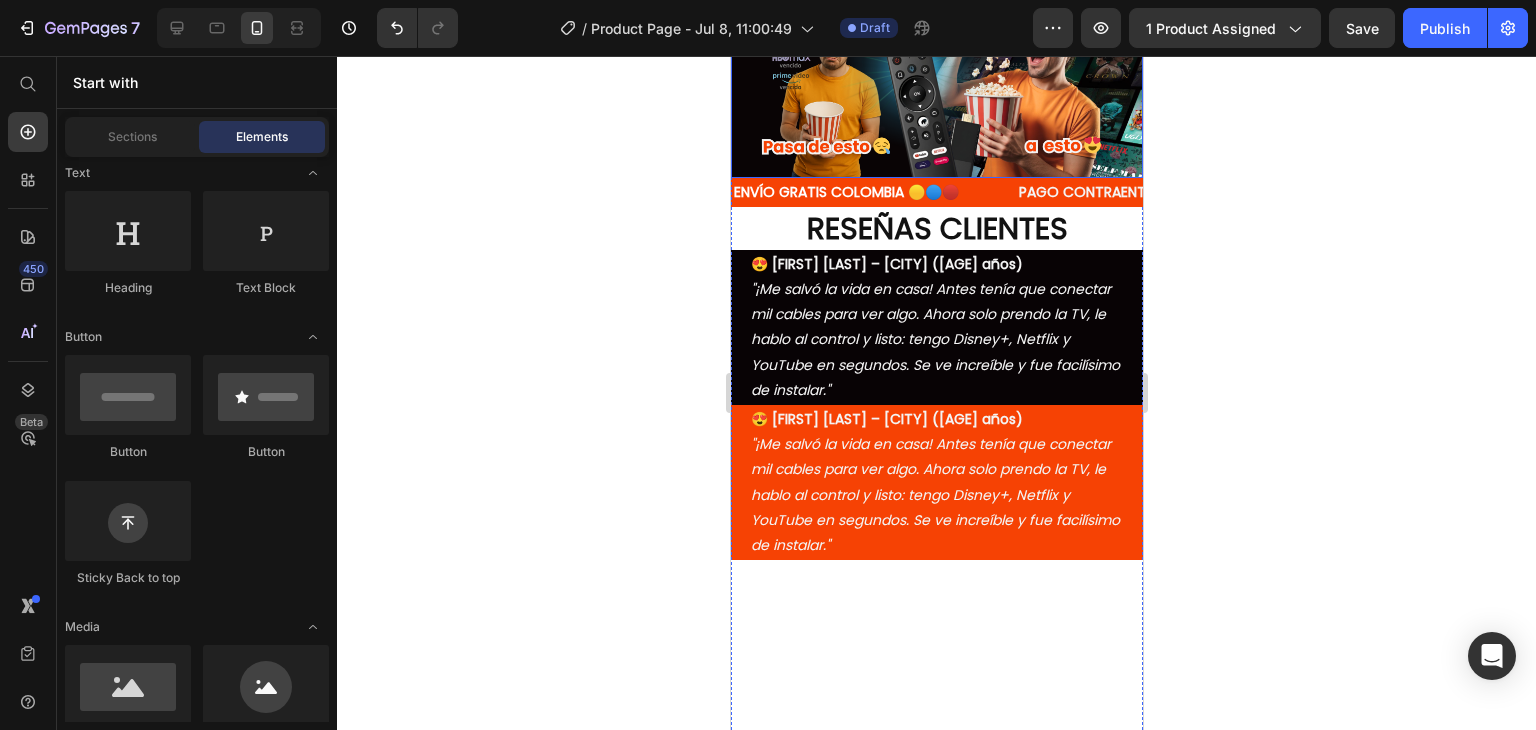 scroll, scrollTop: 2777, scrollLeft: 0, axis: vertical 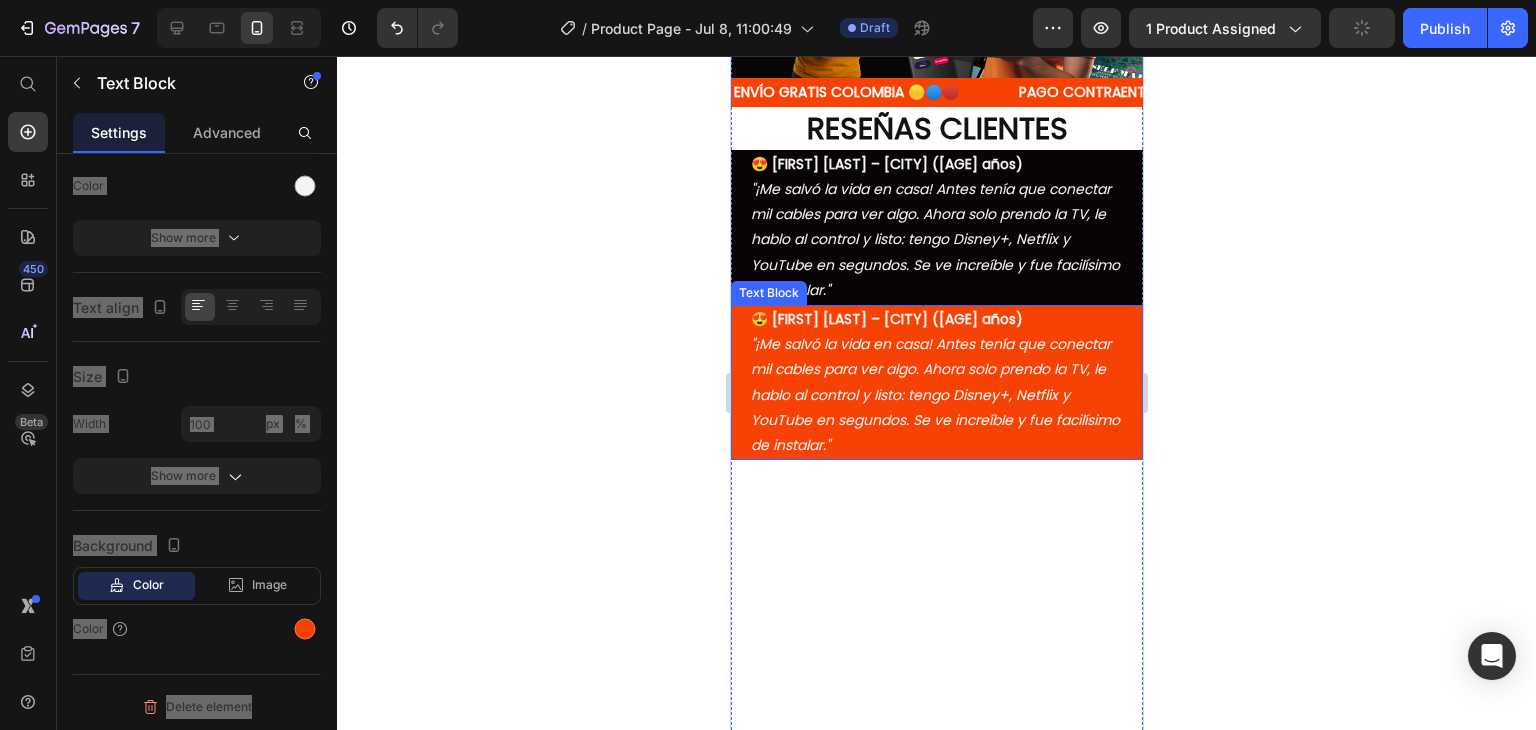 click on "😍 [FIRST] [LAST] – [CITY] ([AGE] años) "¡Me salvó la vida en casa! Antes tenía que conectar mil cables para ver algo. Ahora solo prendo la TV, le hablo al control y listo: tengo Disney+, Netflix y YouTube en segundos. Se ve increíble y fue facilísimo de instalar."" at bounding box center [938, 382] 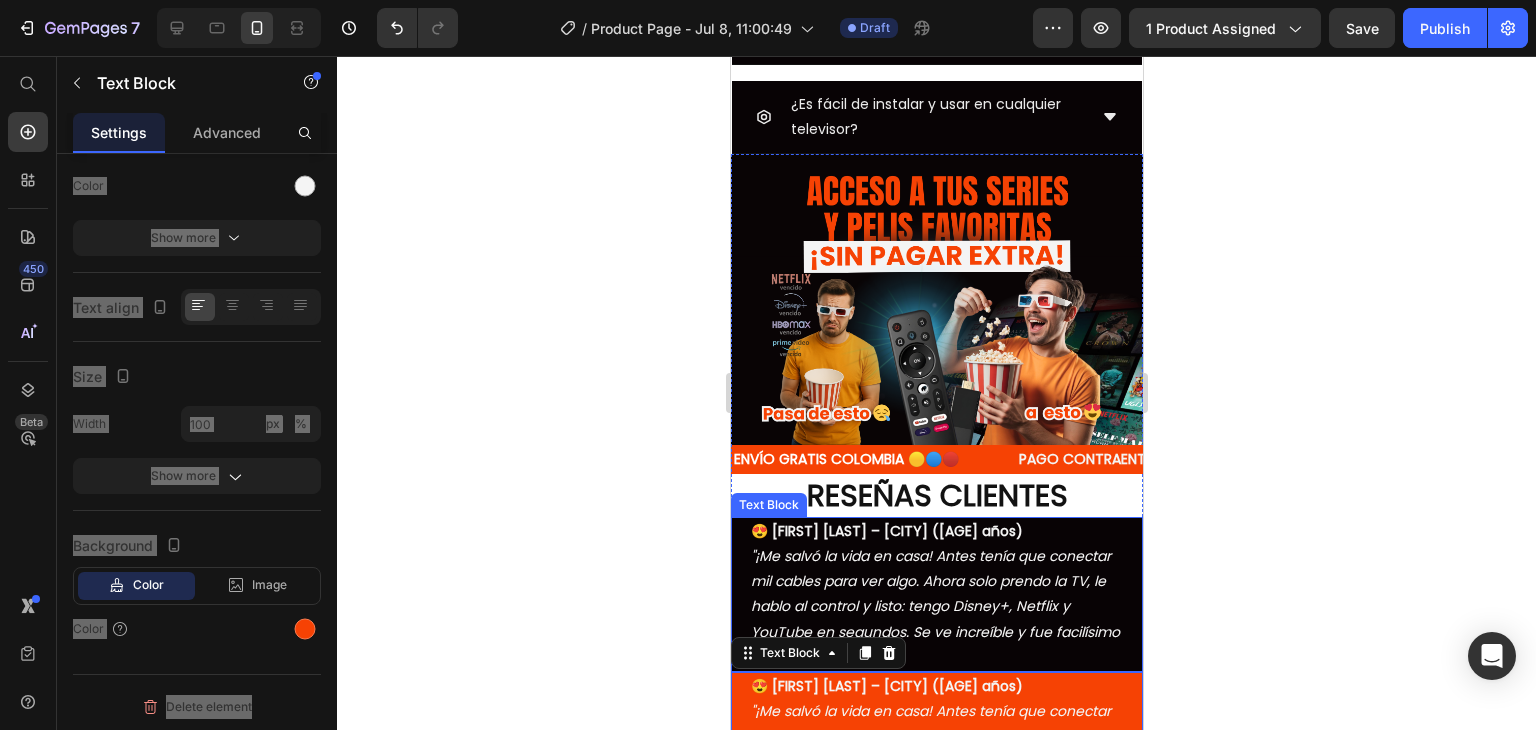 scroll, scrollTop: 2677, scrollLeft: 0, axis: vertical 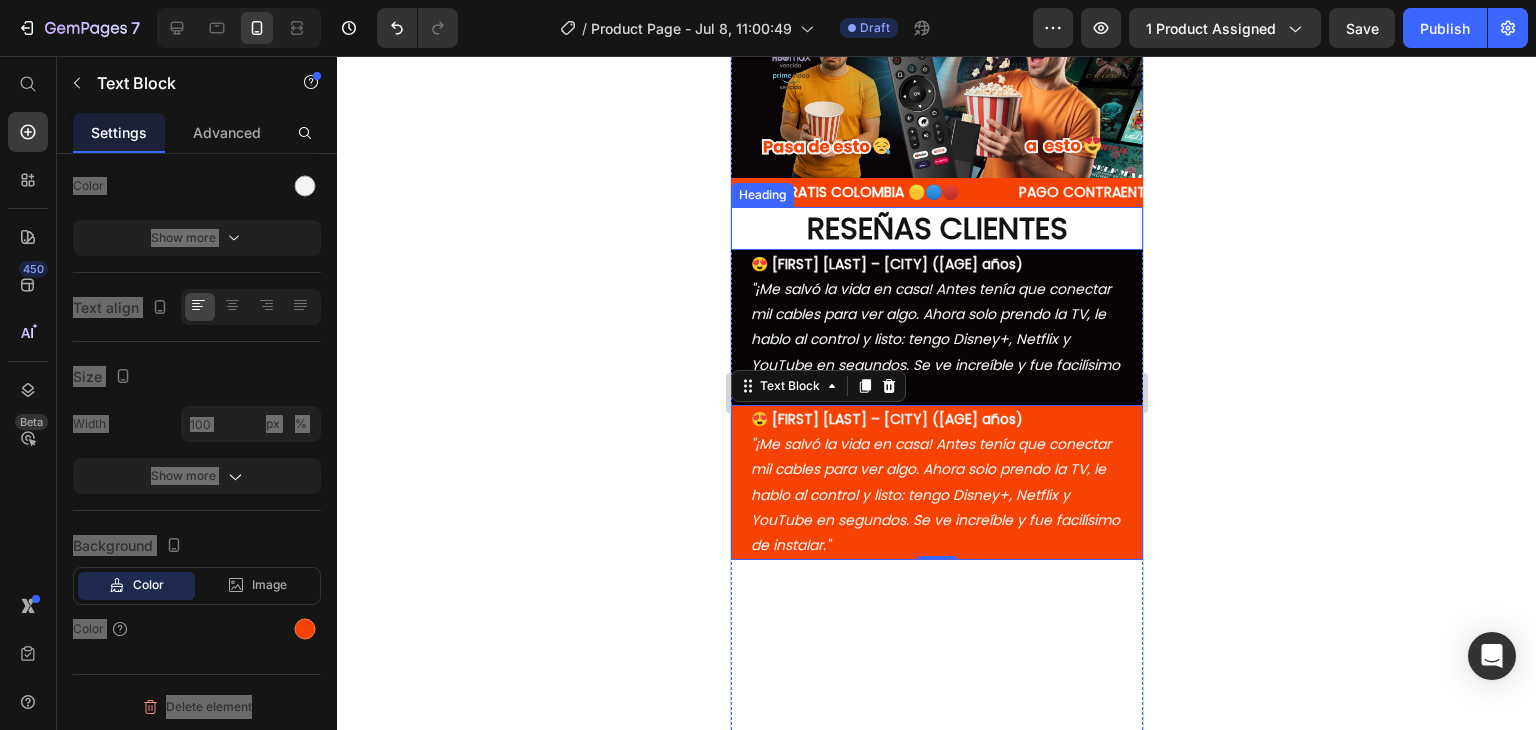 click on "RESEÑAS CLIENTES" at bounding box center [936, 228] 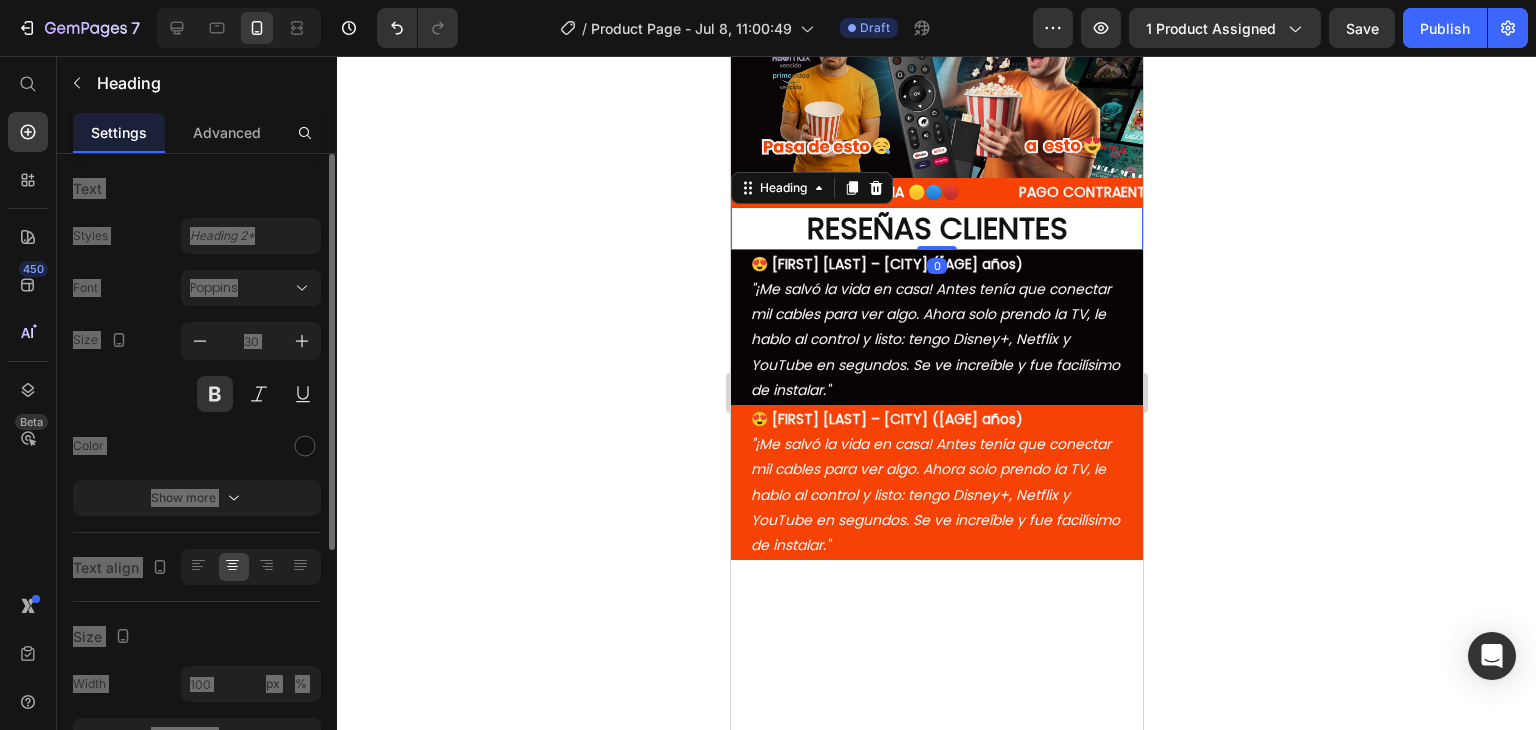 scroll, scrollTop: 376, scrollLeft: 0, axis: vertical 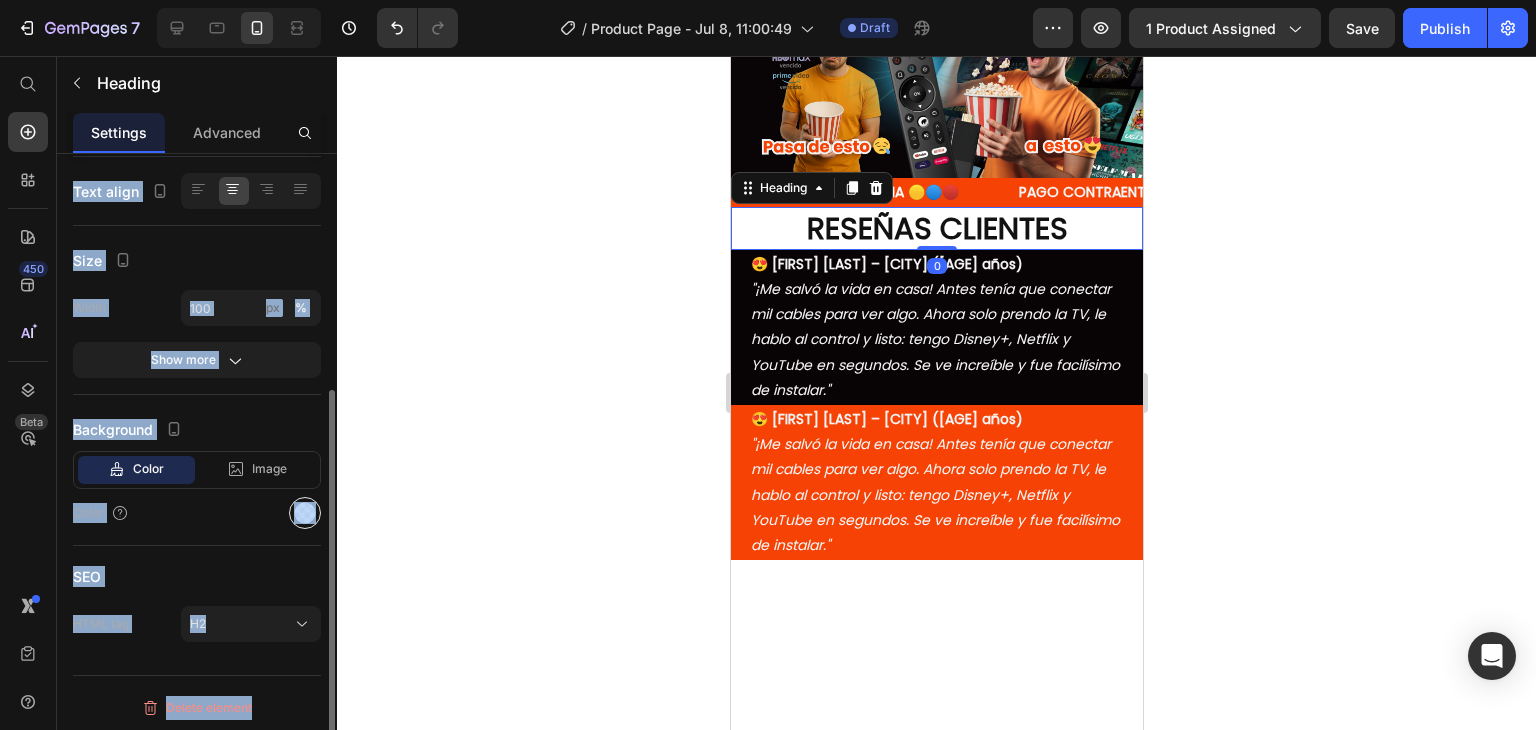 drag, startPoint x: 284, startPoint y: 536, endPoint x: 308, endPoint y: 516, distance: 31.241 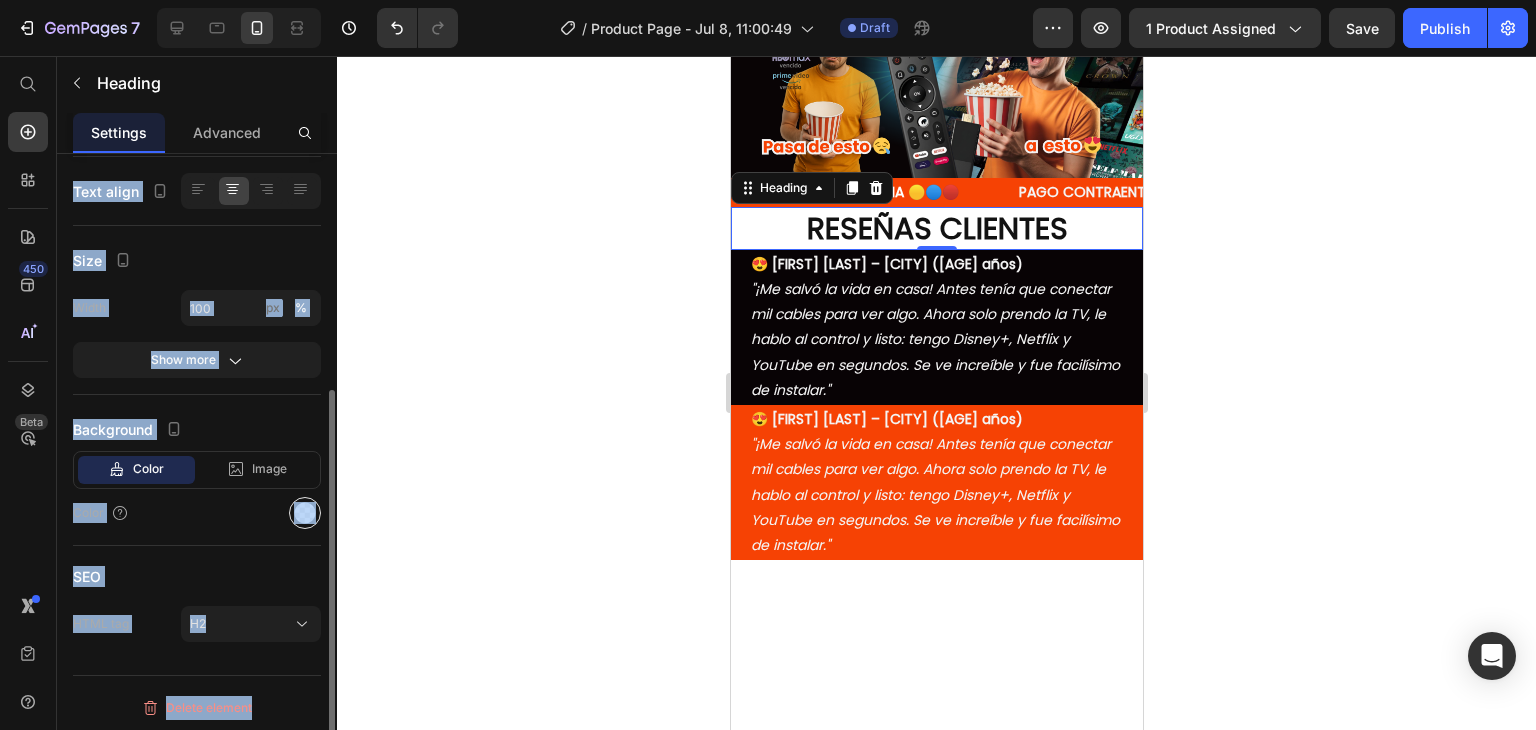 click at bounding box center (305, 513) 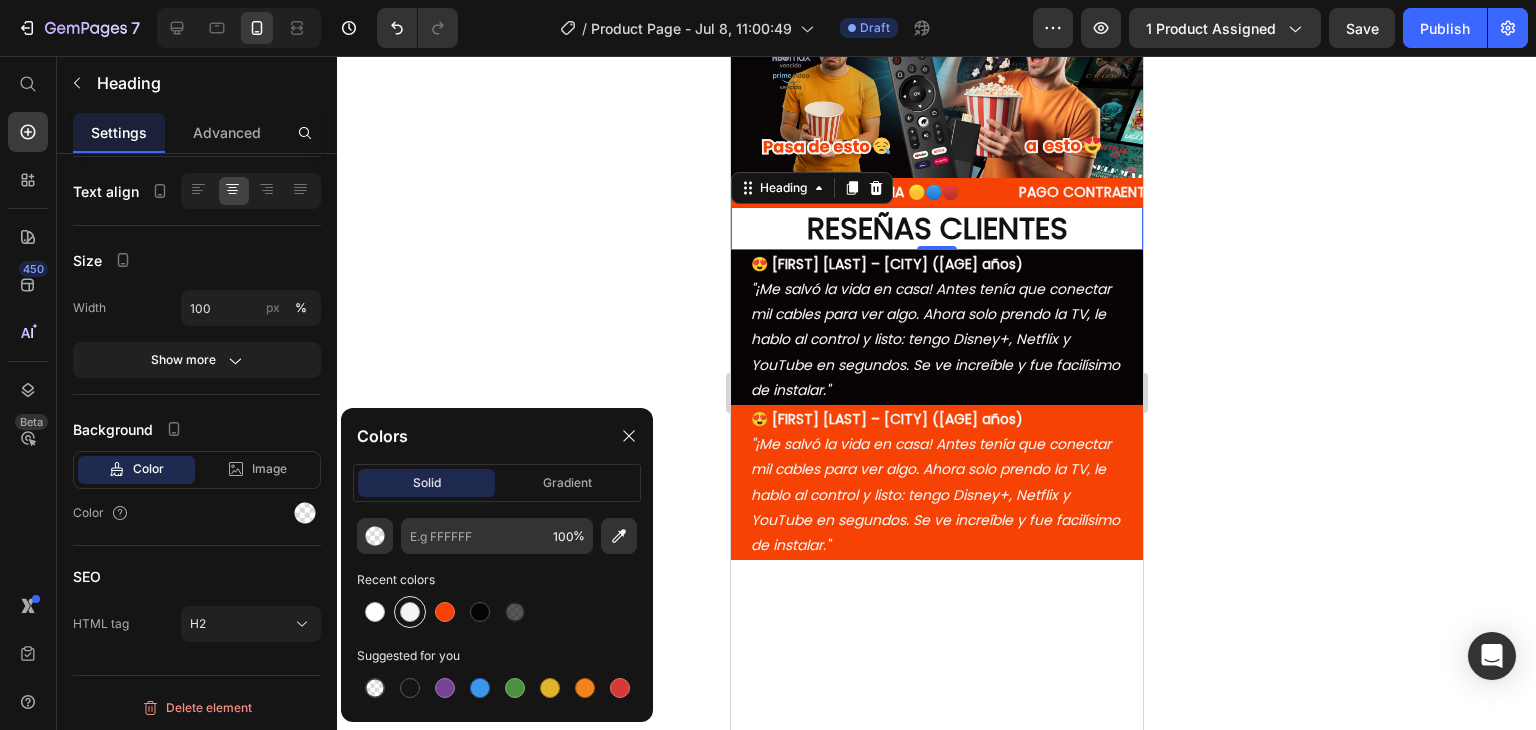 click at bounding box center [410, 612] 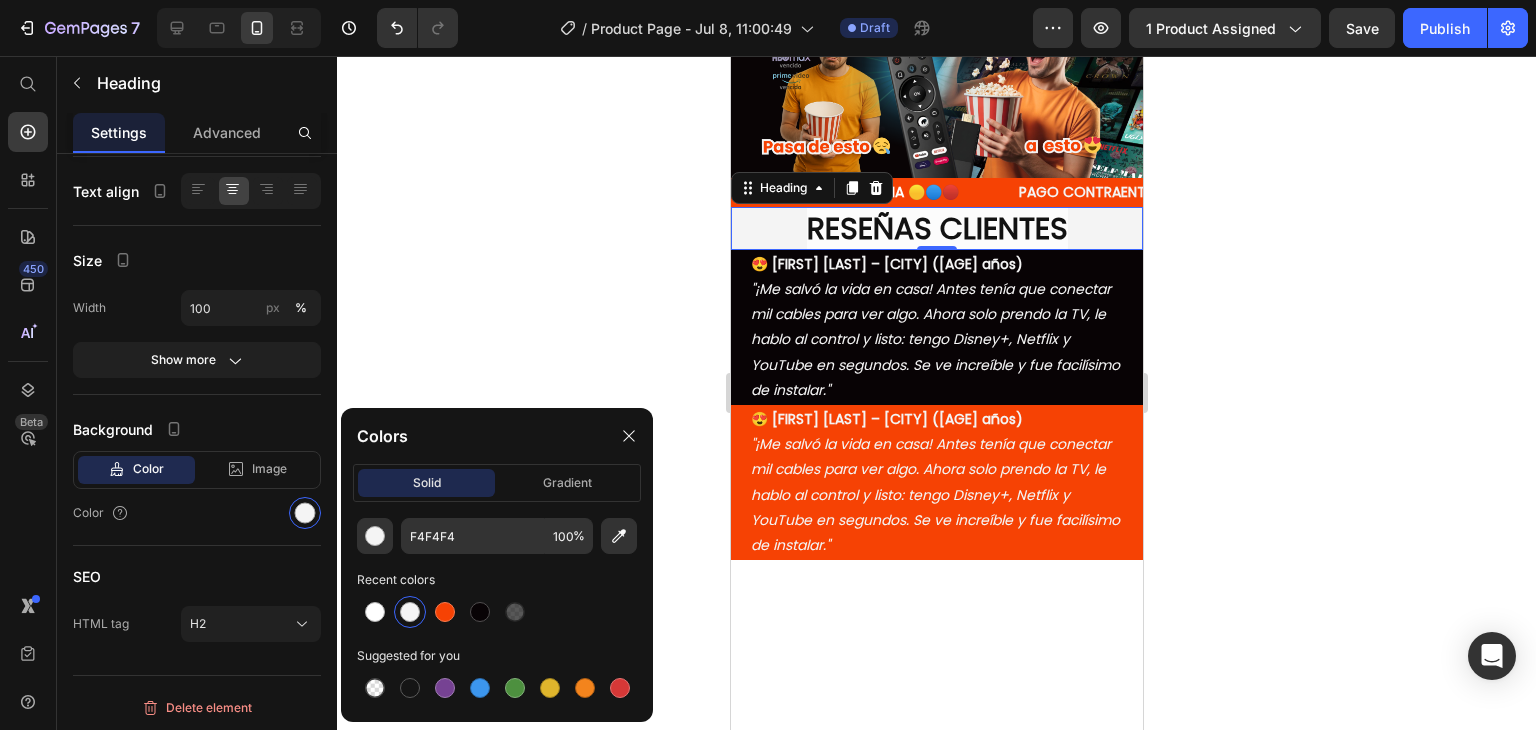 click 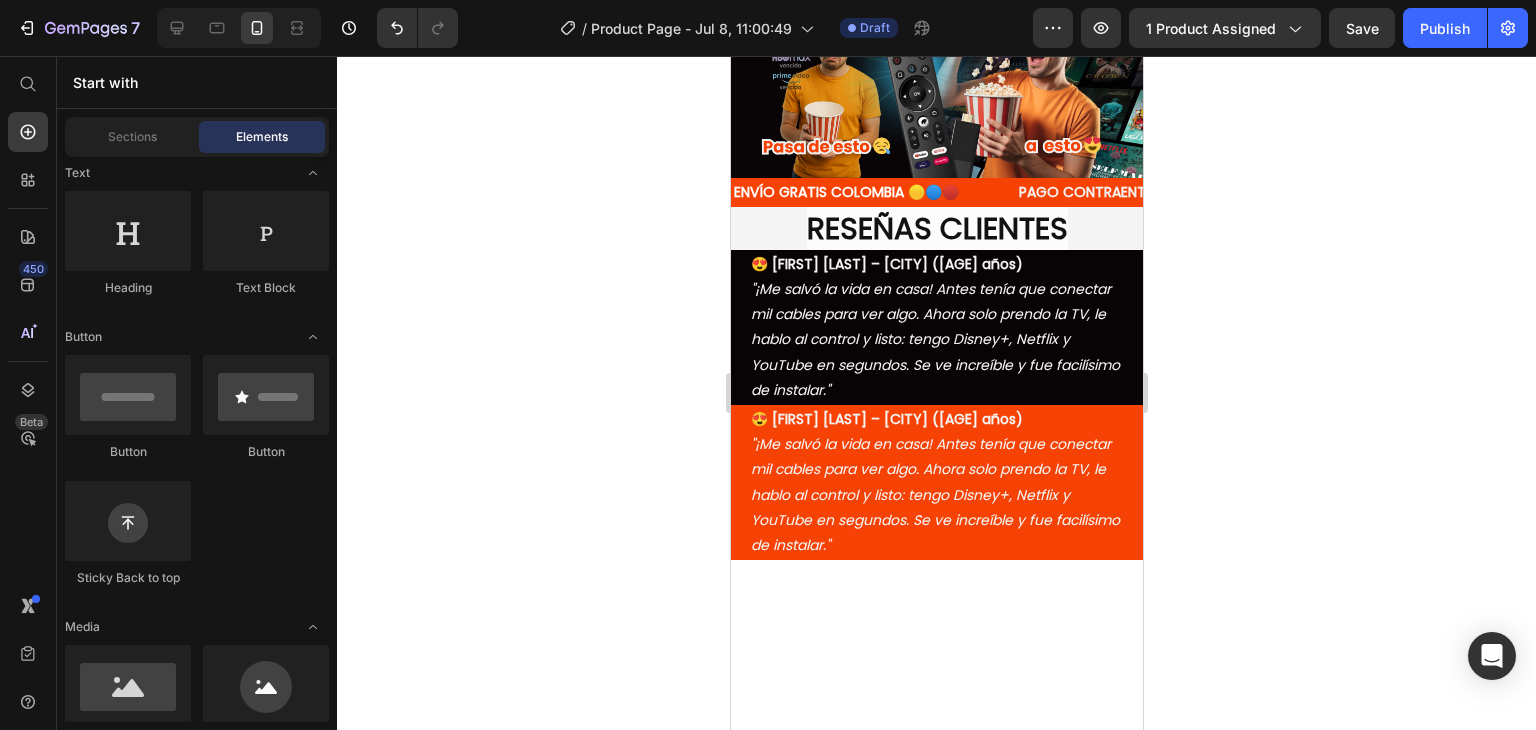 click 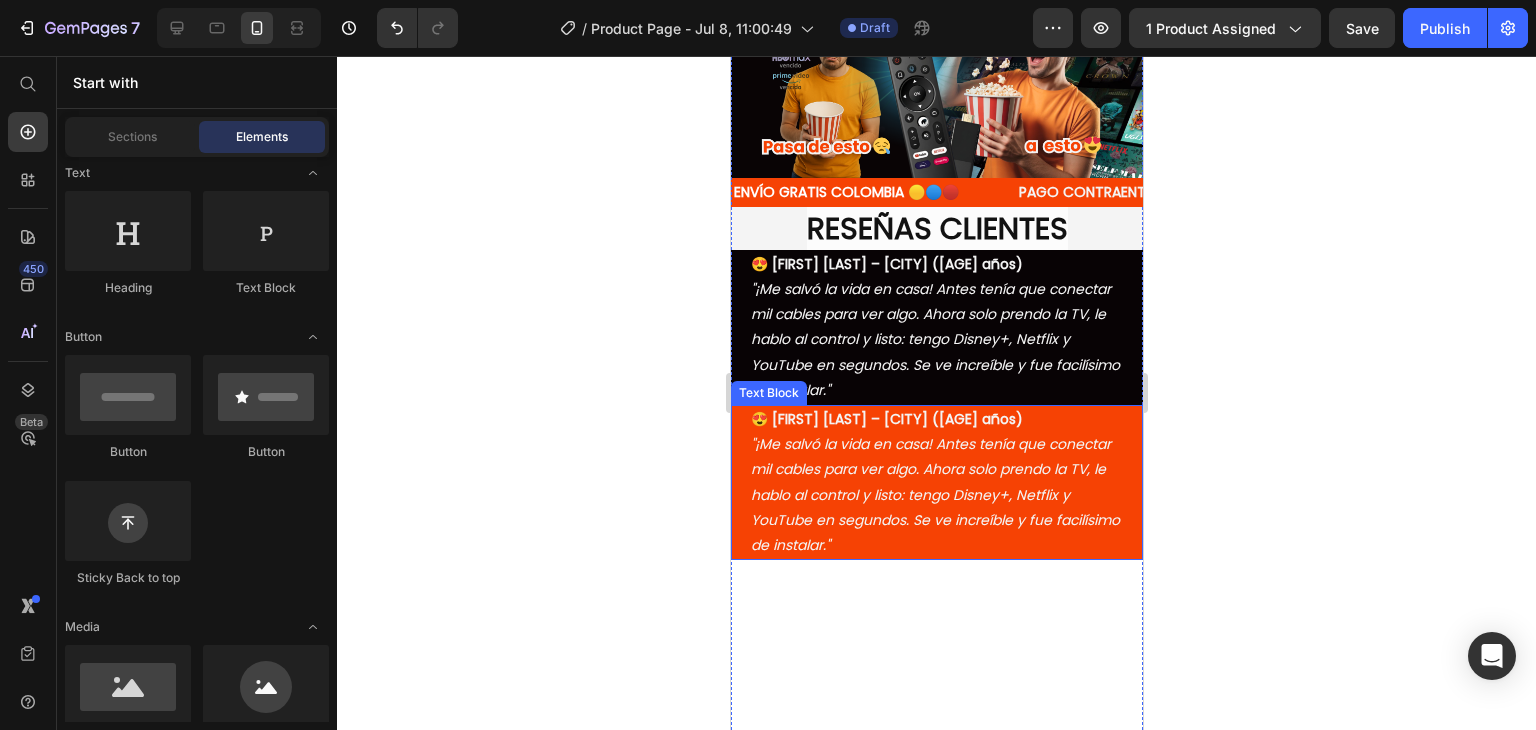 click on "😍 [FIRST] [LAST] – [CITY] ([AGE] años) "¡Me salvó la vida en casa! Antes tenía que conectar mil cables para ver algo. Ahora solo prendo la TV, le hablo al control y listo: tengo Disney+, Netflix y YouTube en segundos. Se ve increíble y fue facilísimo de instalar."" at bounding box center (938, 482) 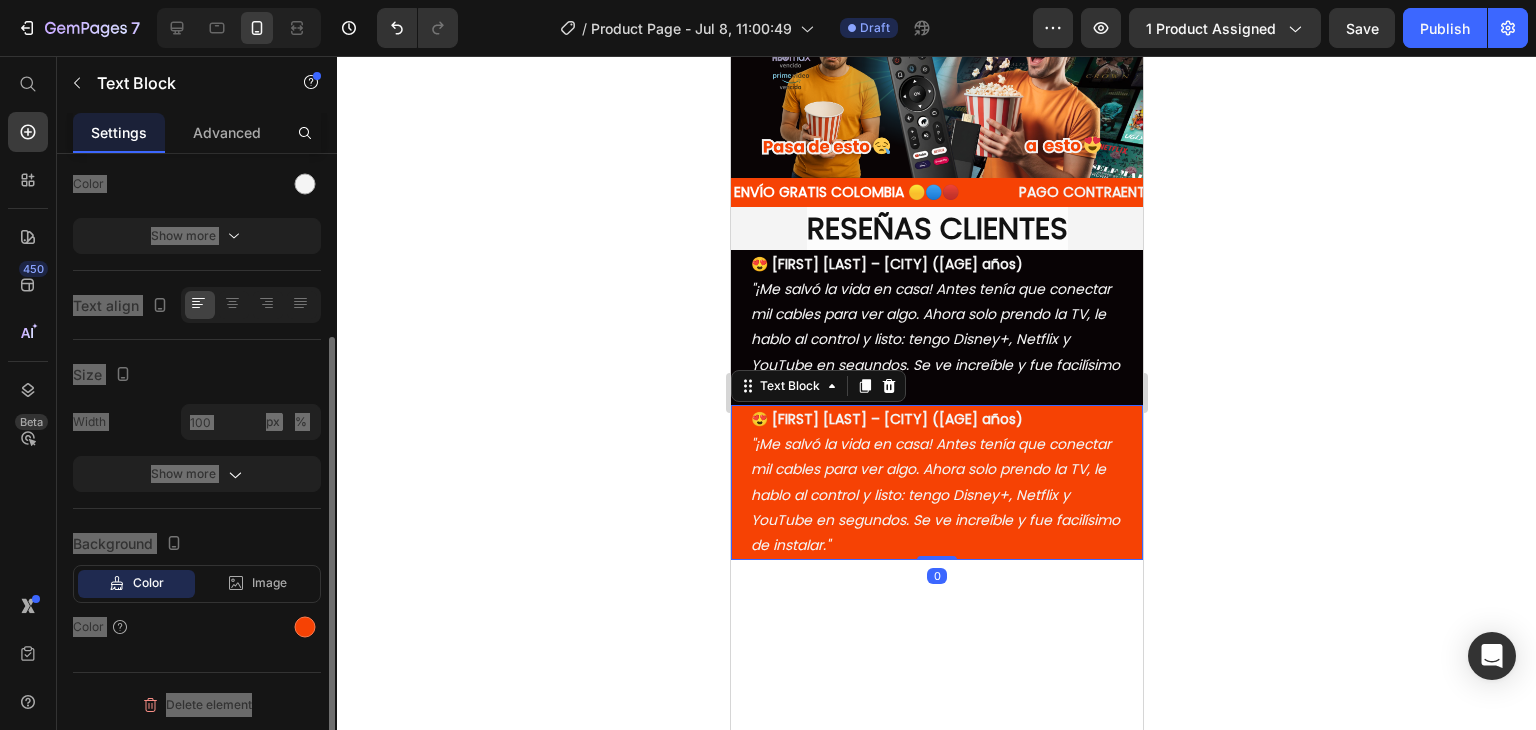 scroll, scrollTop: 0, scrollLeft: 0, axis: both 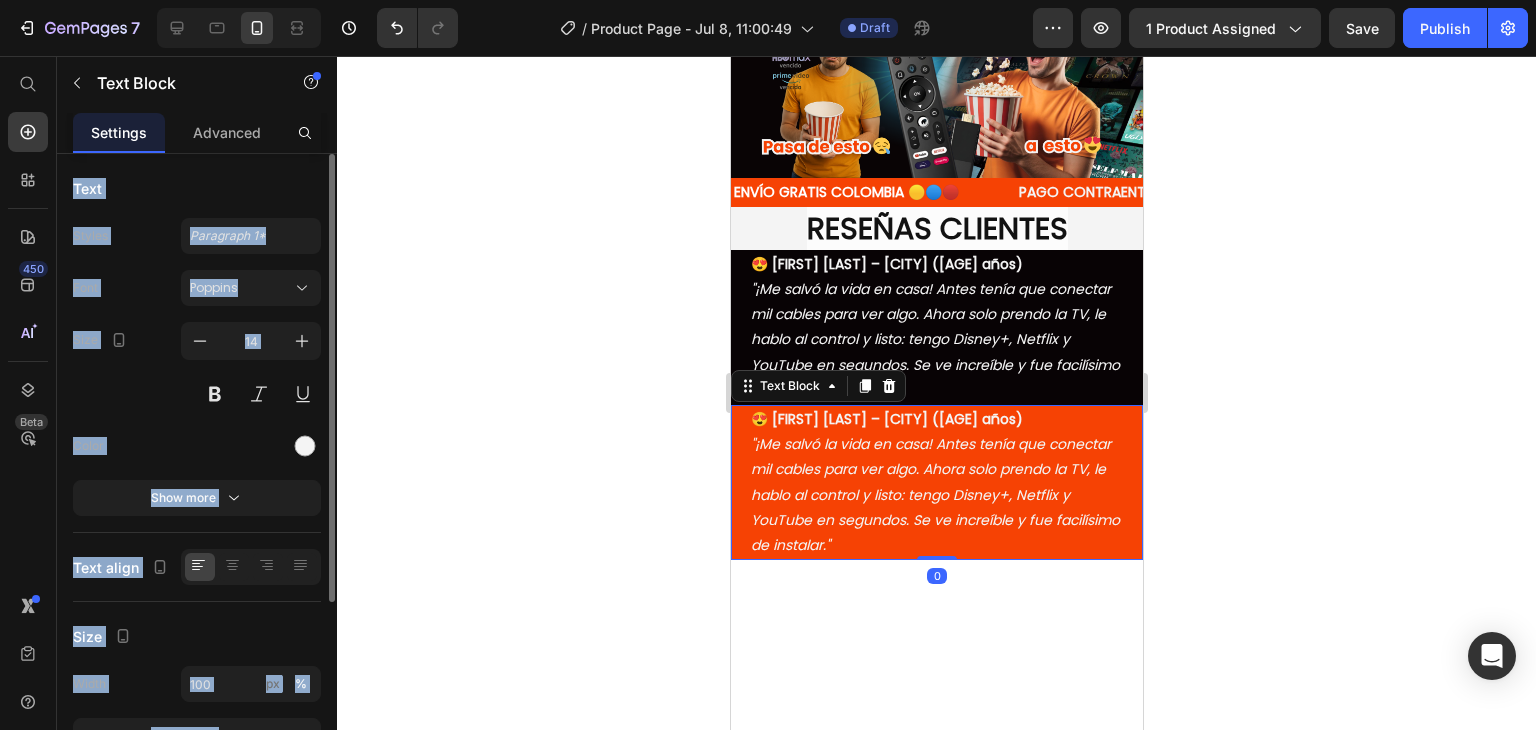 click on "Font Poppins Size 14 Color Show more" at bounding box center [197, 393] 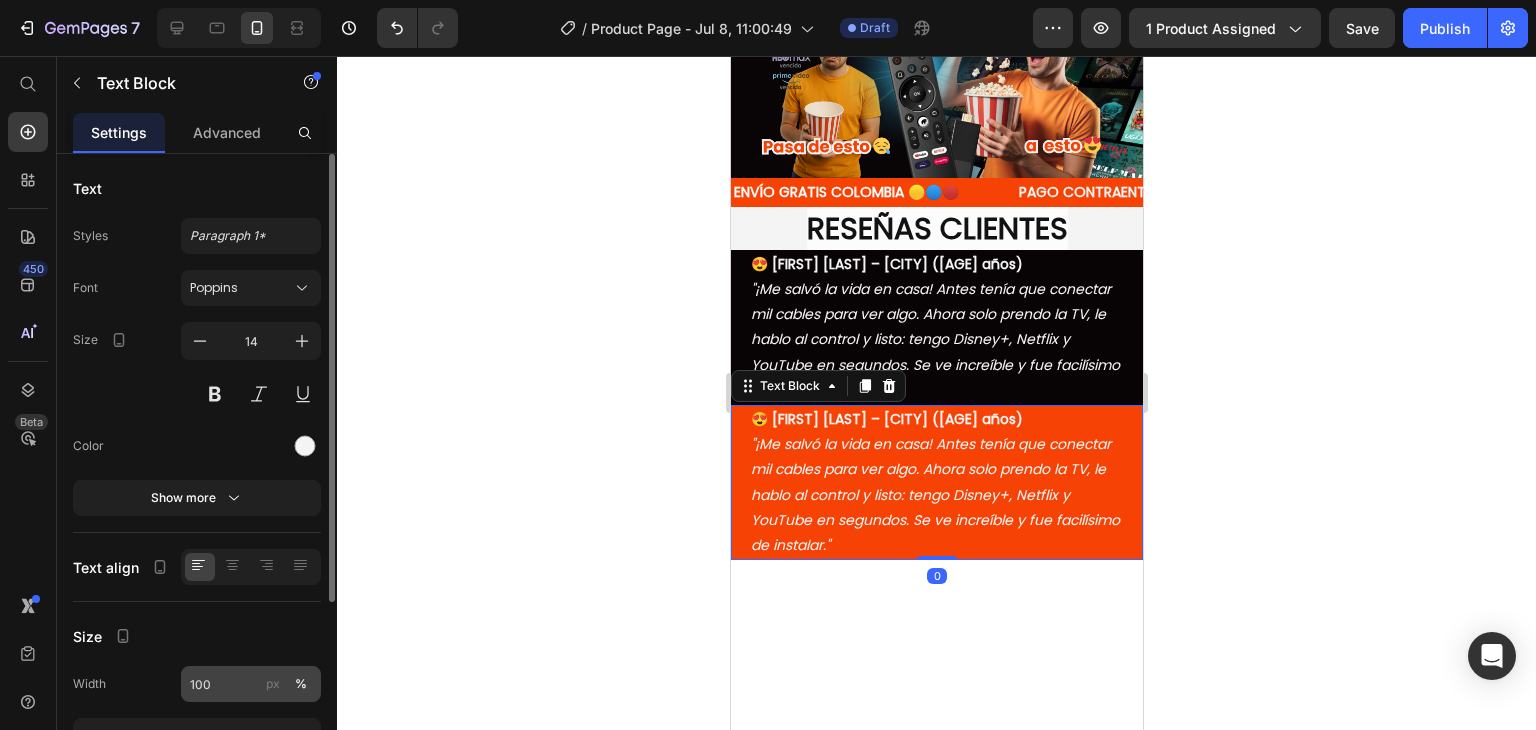 scroll, scrollTop: 260, scrollLeft: 0, axis: vertical 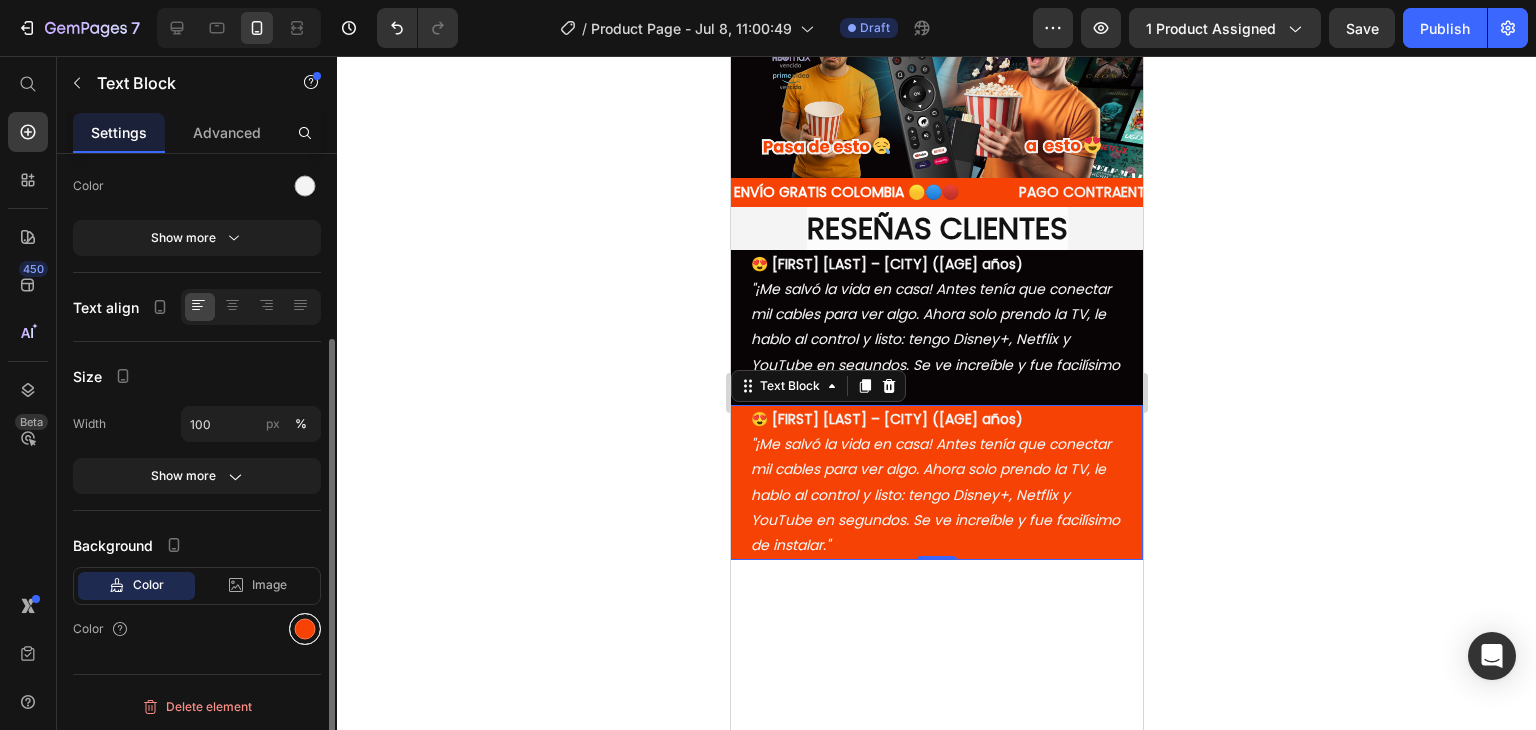 click at bounding box center (305, 629) 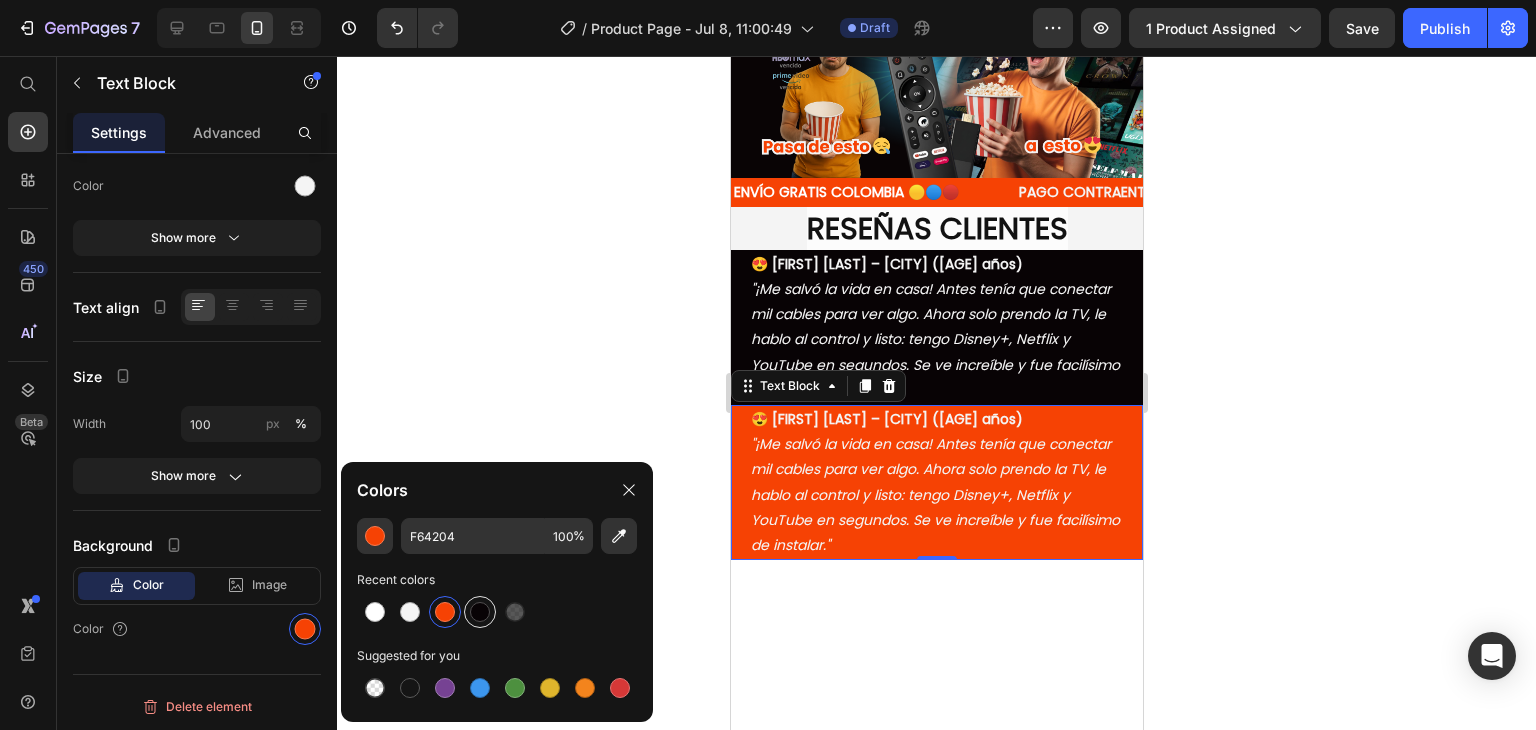 click at bounding box center [480, 612] 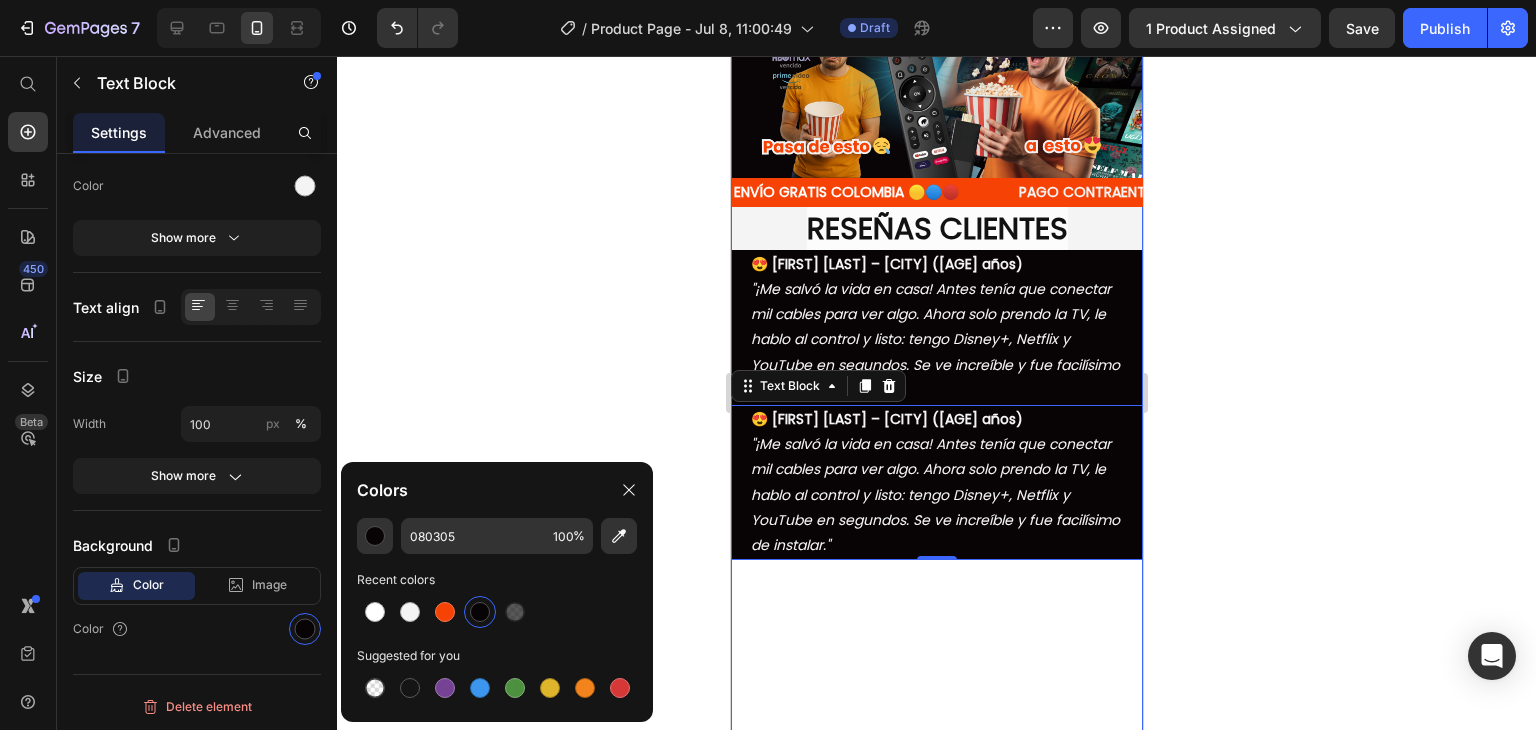click 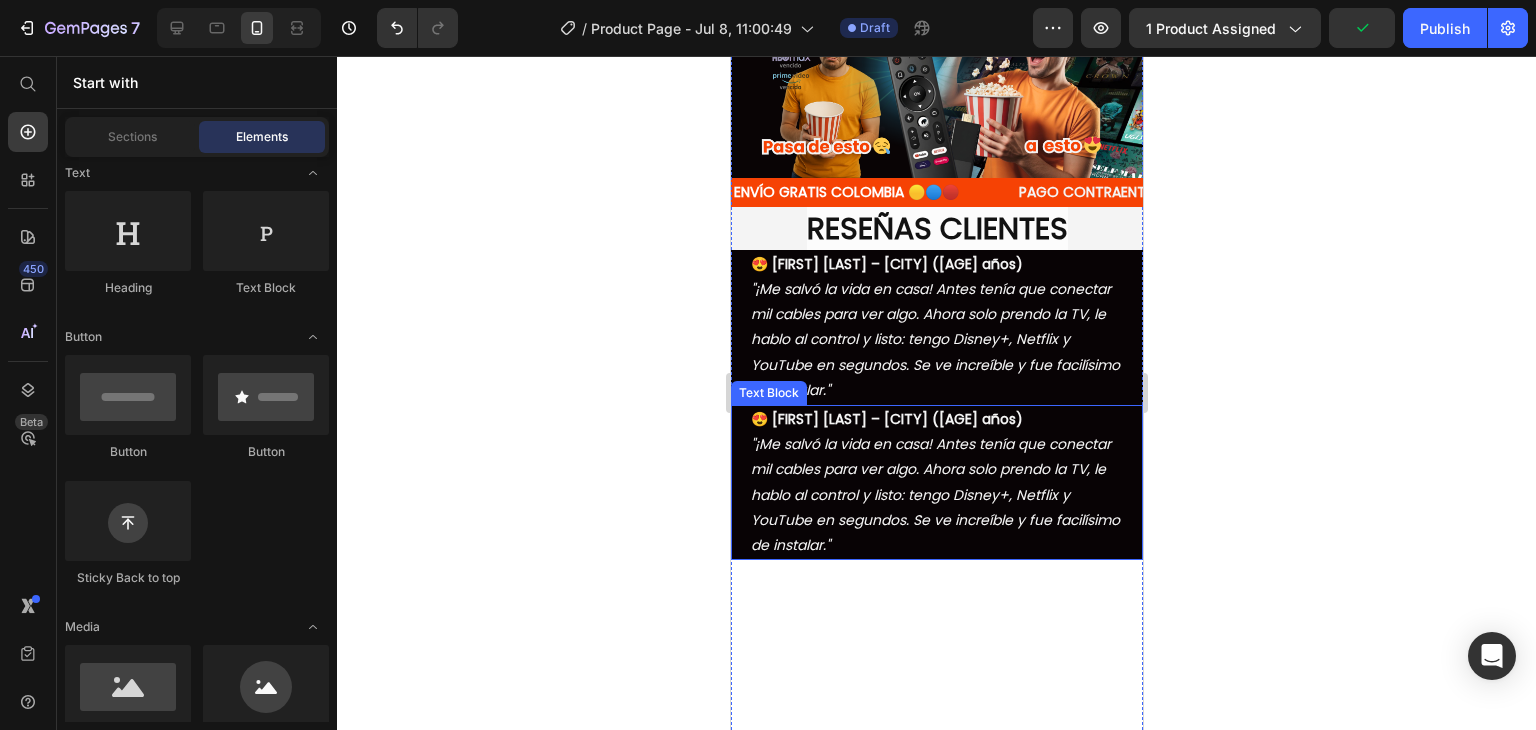 click on "😍 [FIRST] [LAST] – [CITY] ([AGE] años) "¡Me salvó la vida en casa! Antes tenía que conectar mil cables para ver algo. Ahora solo prendo la TV, le hablo al control y listo: tengo Disney+, Netflix y YouTube en segundos. Se ve increíble y fue facilísimo de instalar."" at bounding box center (938, 482) 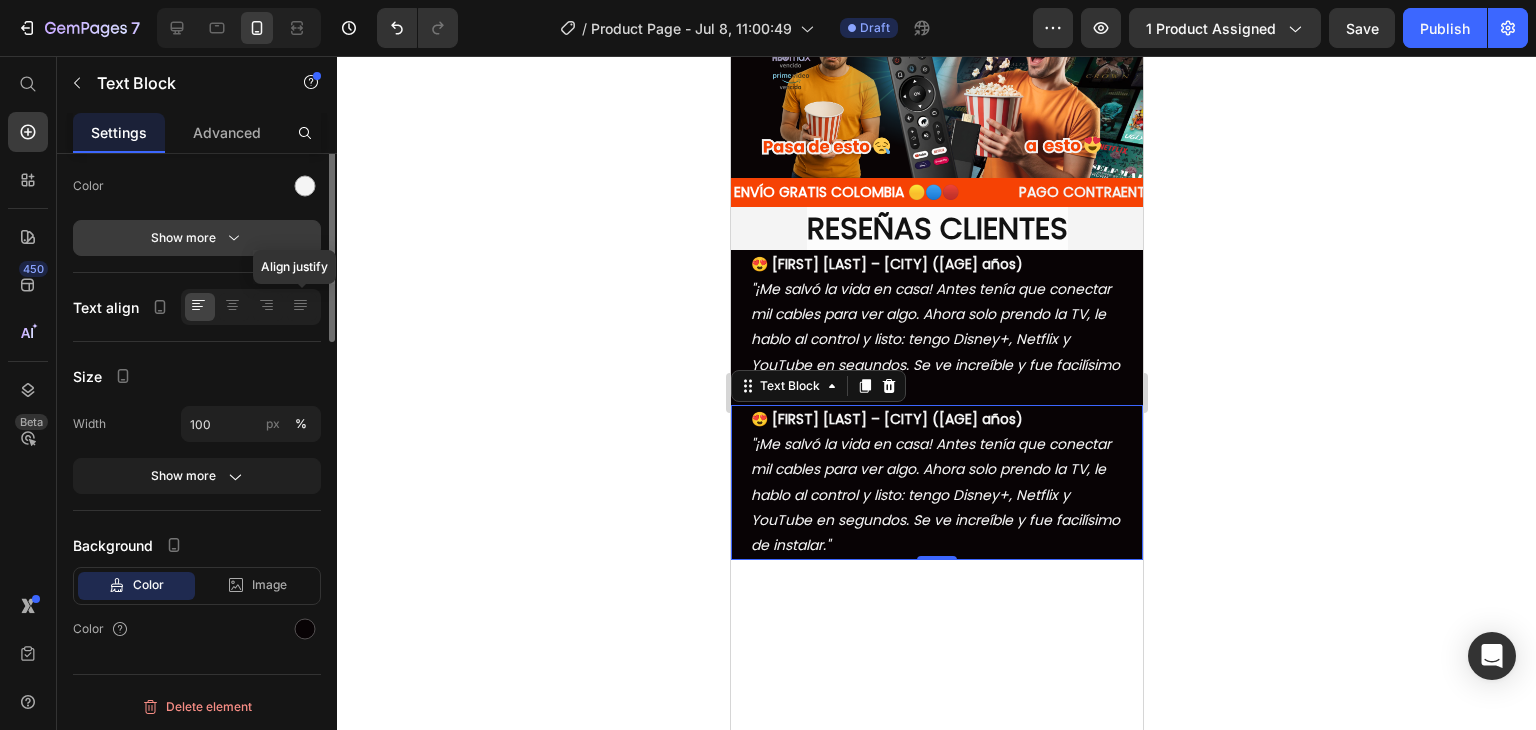 scroll, scrollTop: 0, scrollLeft: 0, axis: both 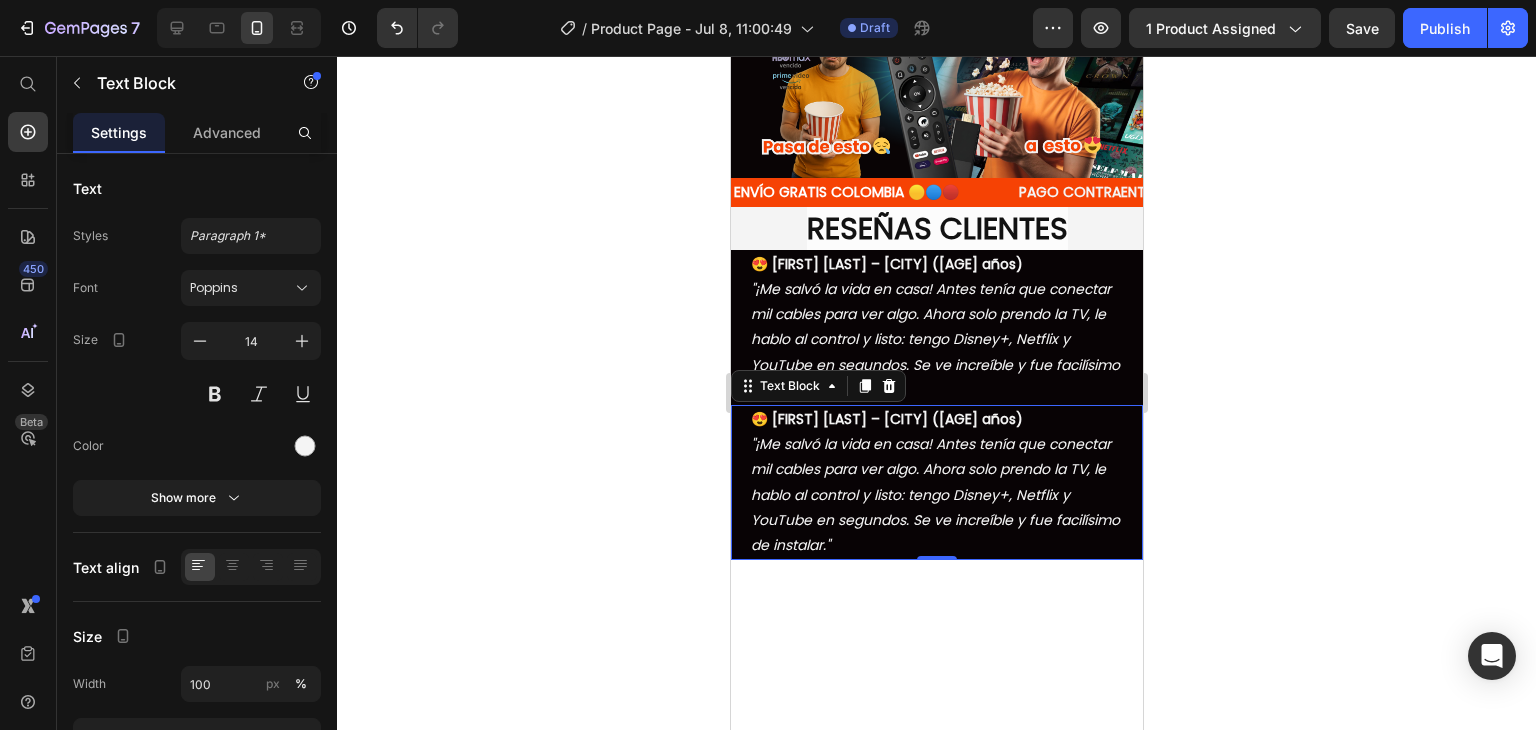click on "😍 [FIRST] [LAST] – [CITY] ([AGE] años)" at bounding box center (886, 419) 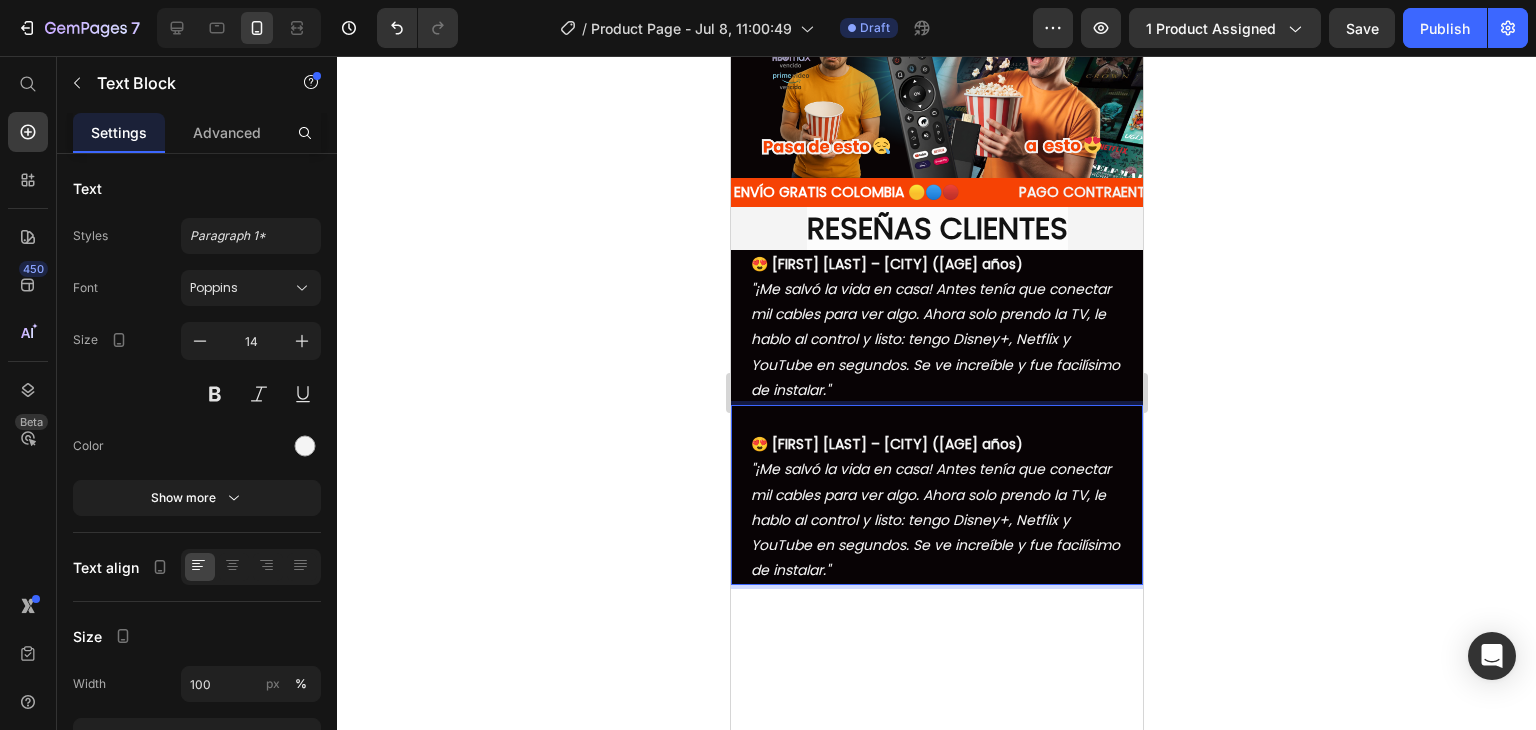 click on "😍 [FIRST] [LAST] – [CITY] ([AGE] años) "¡Me salvó la vida en casa! Antes tenía que conectar mil cables para ver algo. Ahora solo prendo la TV, le hablo al control y listo: tengo Disney+, Netflix y YouTube en segundos. Se ve increíble y fue facilísimo de instalar."" at bounding box center (938, 495) 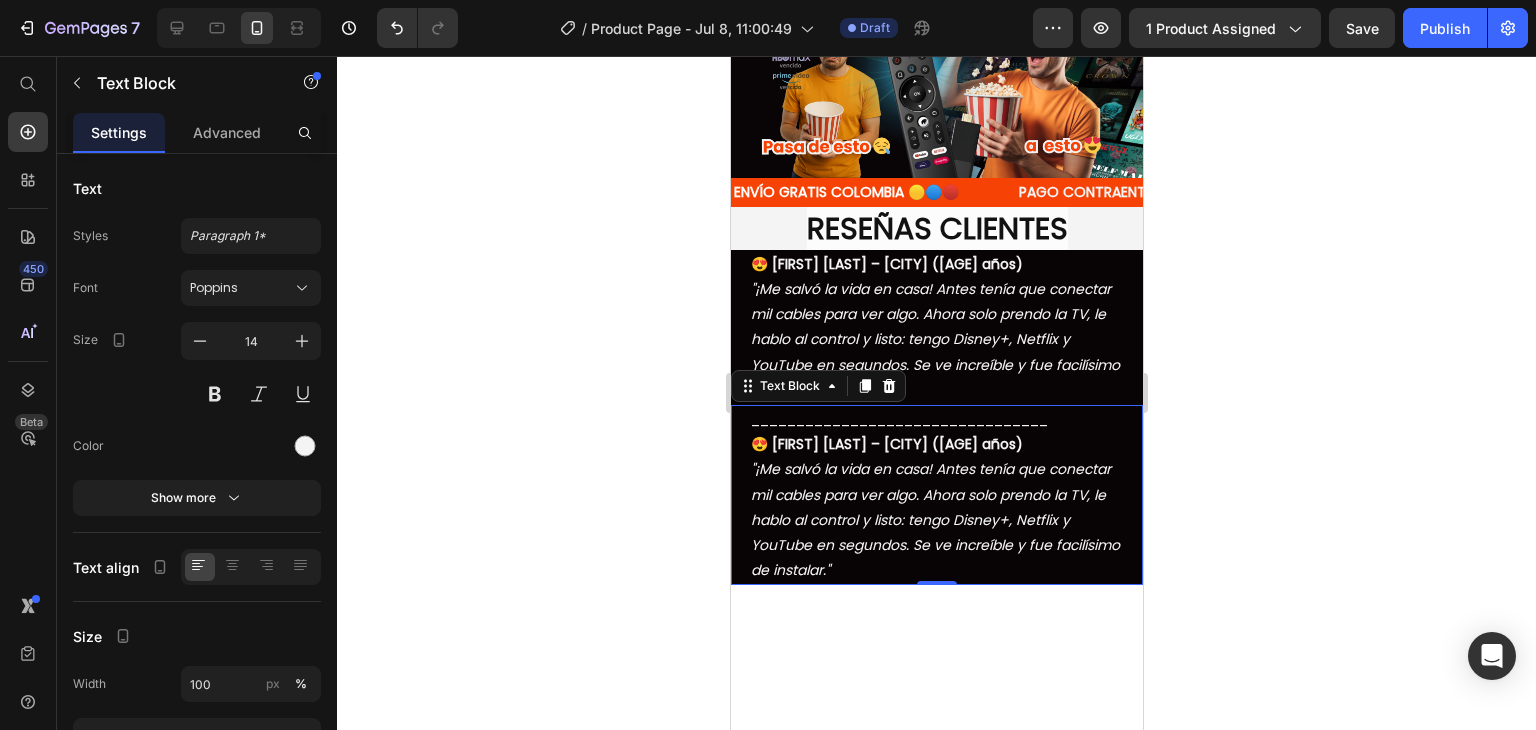 click 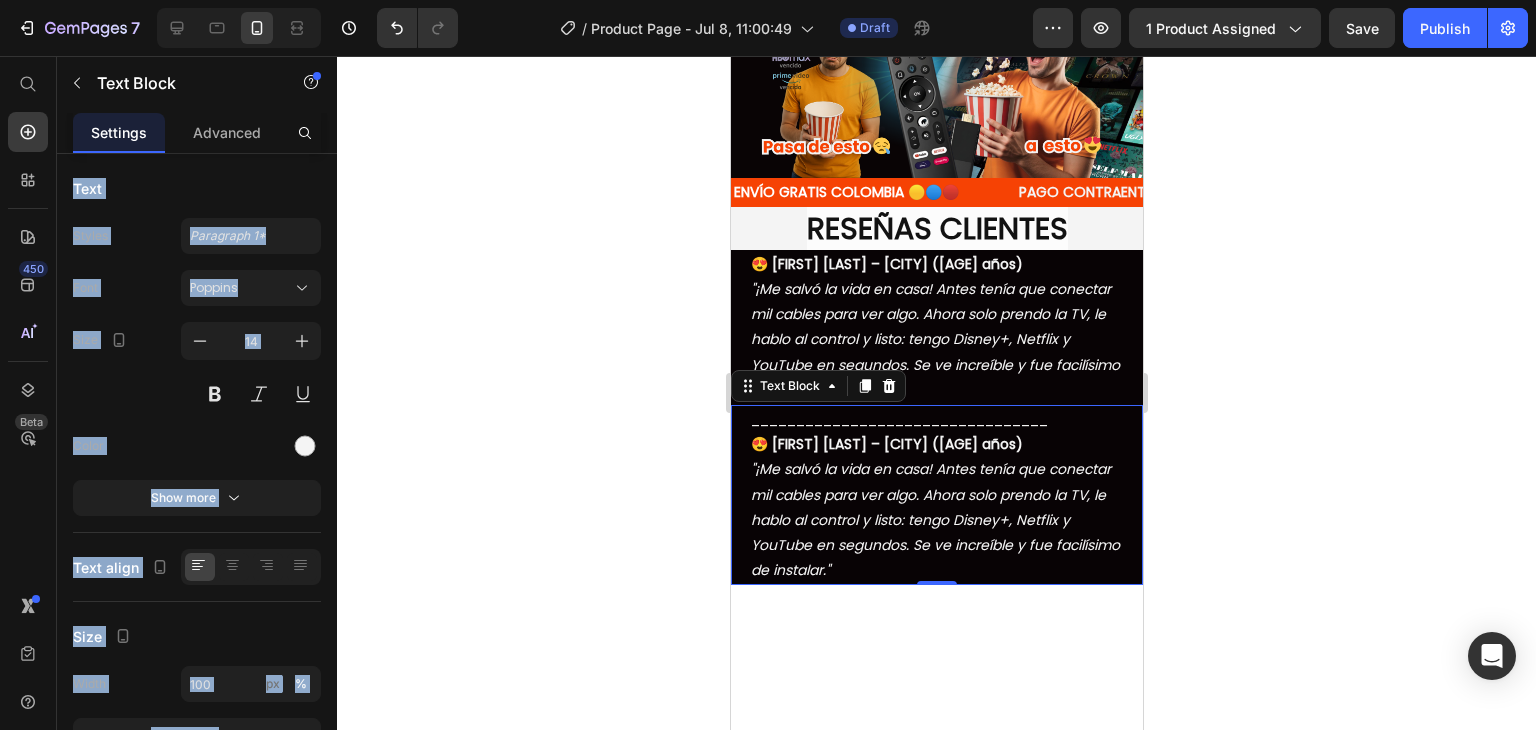 click 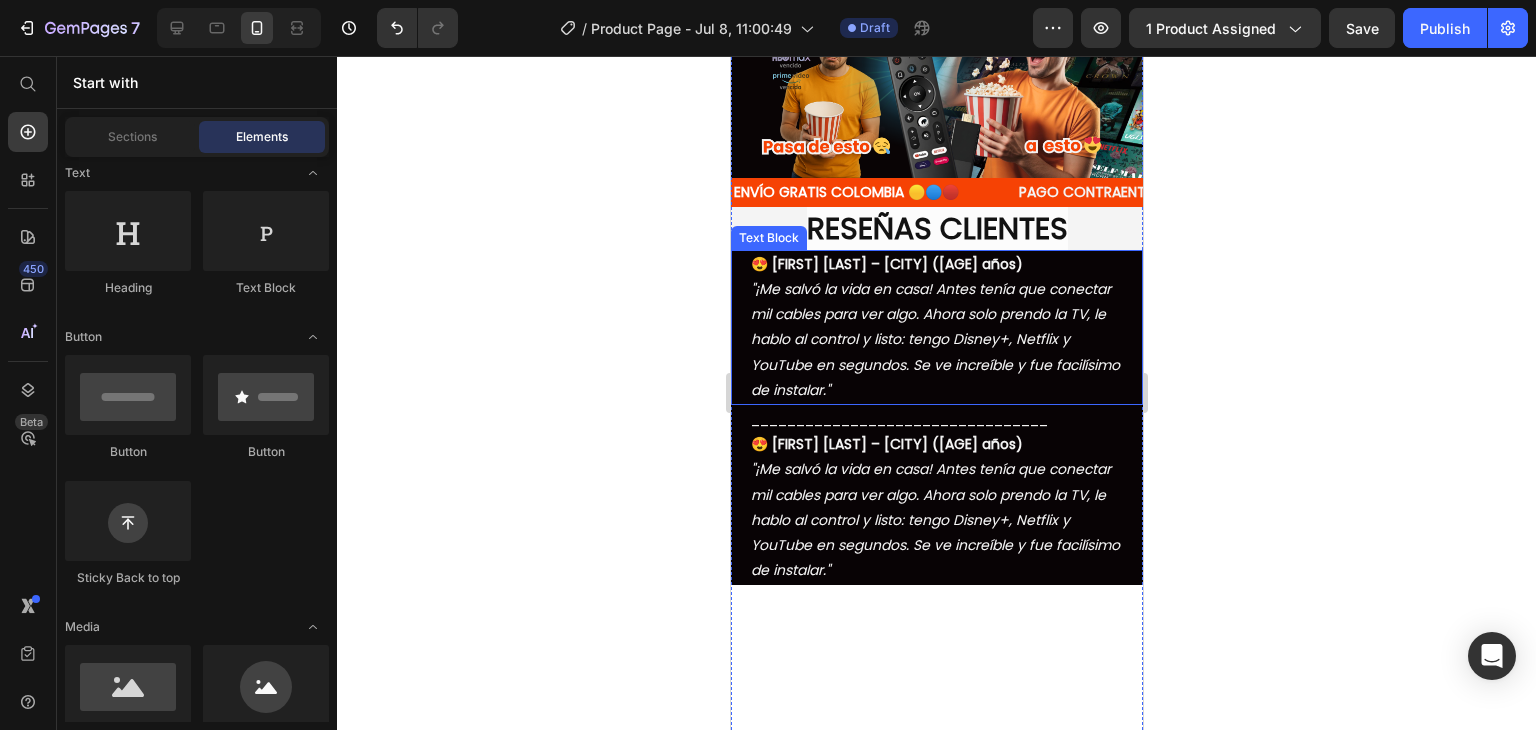 click on "😍 [FIRST] [LAST] – [CITY] ([AGE] años) "¡Me salvó la vida en casa! Antes tenía que conectar mil cables para ver algo. Ahora solo prendo la TV, le hablo al control y listo: tengo Disney+, Netflix y YouTube en segundos. Se ve increíble y fue facilísimo de instalar."" at bounding box center (936, 327) 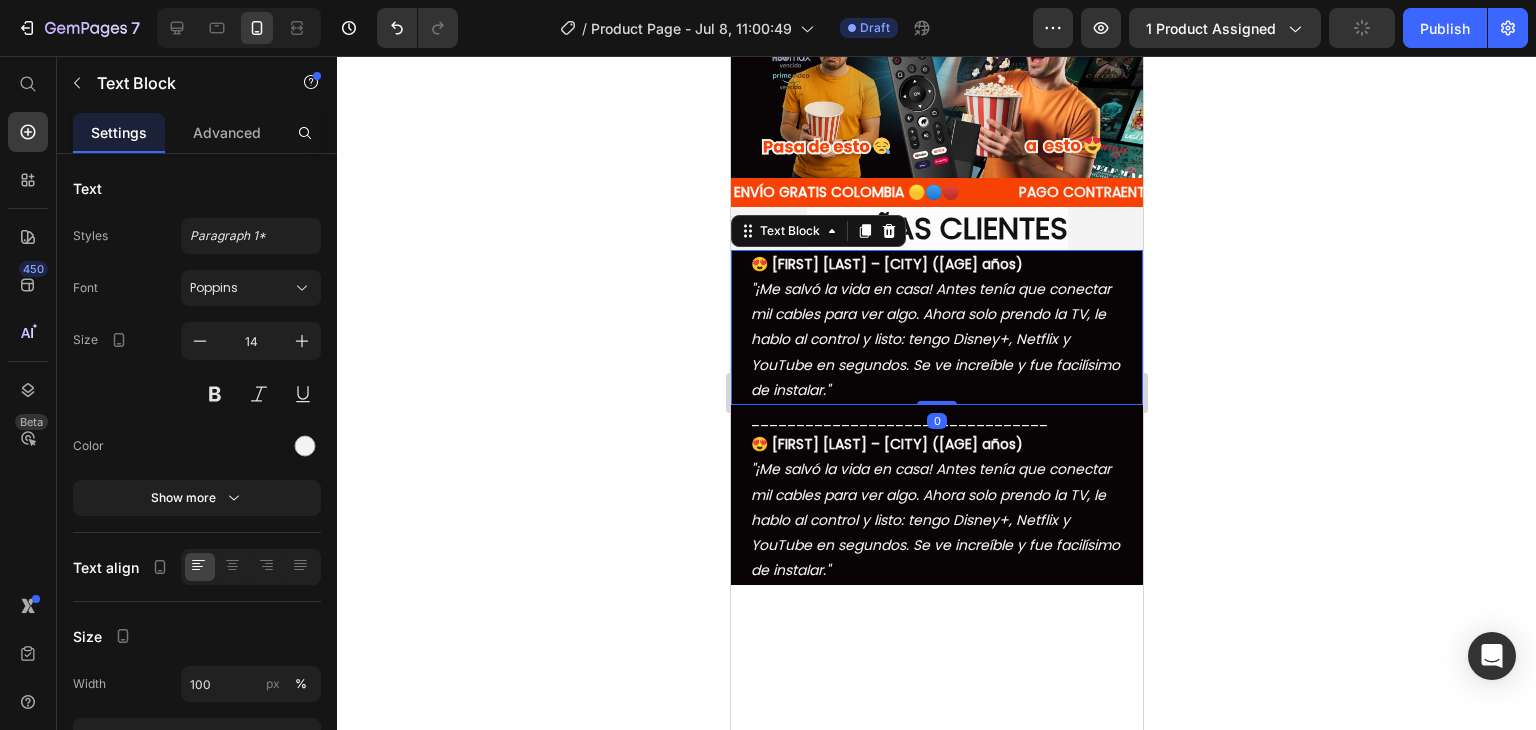 click on "😍 [FIRST] [LAST] – [CITY] ([AGE] años) "¡Me salvó la vida en casa! Antes tenía que conectar mil cables para ver algo. Ahora solo prendo la TV, le hablo al control y listo: tengo Disney+, Netflix y YouTube en segundos. Se ve increíble y fue facilísimo de instalar."" at bounding box center (936, 327) 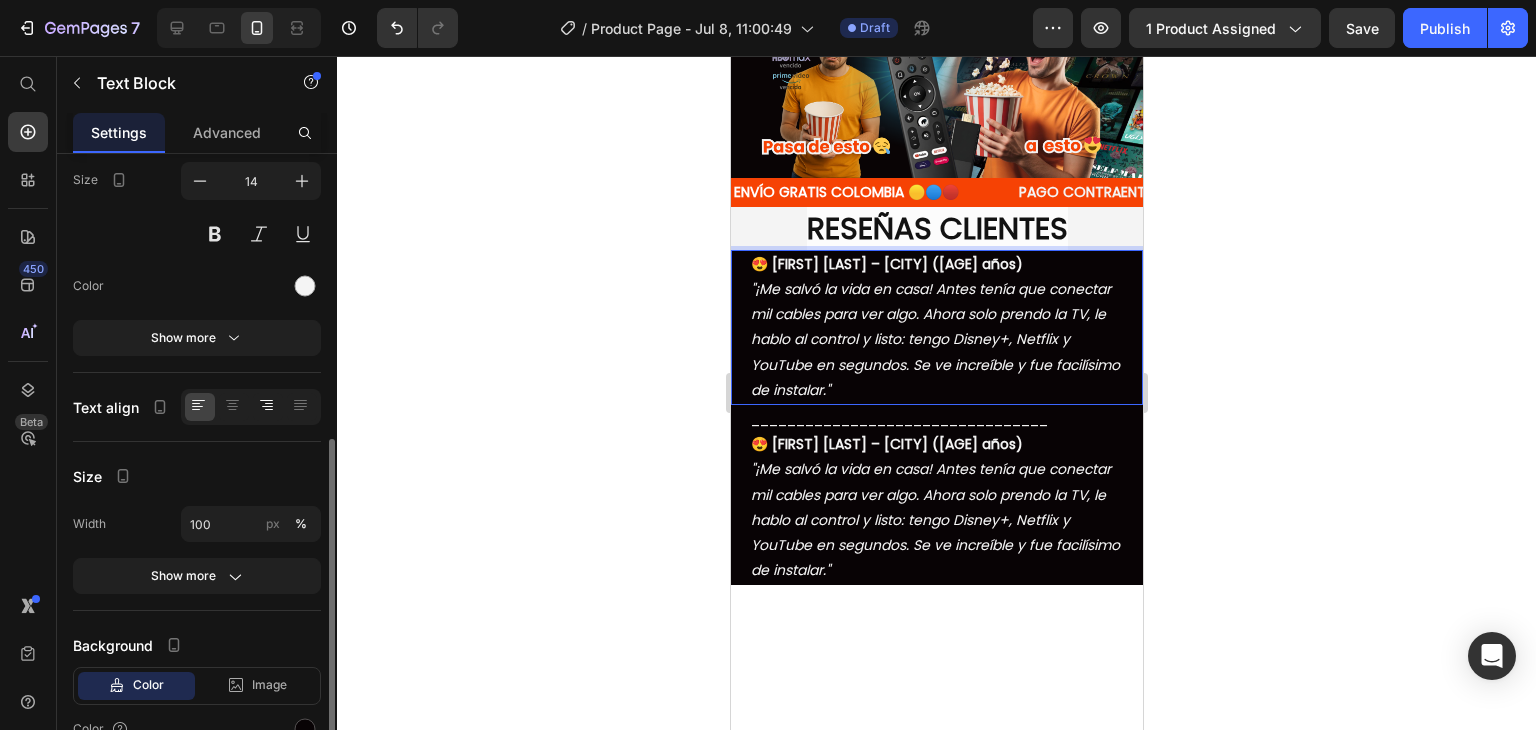 scroll, scrollTop: 260, scrollLeft: 0, axis: vertical 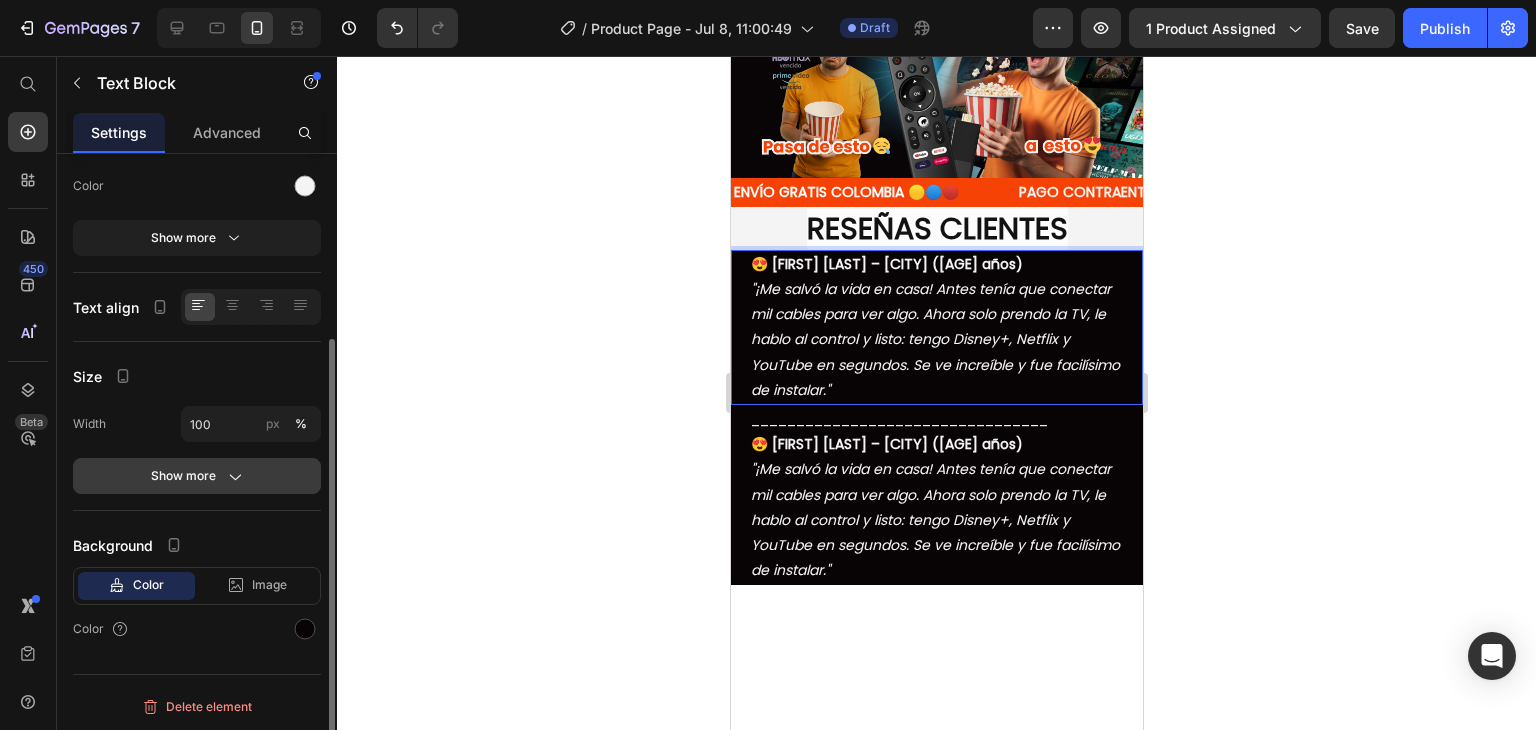 click 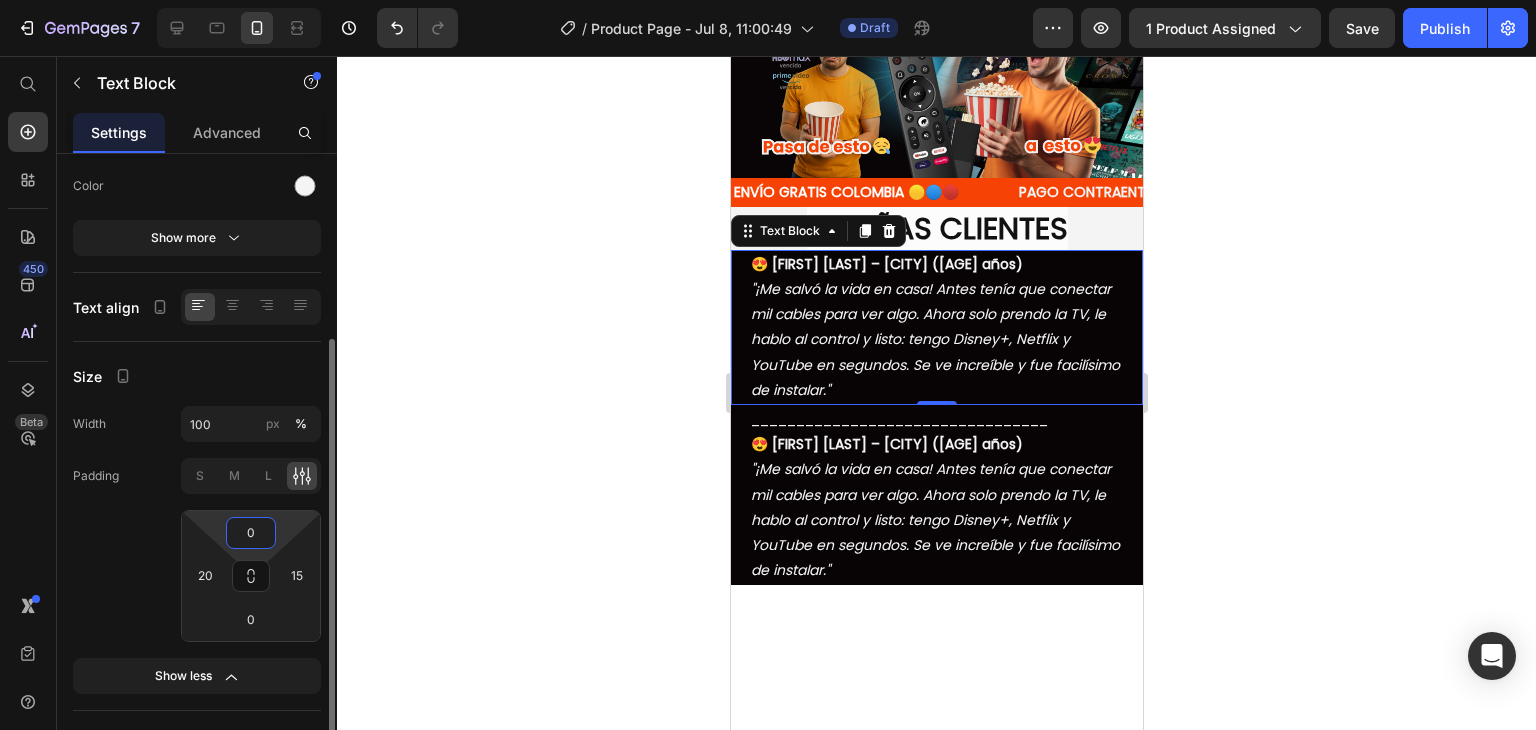 click on "0" at bounding box center [251, 533] 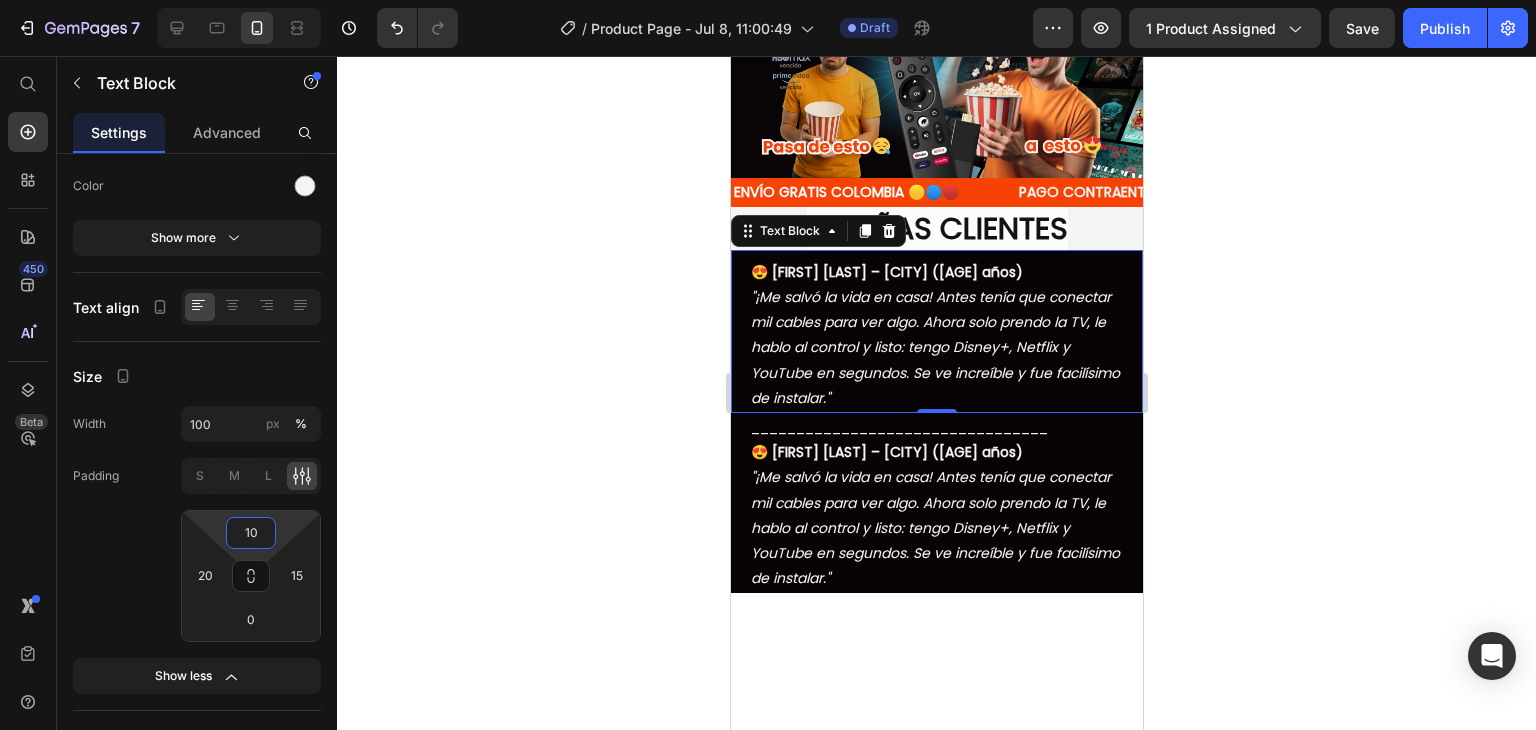 type on "10" 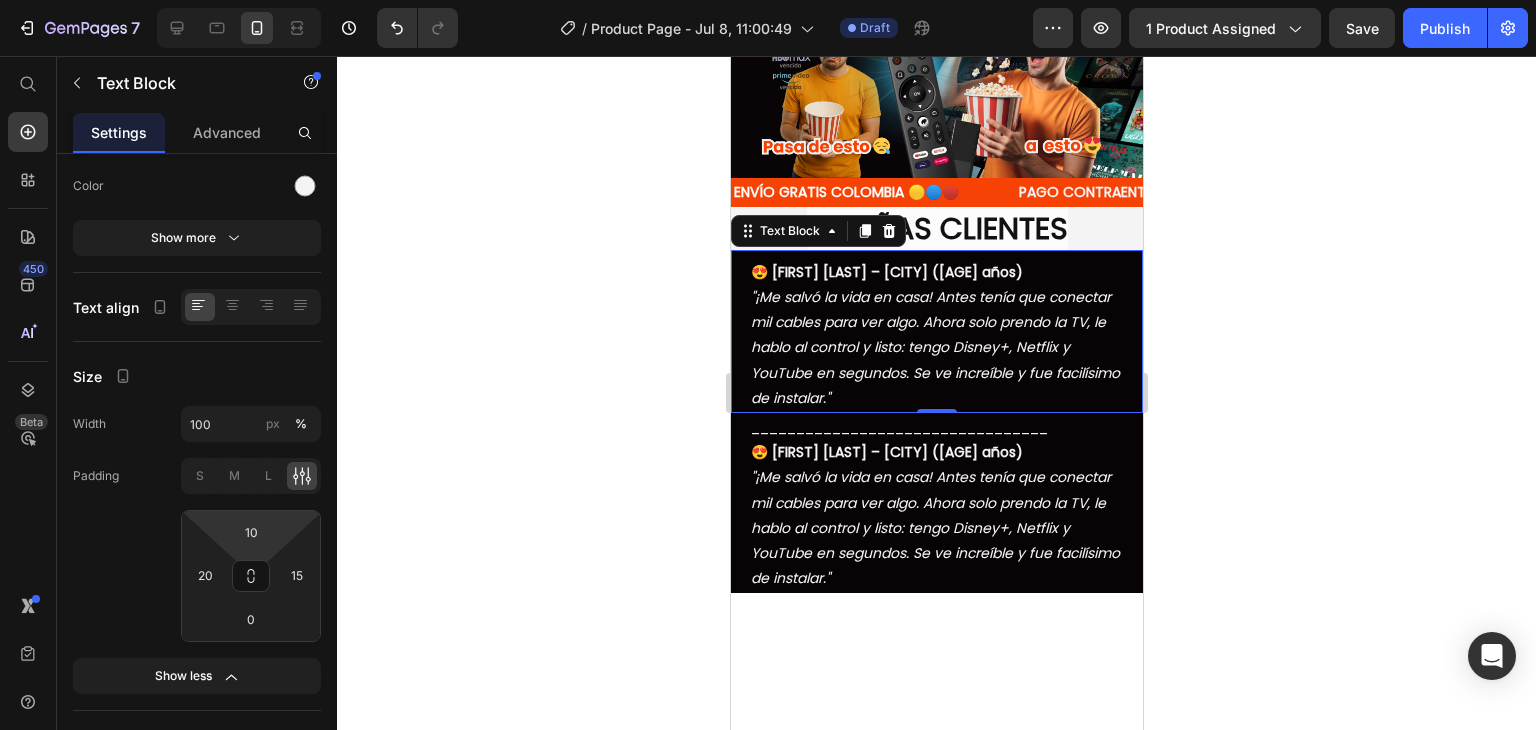 click 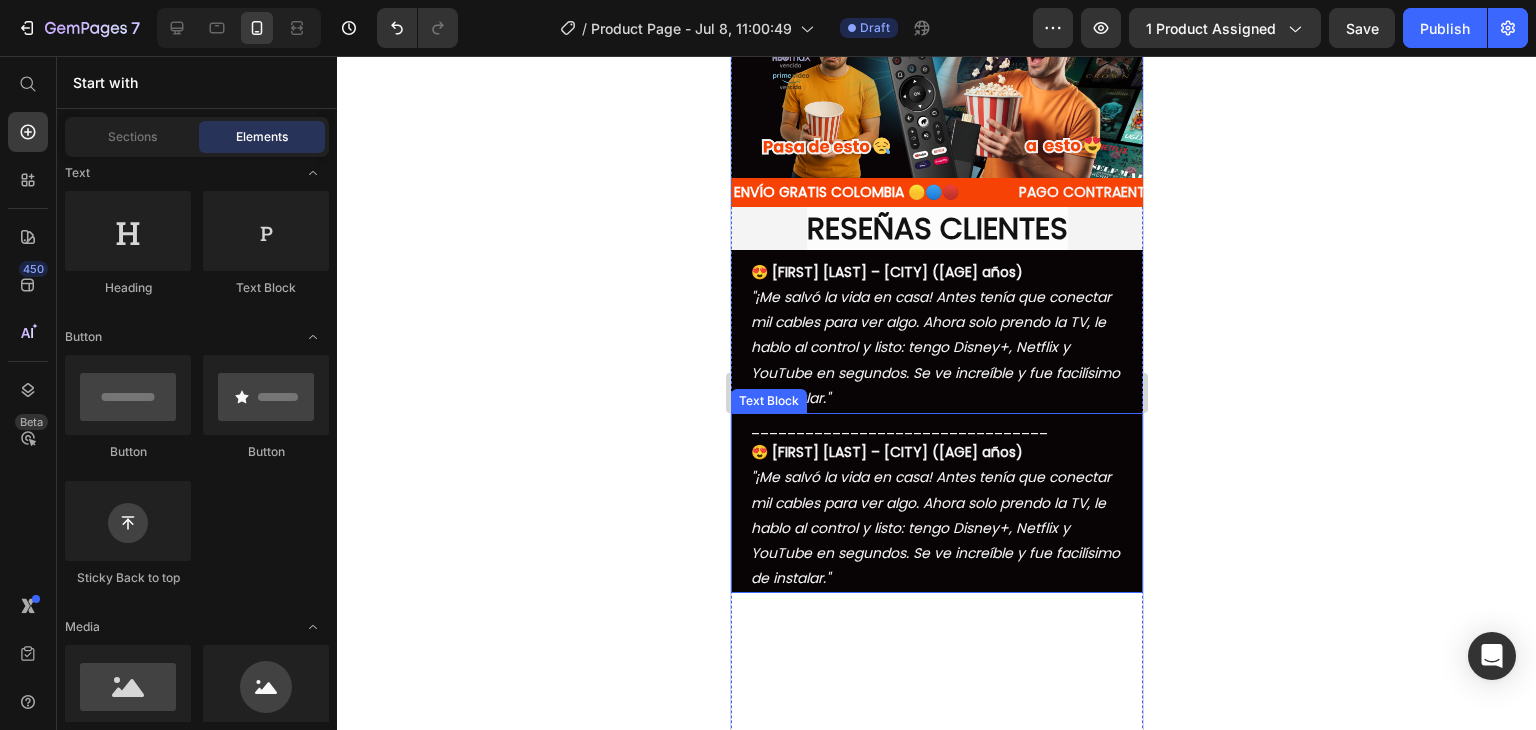 click on "😍 [FIRST] [LAST] – [CITY] ([AGE] años)" at bounding box center (886, 452) 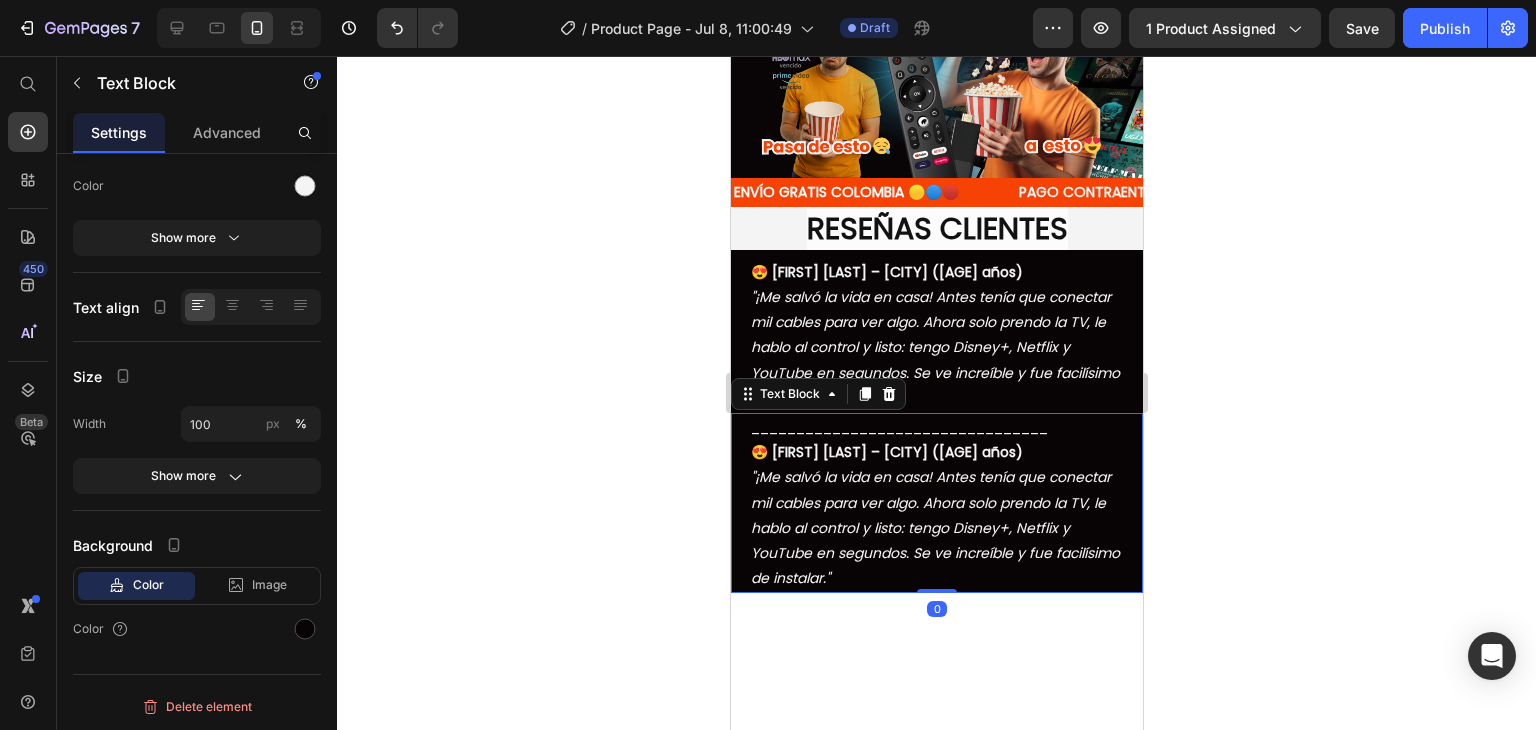 click 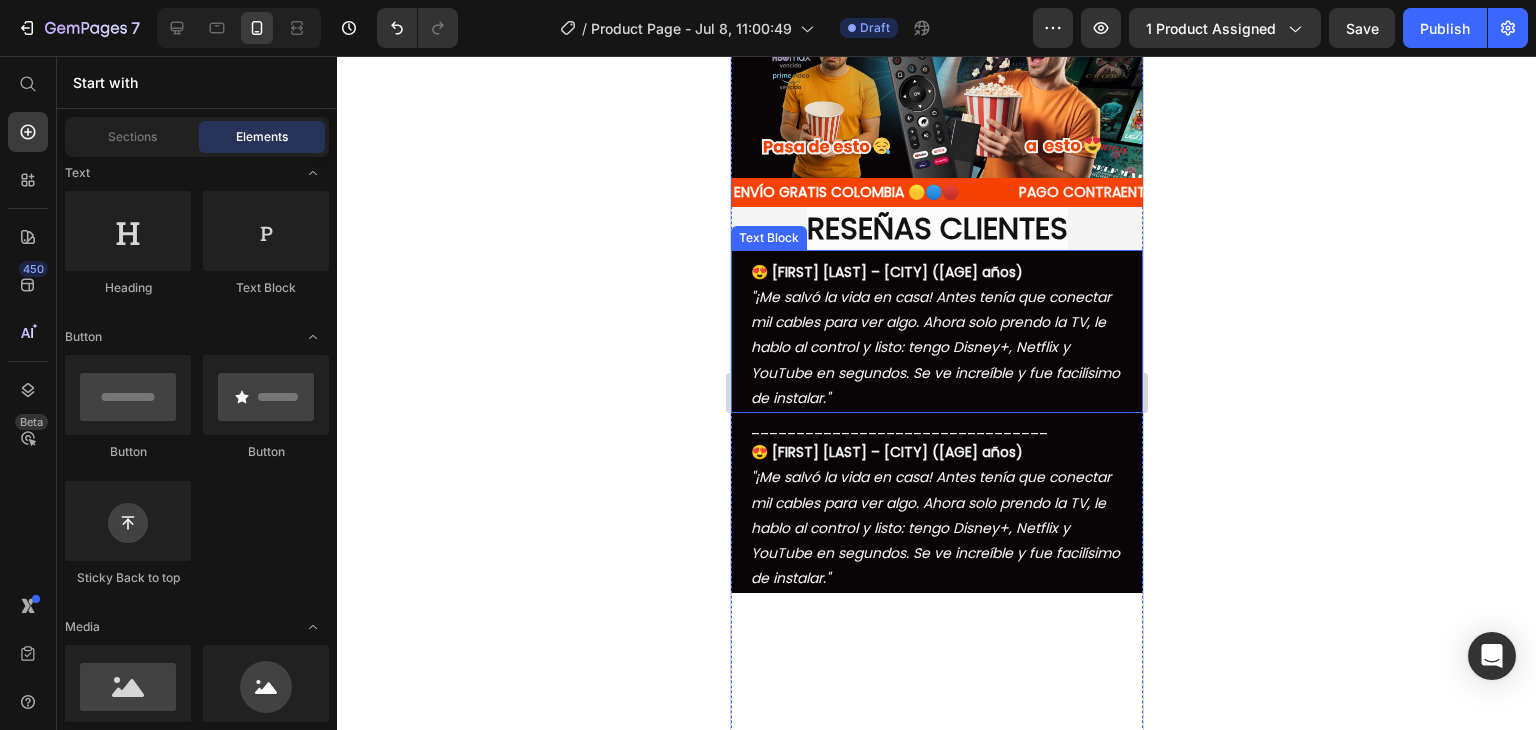 click on ""¡Me salvó la vida en casa! Antes tenía que conectar mil cables para ver algo. Ahora solo prendo la TV, le hablo al control y listo: tengo Disney+, Netflix y YouTube en segundos. Se ve increíble y fue facilísimo de instalar."" at bounding box center (934, 527) 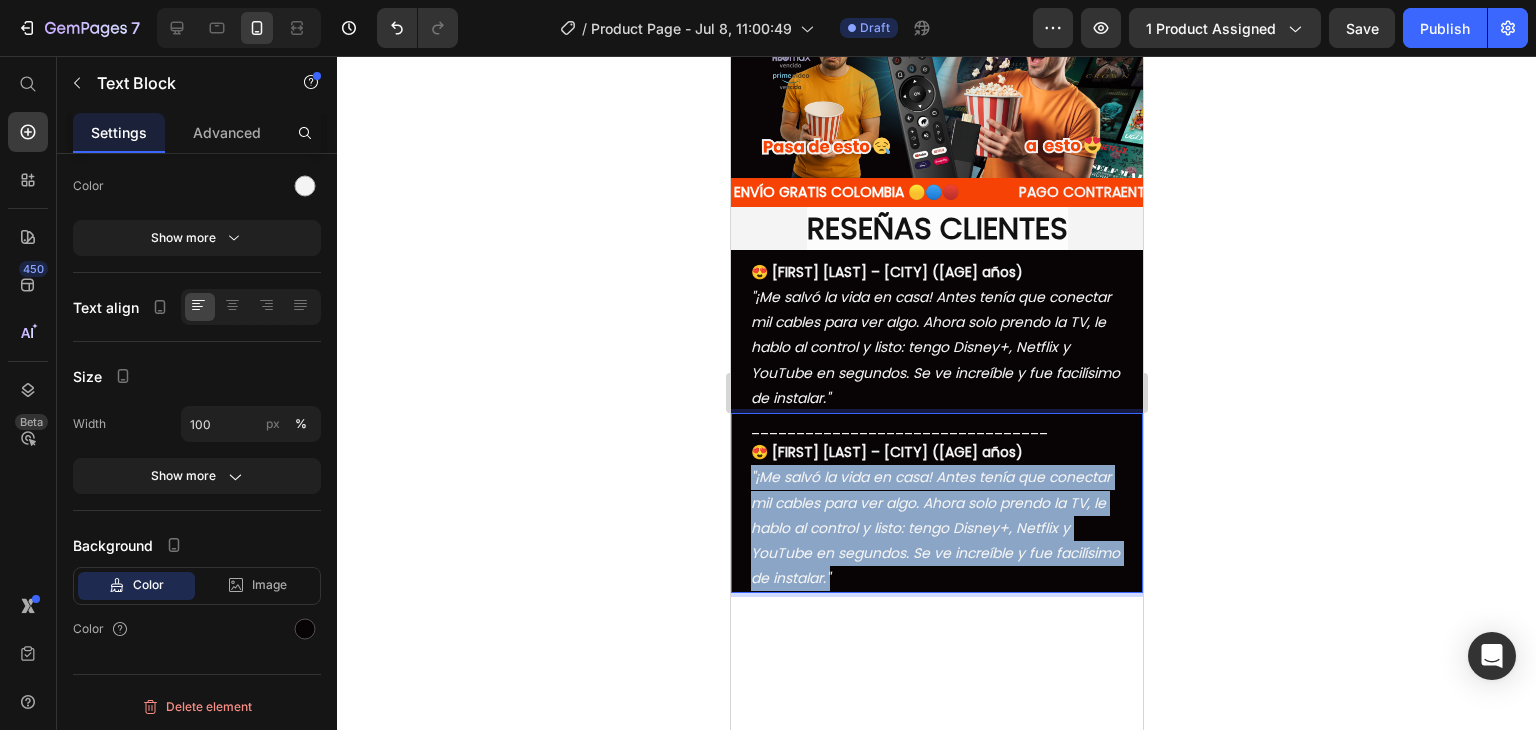 click on ""¡Me salvó la vida en casa! Antes tenía que conectar mil cables para ver algo. Ahora solo prendo la TV, le hablo al control y listo: tengo Disney+, Netflix y YouTube en segundos. Se ve increíble y fue facilísimo de instalar."" at bounding box center (934, 527) 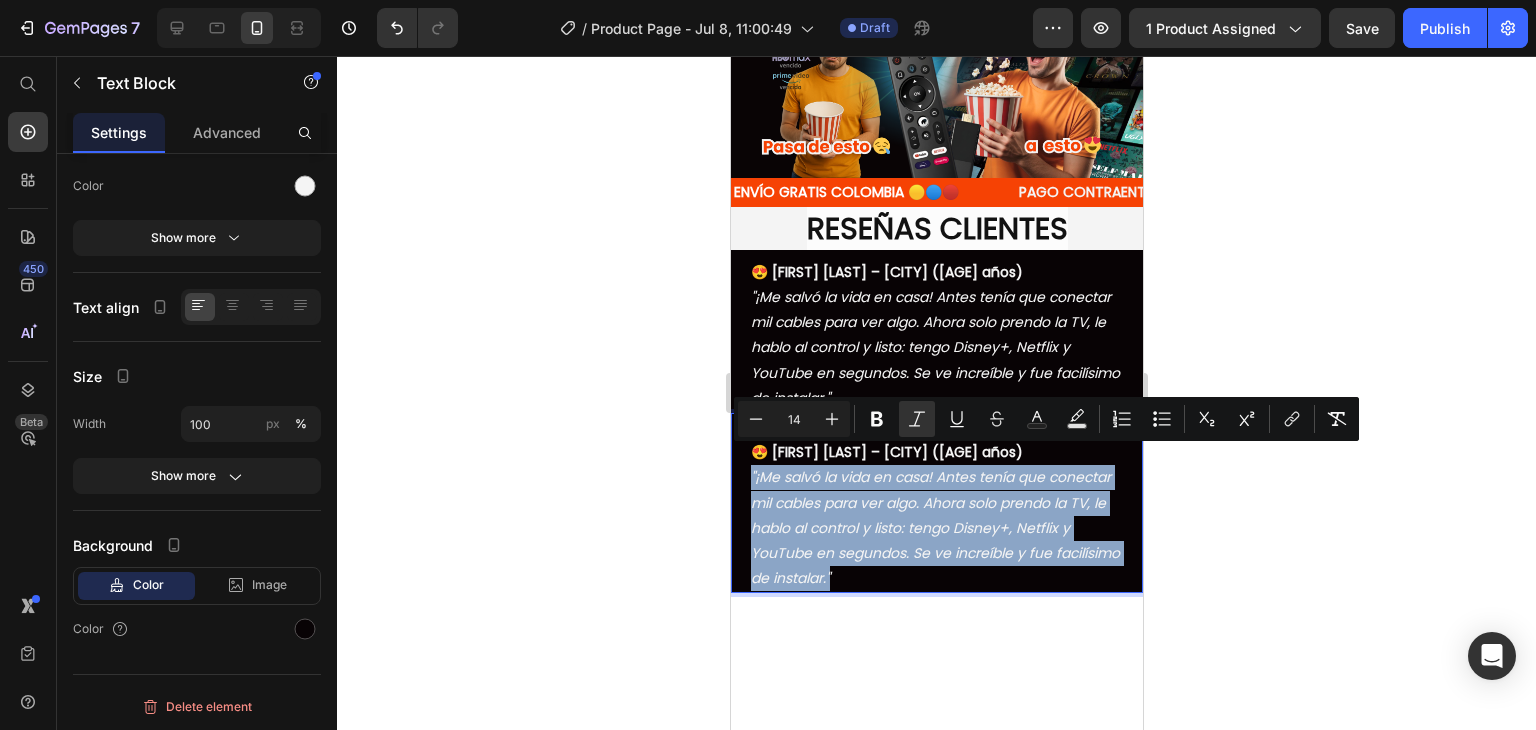click on "_________________________________ 😍 [FIRST] [LAST] – [CITY] ([AGE] años) "¡Me salvó la vida en casa! Antes tenía que conectar mil cables para ver algo. Ahora solo prendo la TV, le hablo al control y listo: tengo Disney+, Netflix y YouTube en segundos. Se ve increíble y fue facilísimo de instalar."" at bounding box center (938, 503) 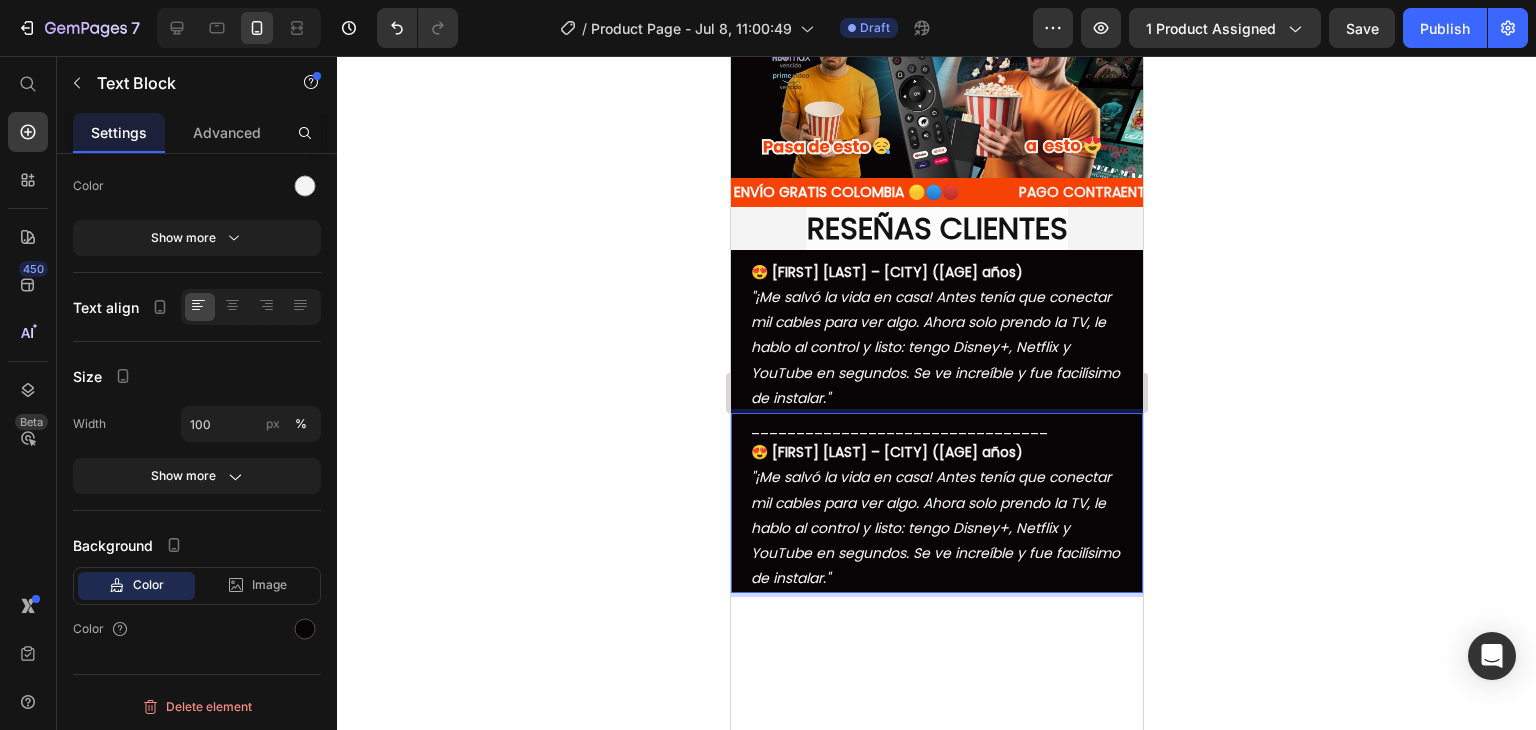 click on "_________________________________ 😍 [FIRST] [LAST] – [CITY] ([AGE] años) "¡Me salvó la vida en casa! Antes tenía que conectar mil cables para ver algo. Ahora solo prendo la TV, le hablo al control y listo: tengo Disney+, Netflix y YouTube en segundos. Se ve increíble y fue facilísimo de instalar."" at bounding box center (938, 503) 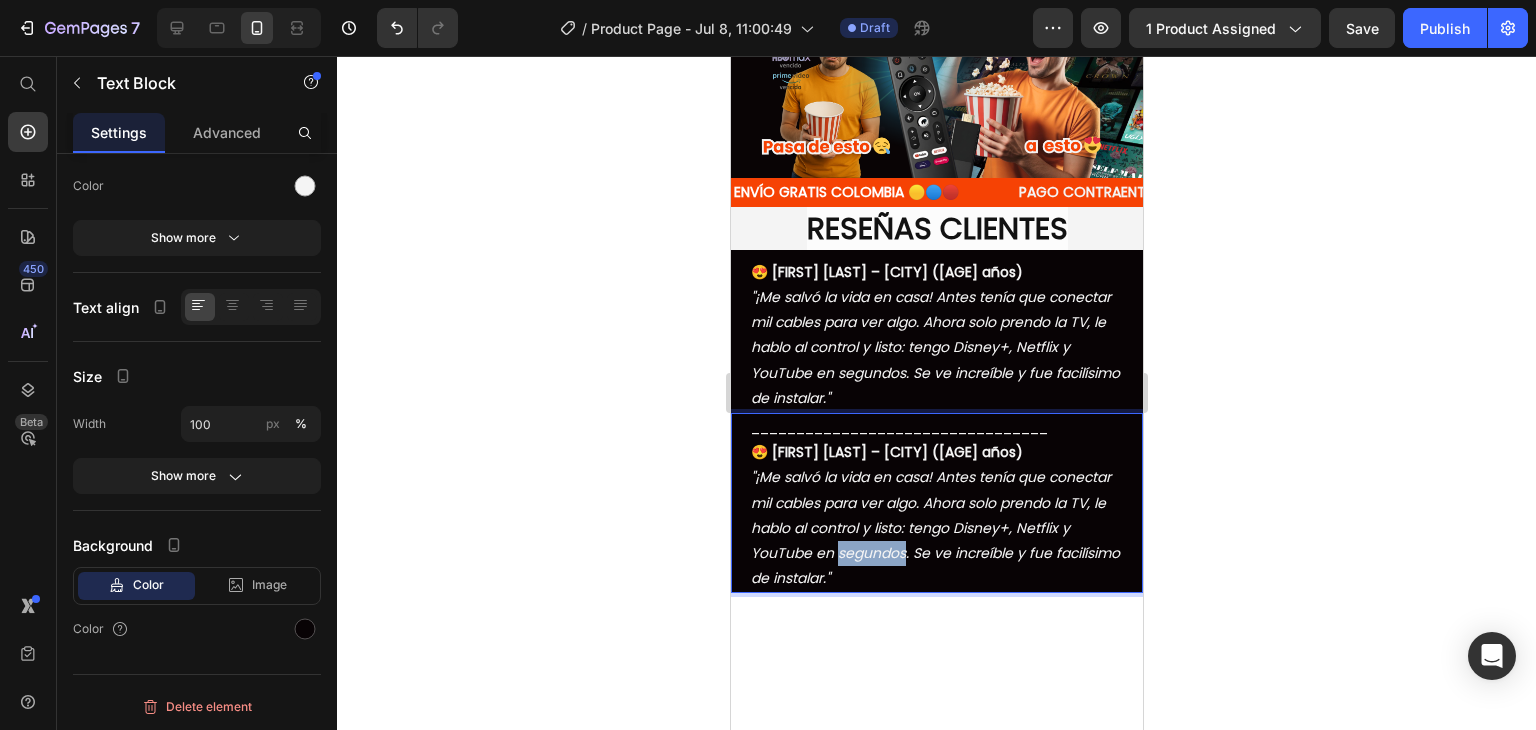 click on "_________________________________ 😍 [FIRST] [LAST] – [CITY] ([AGE] años) "¡Me salvó la vida en casa! Antes tenía que conectar mil cables para ver algo. Ahora solo prendo la TV, le hablo al control y listo: tengo Disney+, Netflix y YouTube en segundos. Se ve increíble y fue facilísimo de instalar."" at bounding box center (938, 503) 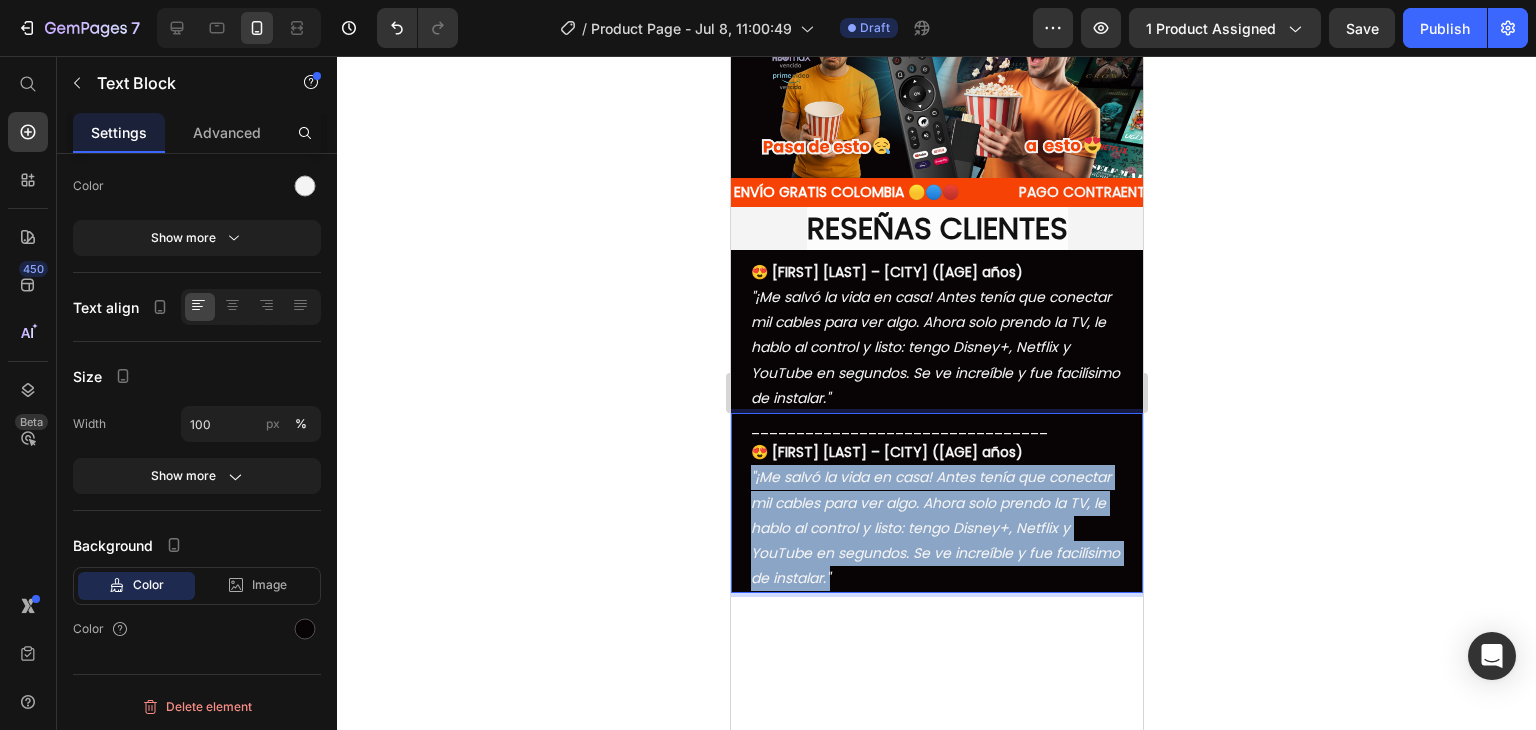 click on "_________________________________ 😍 [FIRST] [LAST] – [CITY] ([AGE] años) "¡Me salvó la vida en casa! Antes tenía que conectar mil cables para ver algo. Ahora solo prendo la TV, le hablo al control y listo: tengo Disney+, Netflix y YouTube en segundos. Se ve increíble y fue facilísimo de instalar."" at bounding box center (938, 503) 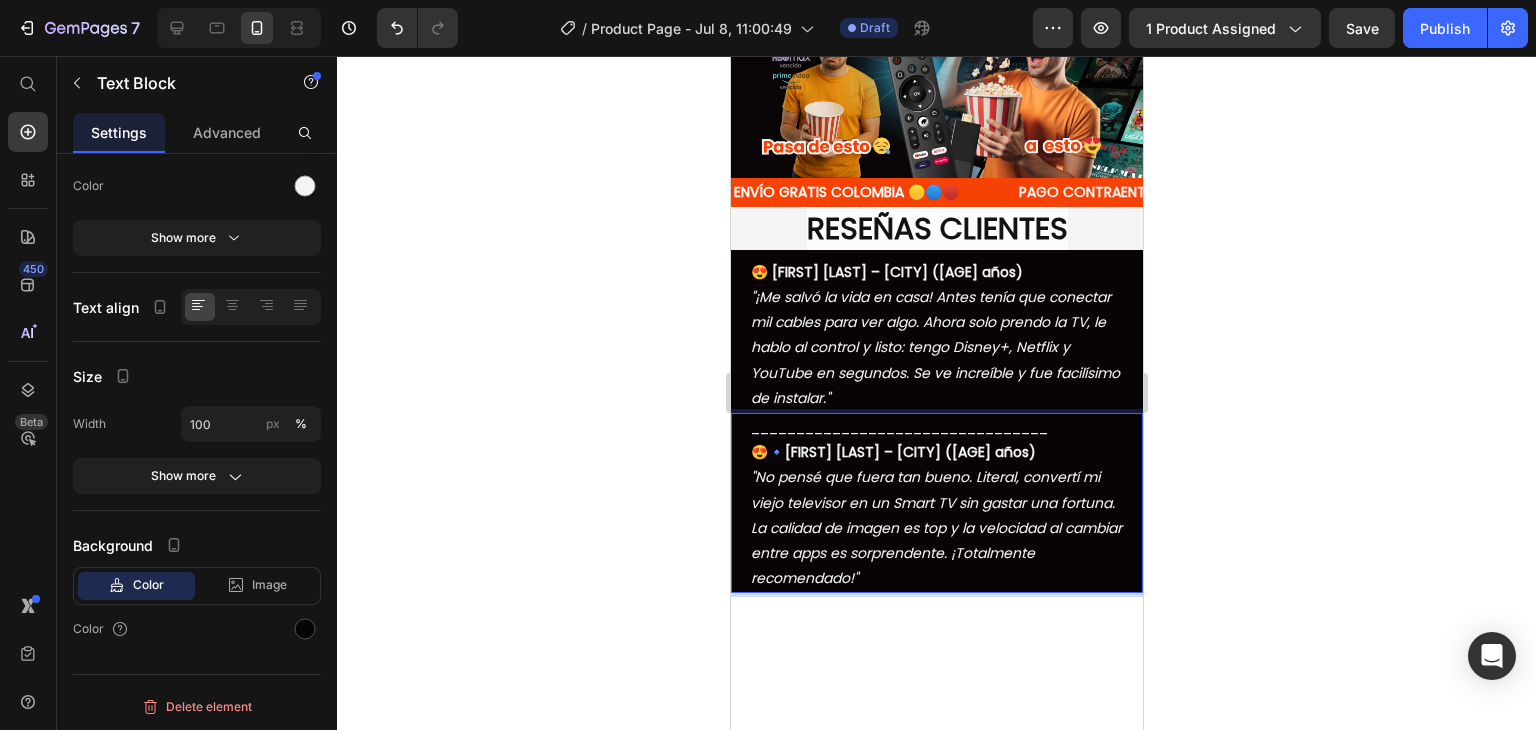 click on "[FIRST] [LAST] – [CITY] ([AGE] años)" at bounding box center [909, 452] 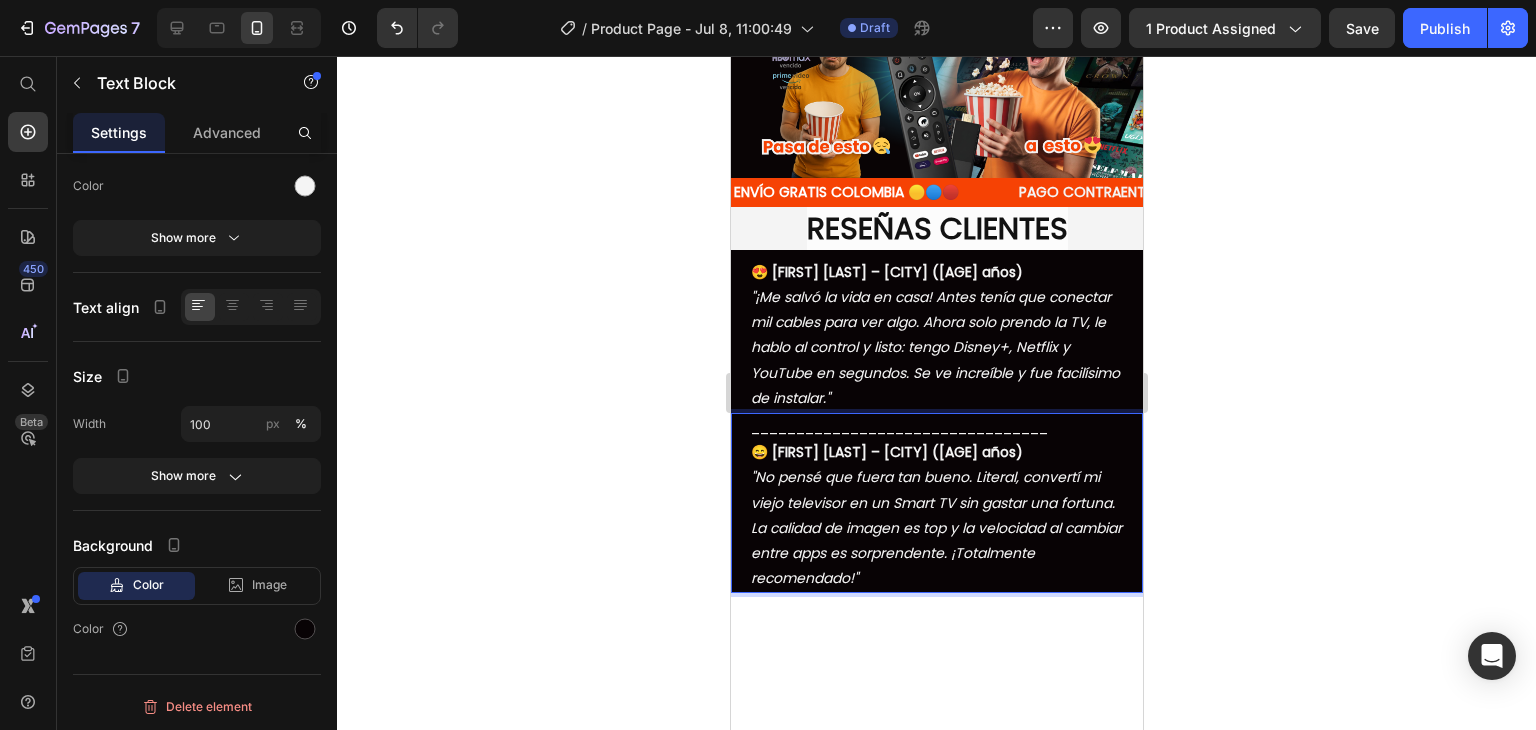 click 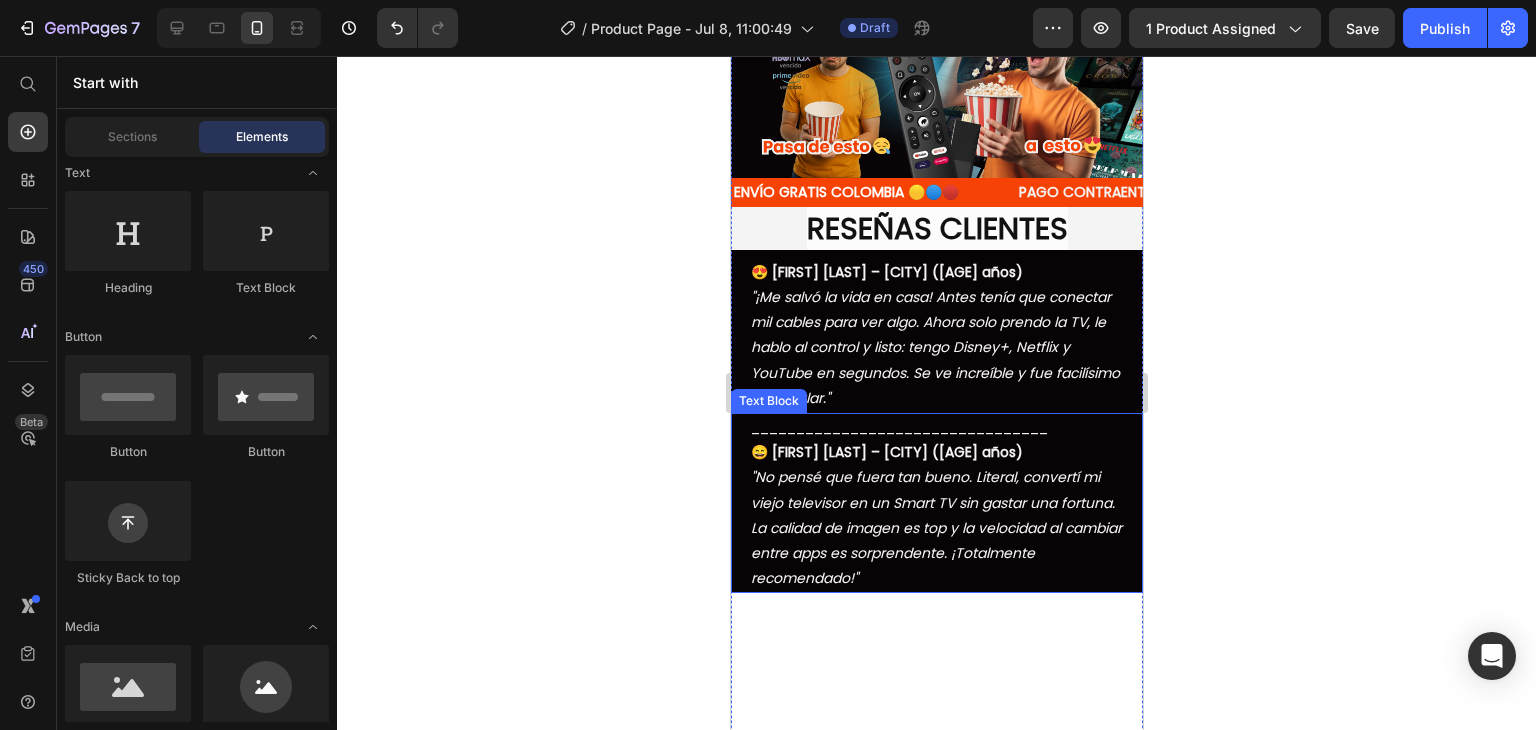 click on ""No pensé que fuera tan bueno. Literal, convertí mi viejo televisor en un Smart TV sin gastar una fortuna. La calidad de imagen es top y la velocidad al cambiar entre apps es sorprendente. ¡Totalmente recomendado!"" at bounding box center (935, 527) 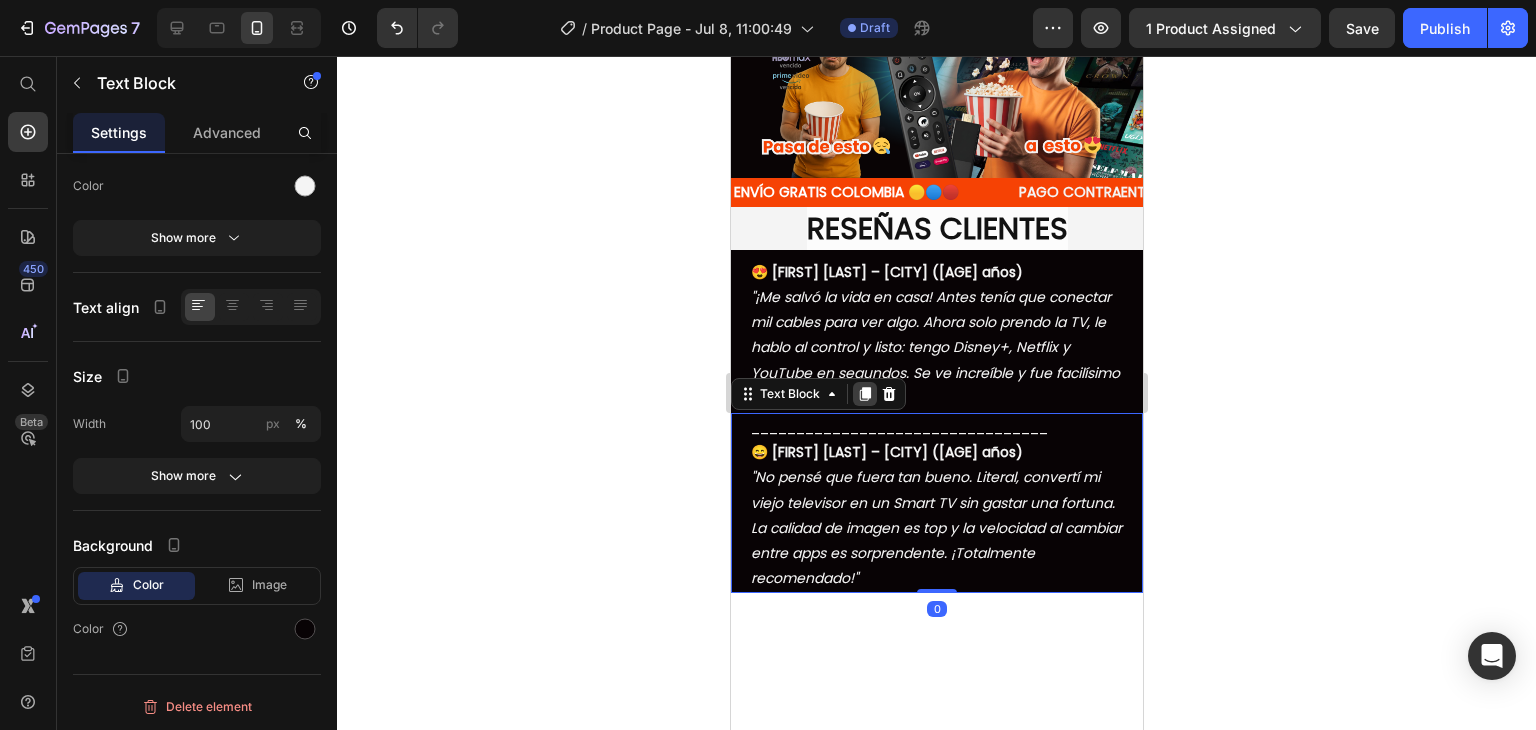 click 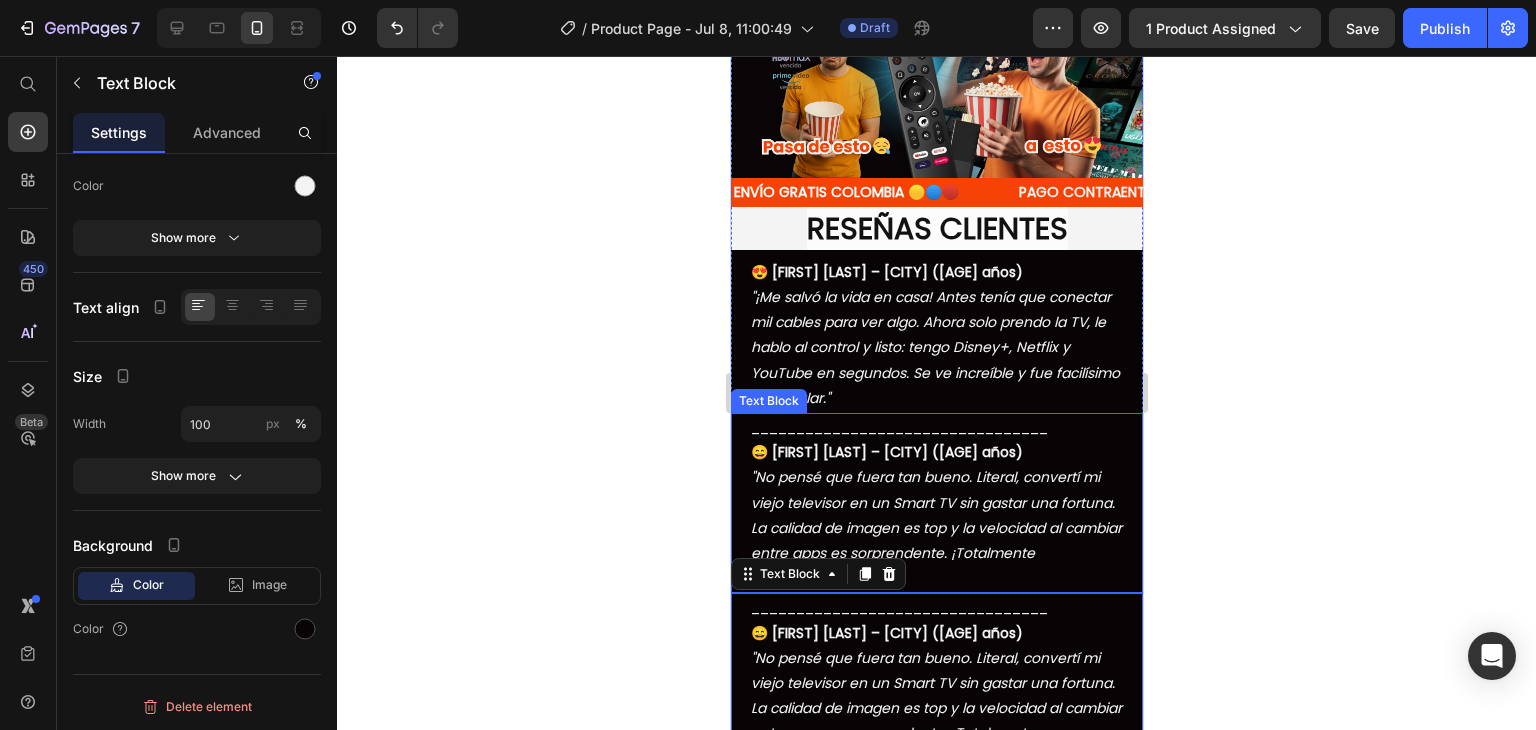 click 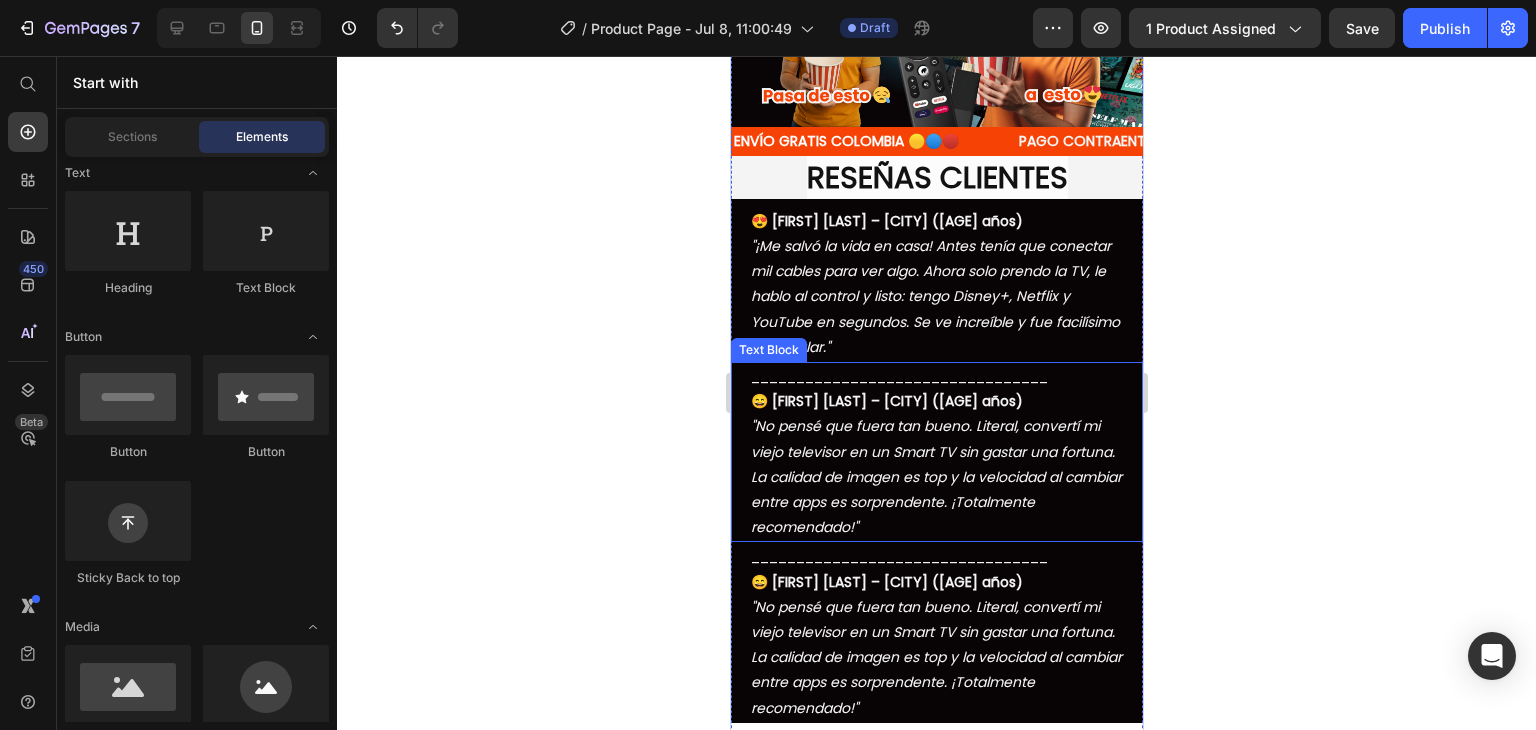 scroll, scrollTop: 2777, scrollLeft: 0, axis: vertical 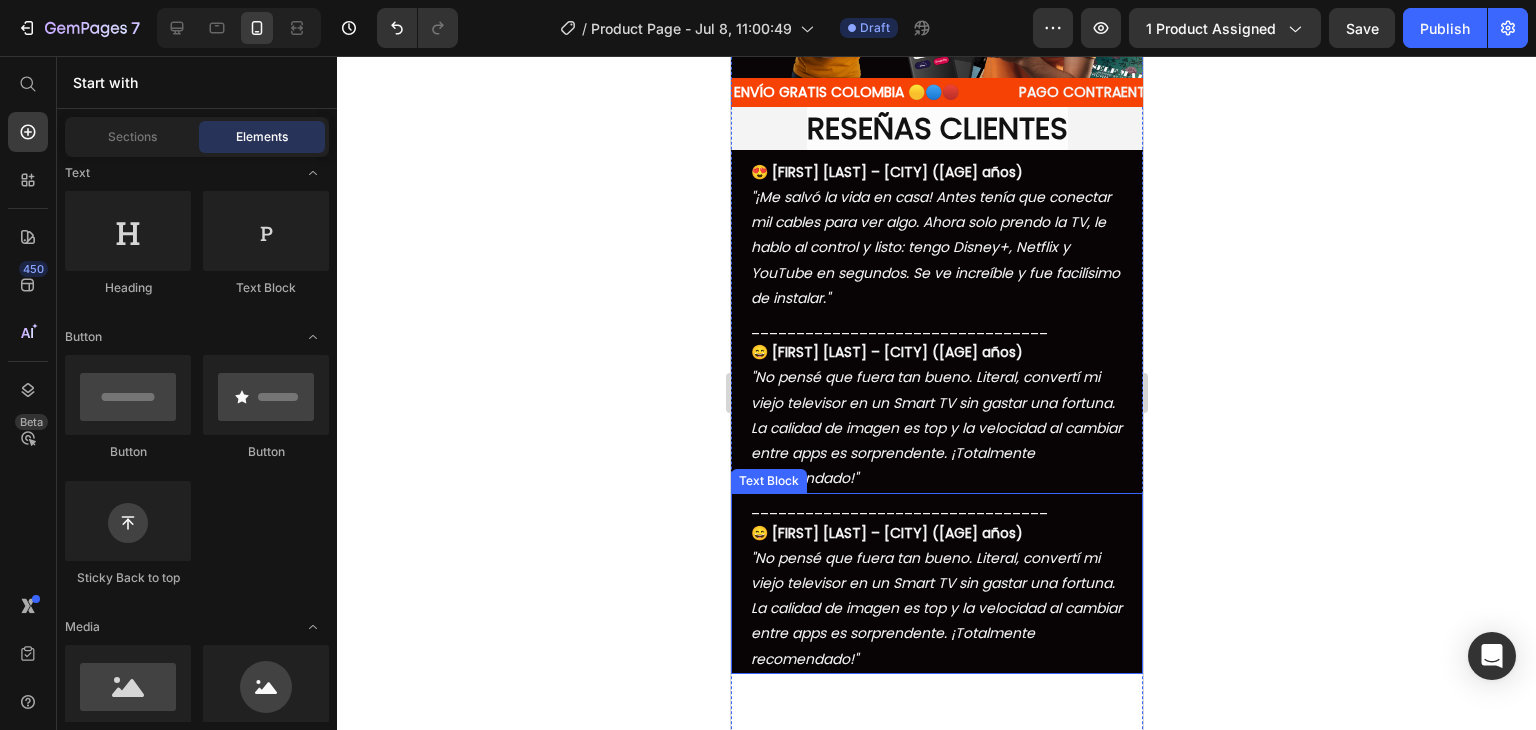 click on ""No pensé que fuera tan bueno. Literal, convertí mi viejo televisor en un Smart TV sin gastar una fortuna. La calidad de imagen es top y la velocidad al cambiar entre apps es sorprendente. ¡Totalmente recomendado!"" at bounding box center (935, 608) 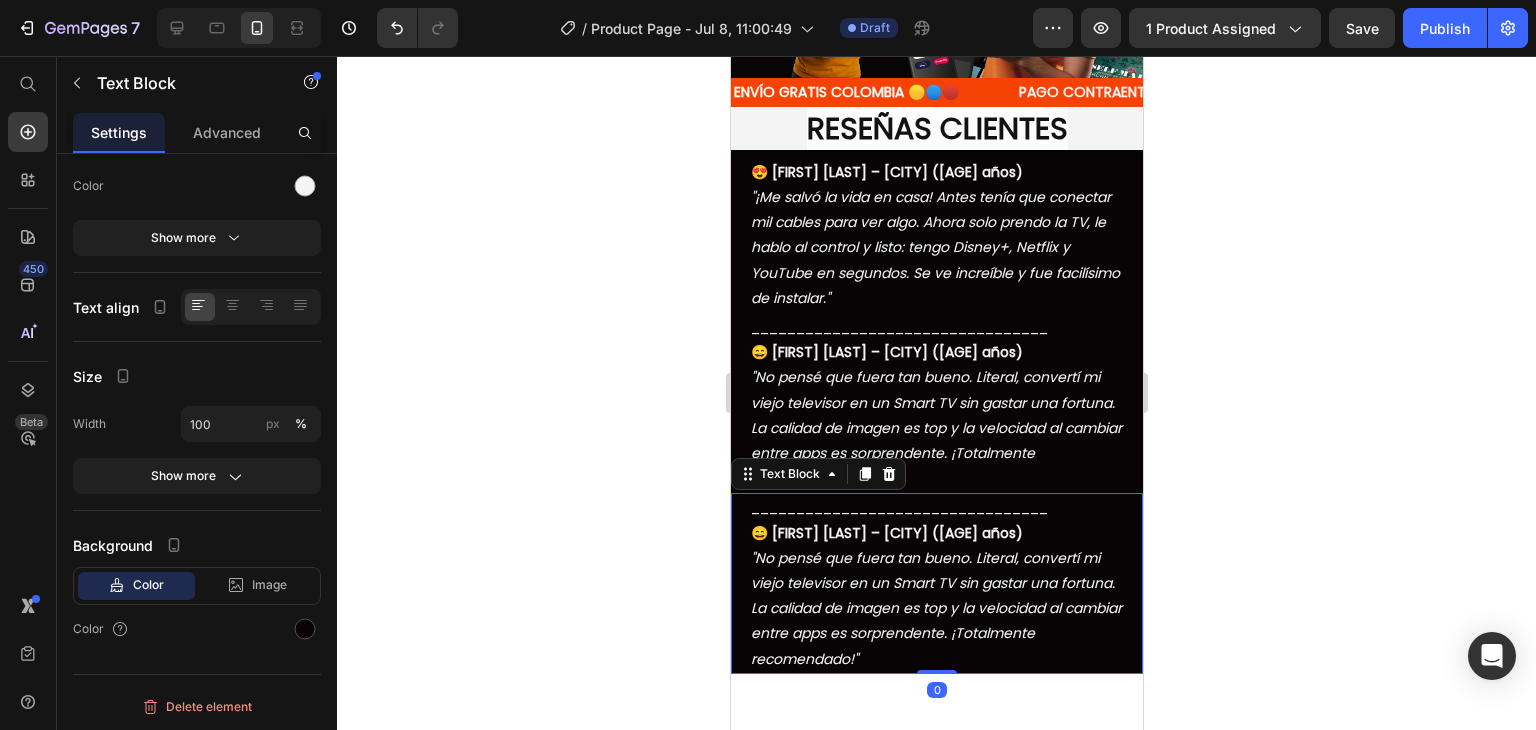 click on ""No pensé que fuera tan bueno. Literal, convertí mi viejo televisor en un Smart TV sin gastar una fortuna. La calidad de imagen es top y la velocidad al cambiar entre apps es sorprendente. ¡Totalmente recomendado!"" at bounding box center [935, 608] 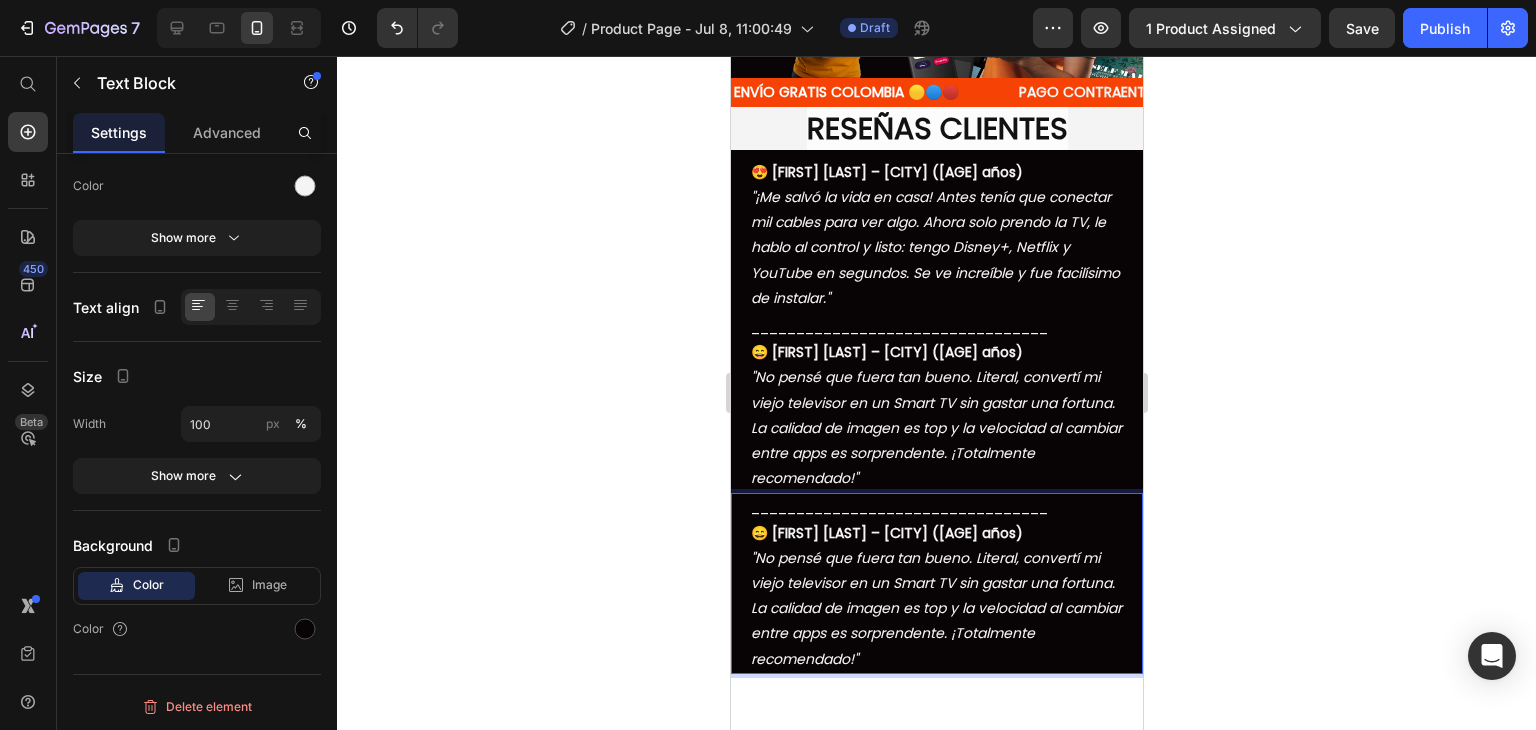 click on ""No pensé que fuera tan bueno. Literal, convertí mi viejo televisor en un Smart TV sin gastar una fortuna. La calidad de imagen es top y la velocidad al cambiar entre apps es sorprendente. ¡Totalmente recomendado!"" at bounding box center [935, 608] 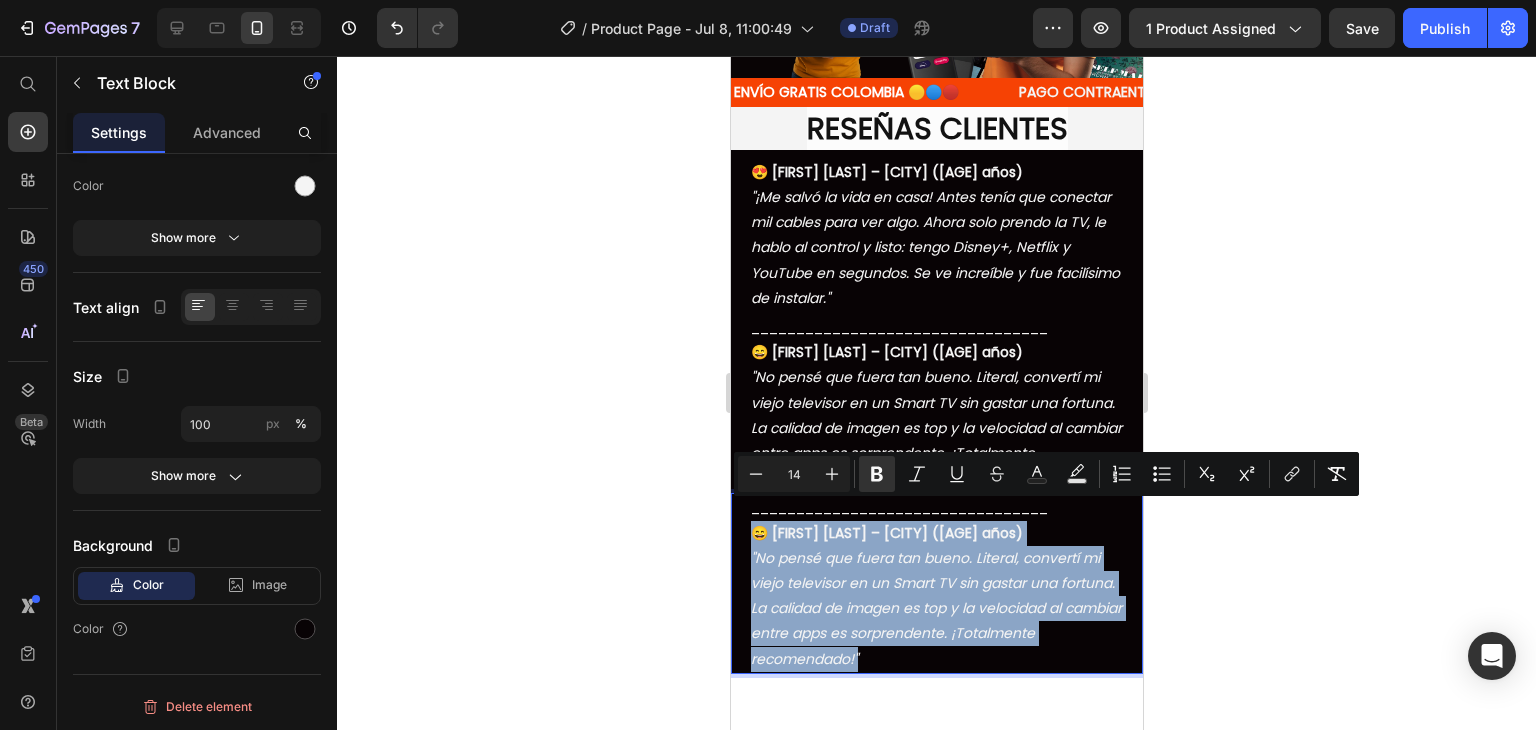 drag, startPoint x: 981, startPoint y: 641, endPoint x: 729, endPoint y: 522, distance: 278.68442 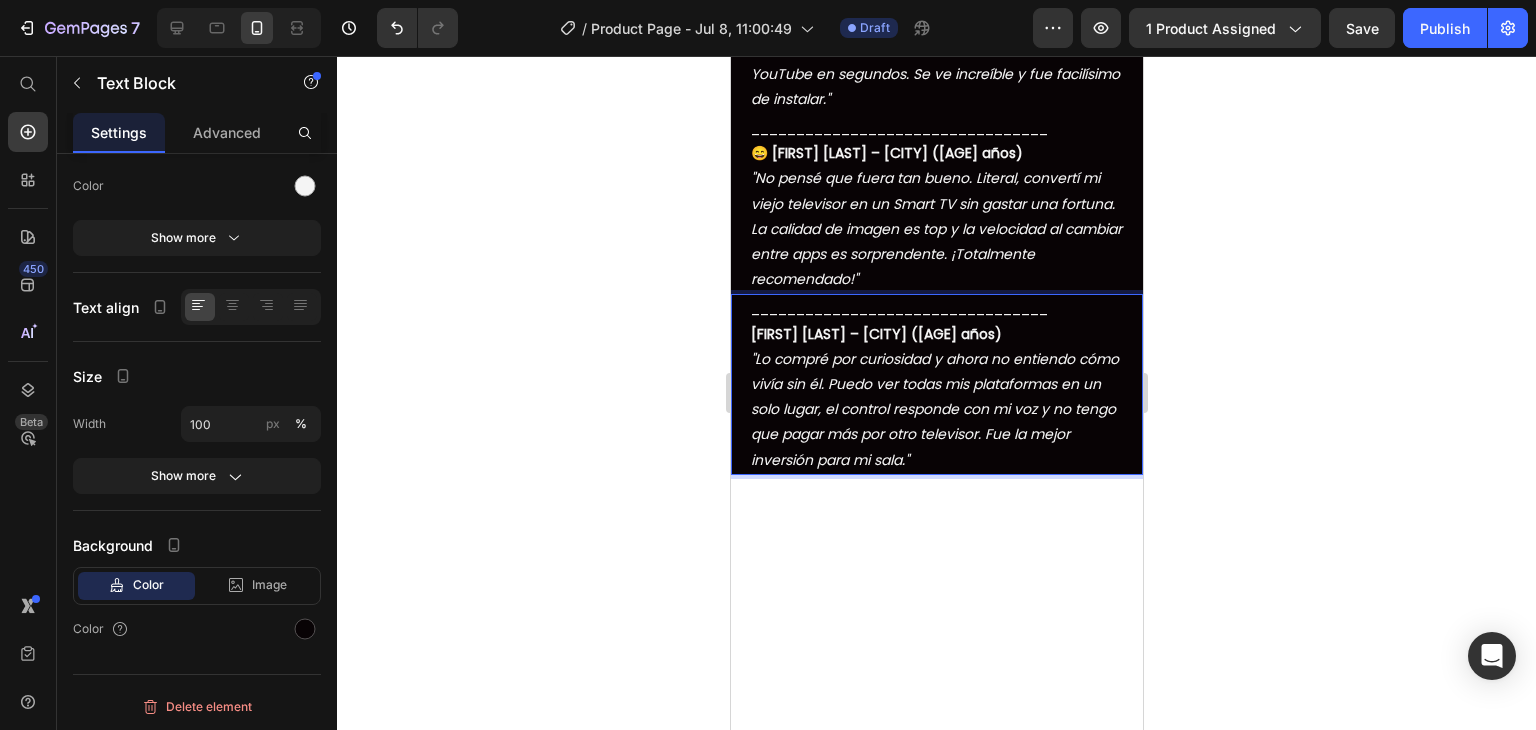 scroll, scrollTop: 2977, scrollLeft: 0, axis: vertical 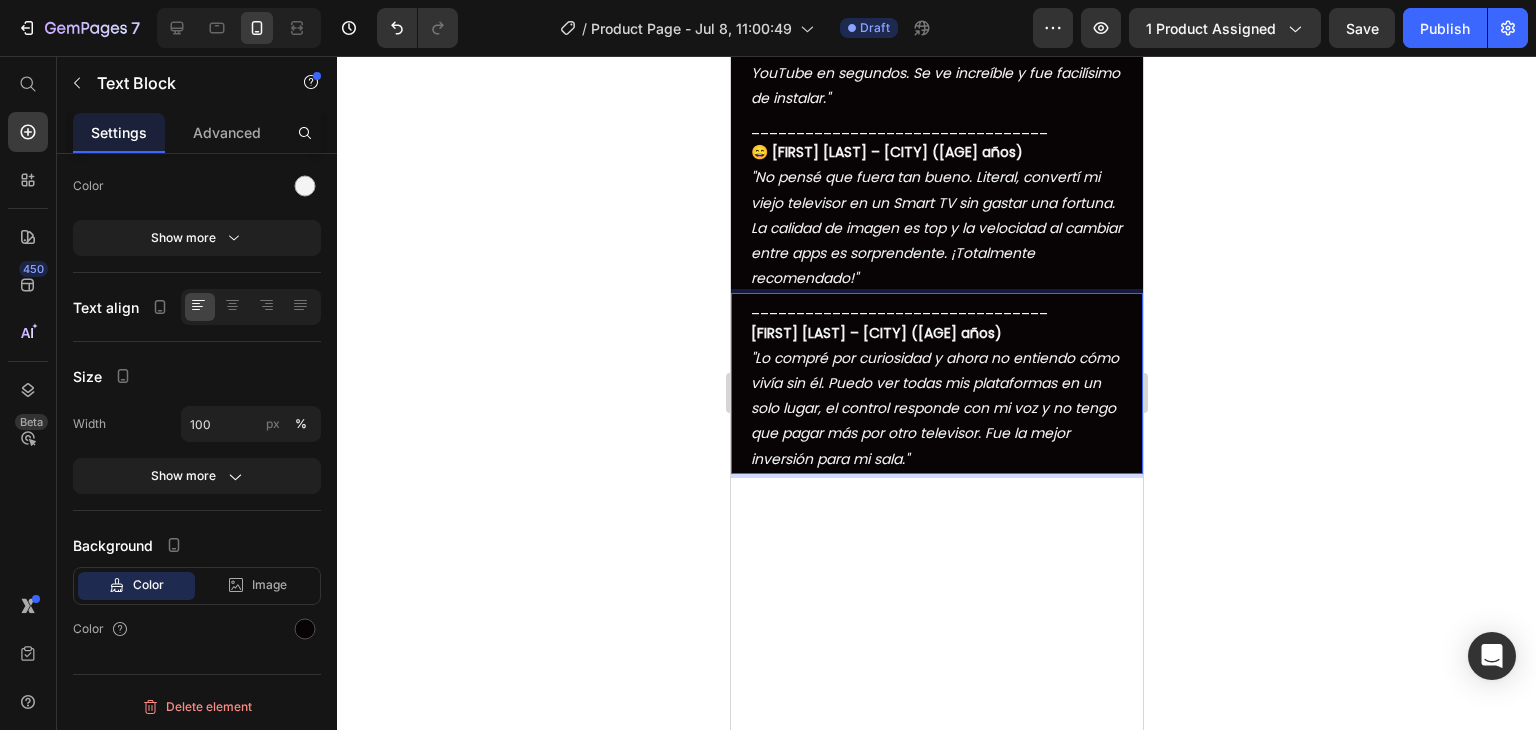 click on "_________________________________ [FIRST] [LAST] – [CITY] ([AGE] años) "Lo compré por curiosidad y ahora no entiendo cómo vivía sin él. Puedo ver todas mis plataformas en un solo lugar, el control responde con mi voz y no tengo que pagar más por otro televisor. Fue la mejor inversión para mi sala."" at bounding box center [936, 383] 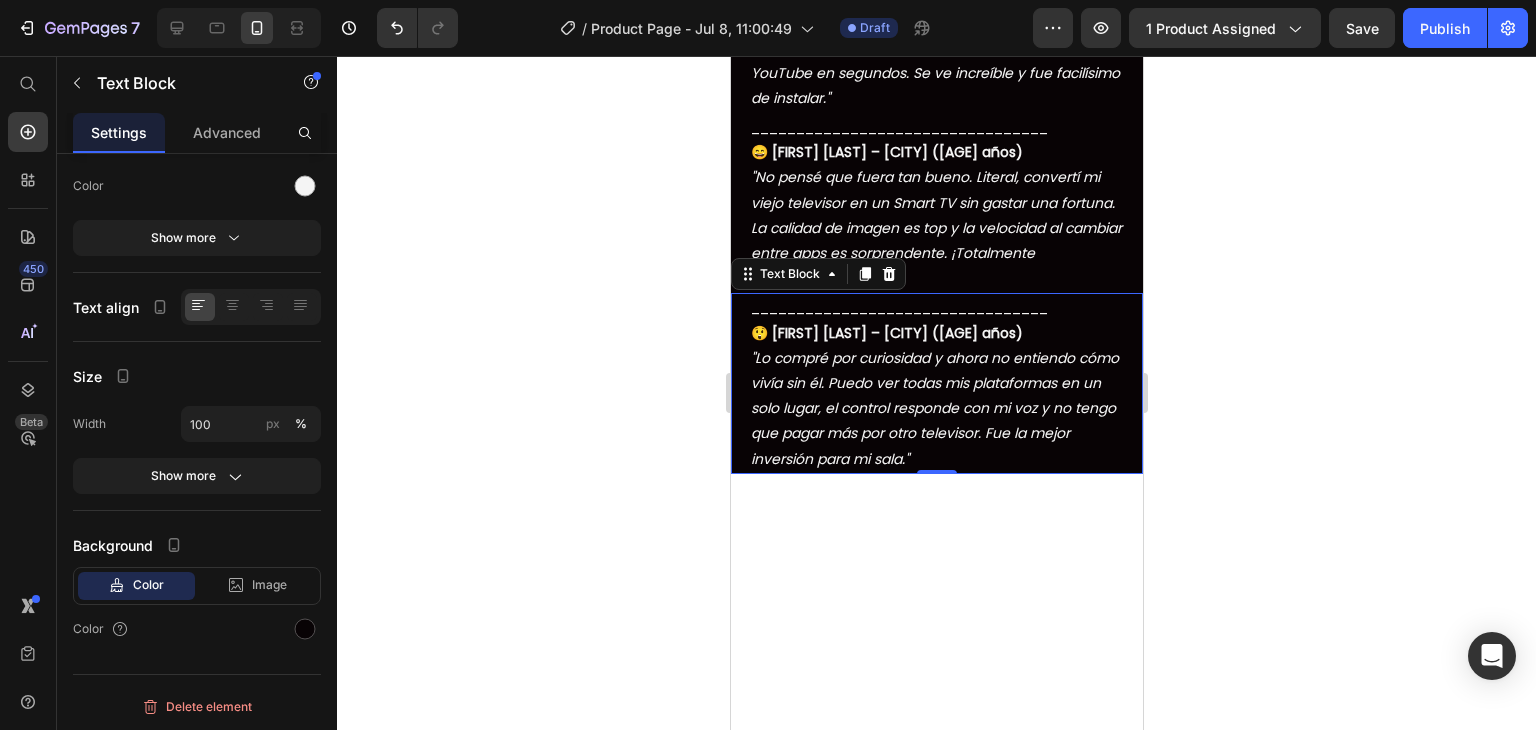 click 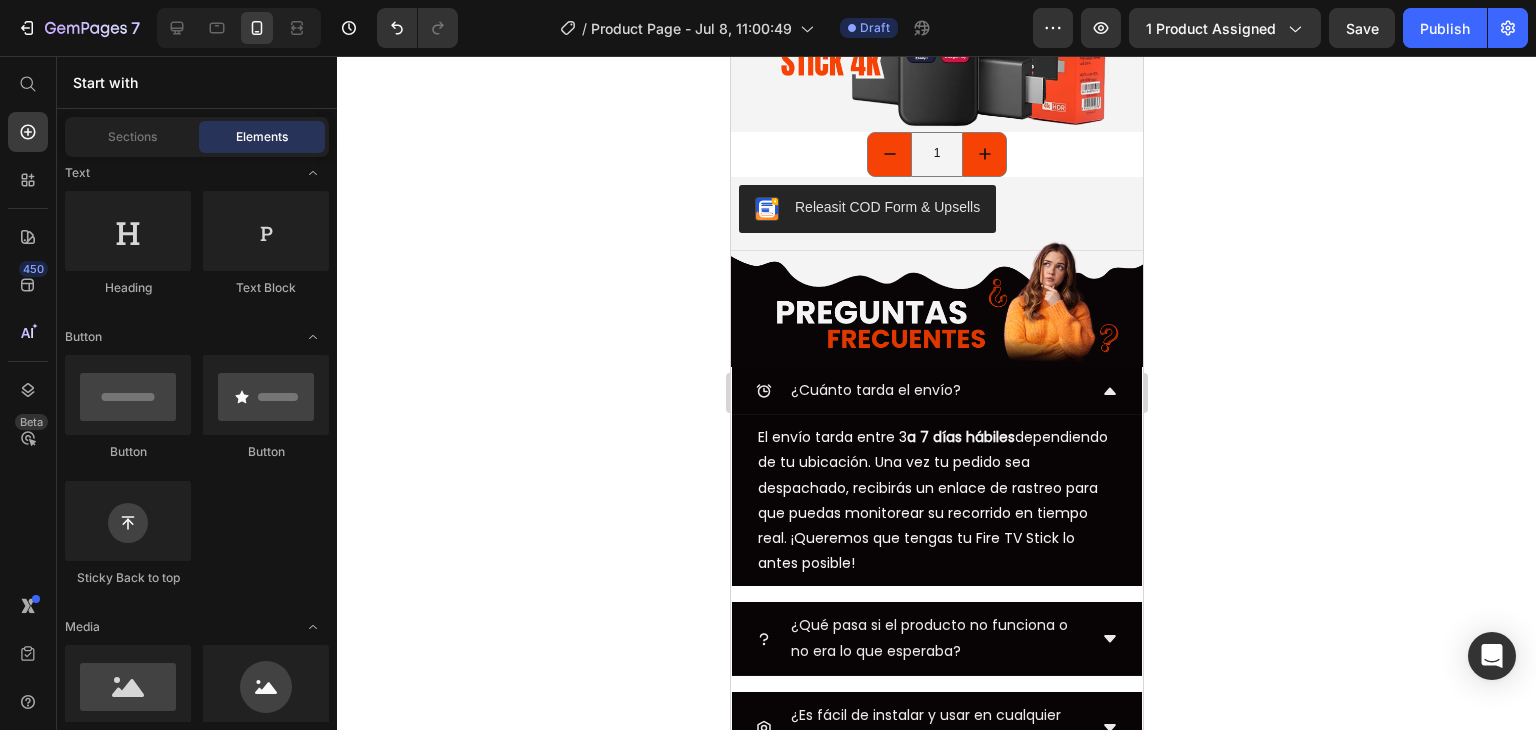 scroll, scrollTop: 3447, scrollLeft: 0, axis: vertical 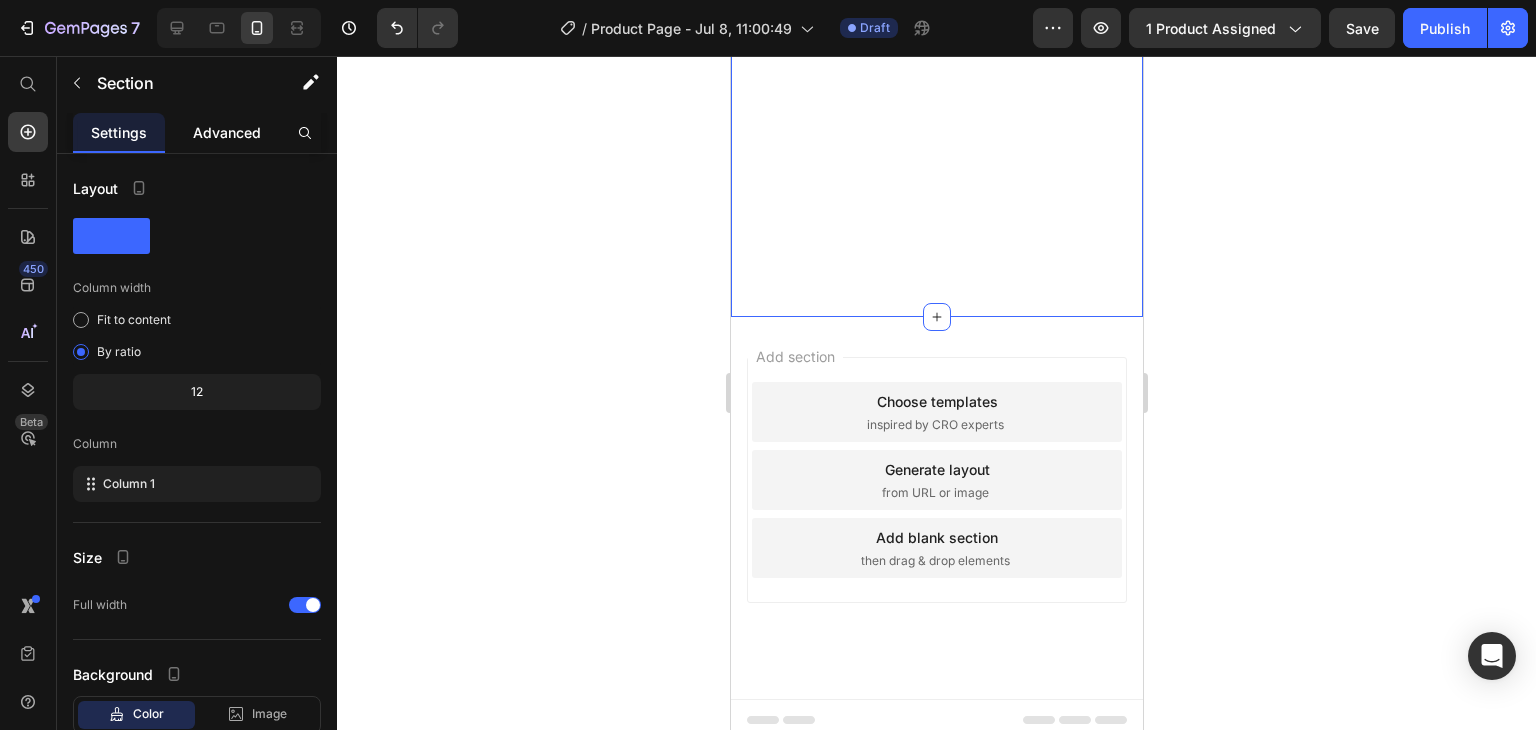 click on "Advanced" at bounding box center (227, 132) 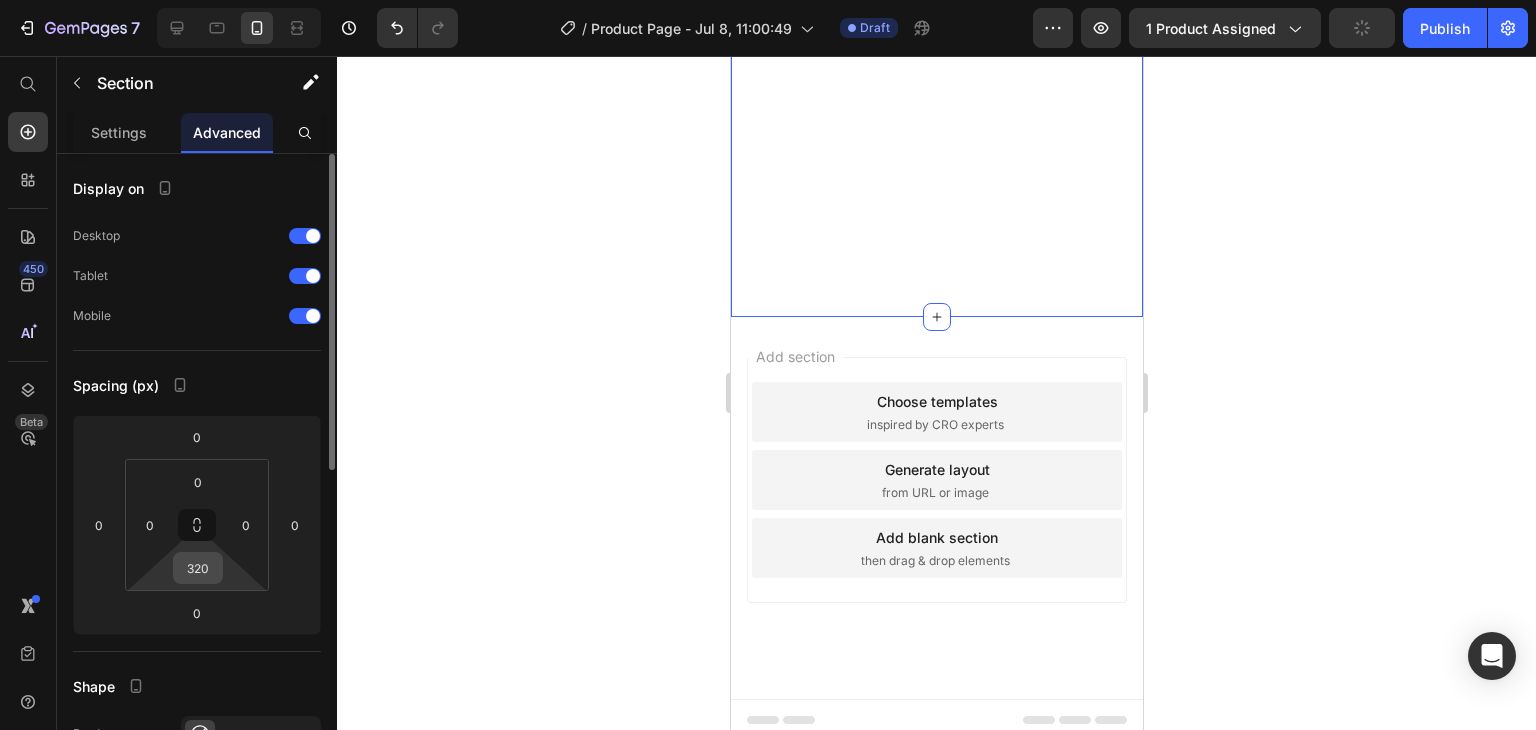 click on "320" at bounding box center [198, 568] 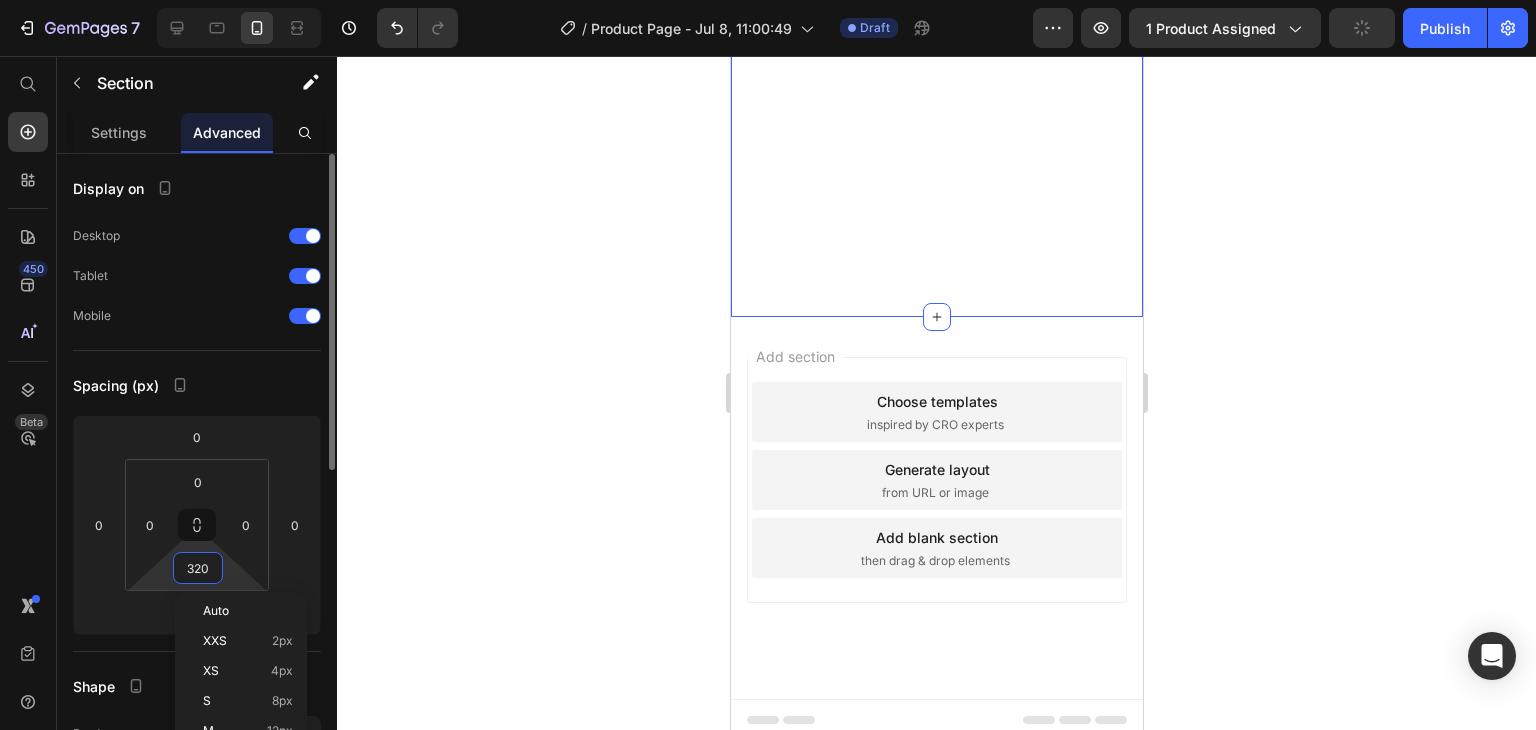 type on "0" 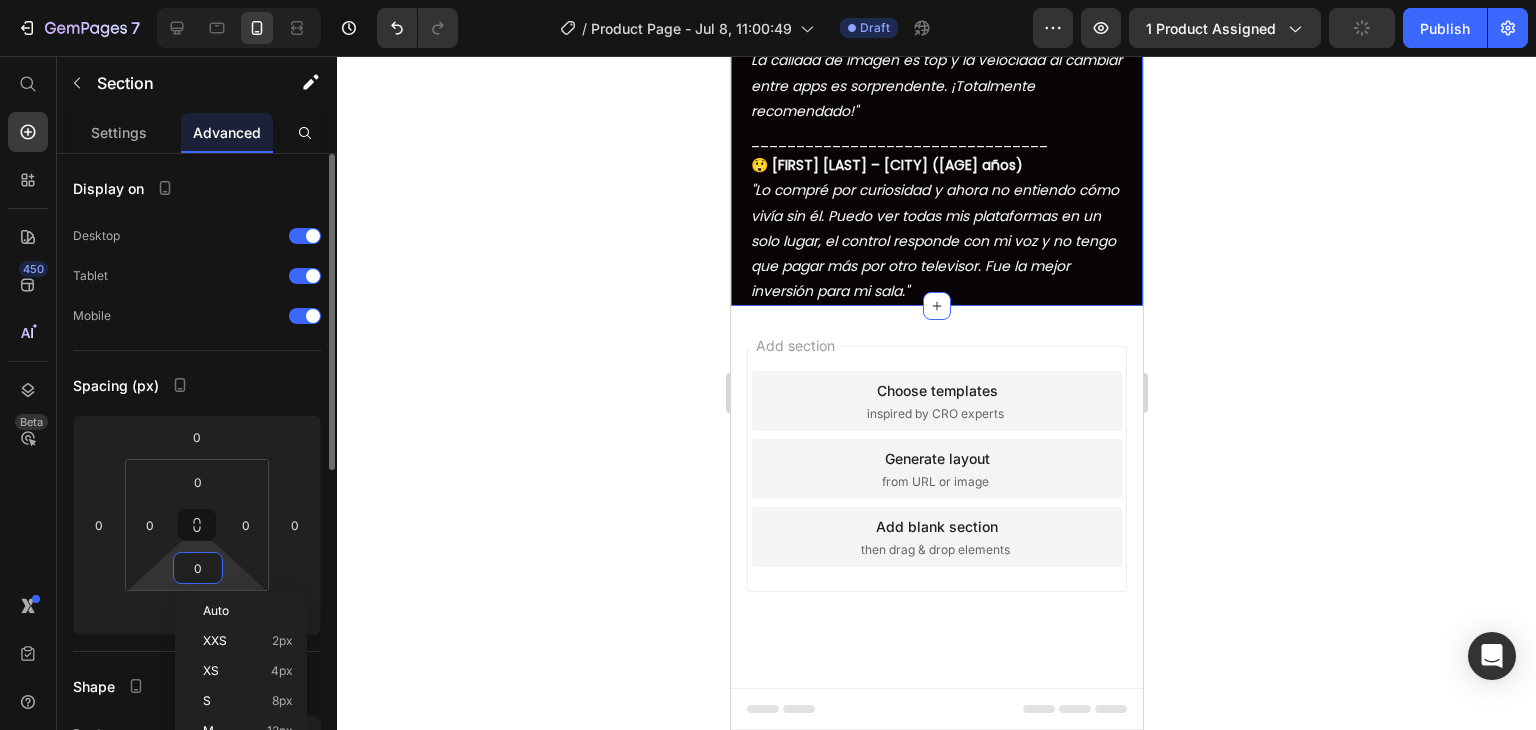 scroll, scrollTop: 3127, scrollLeft: 0, axis: vertical 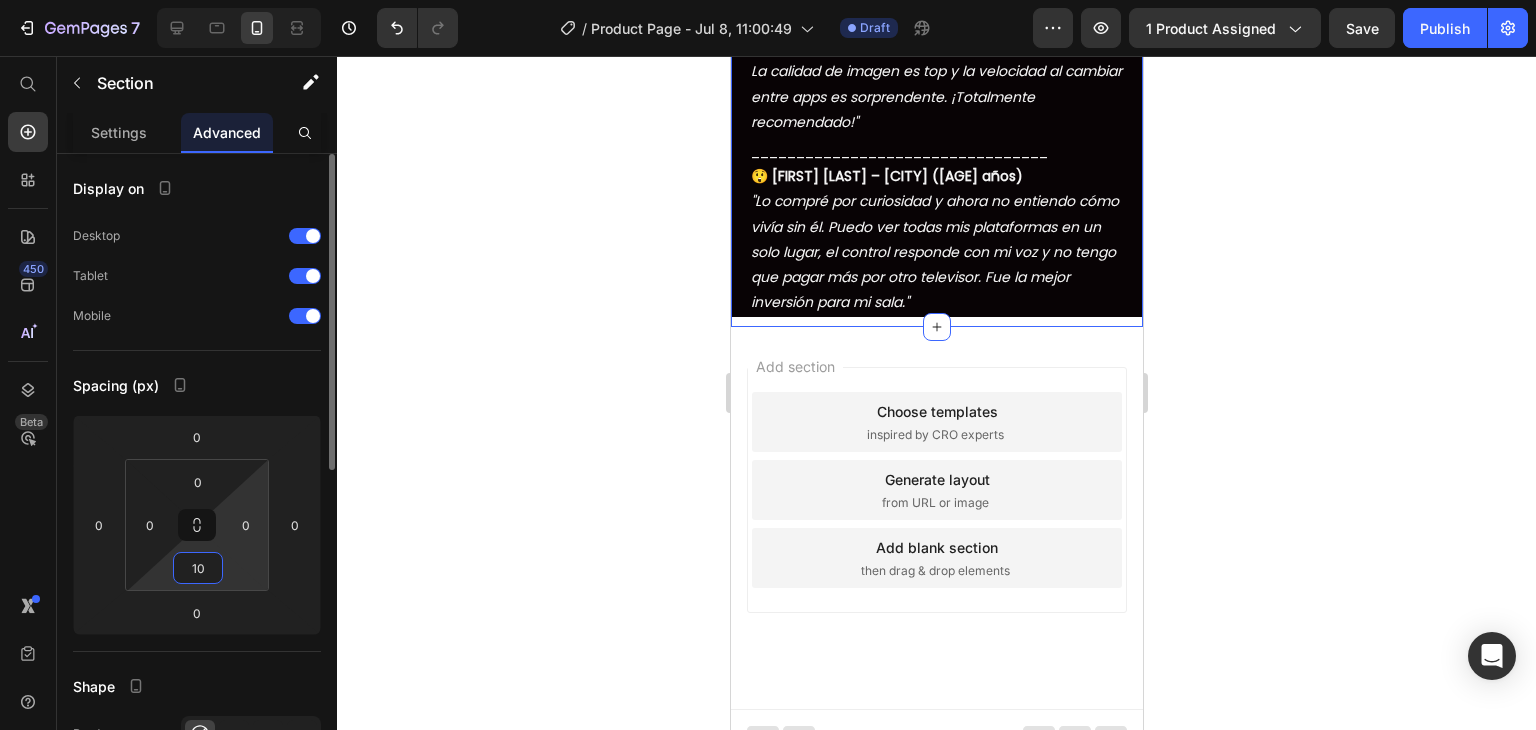 type on "1" 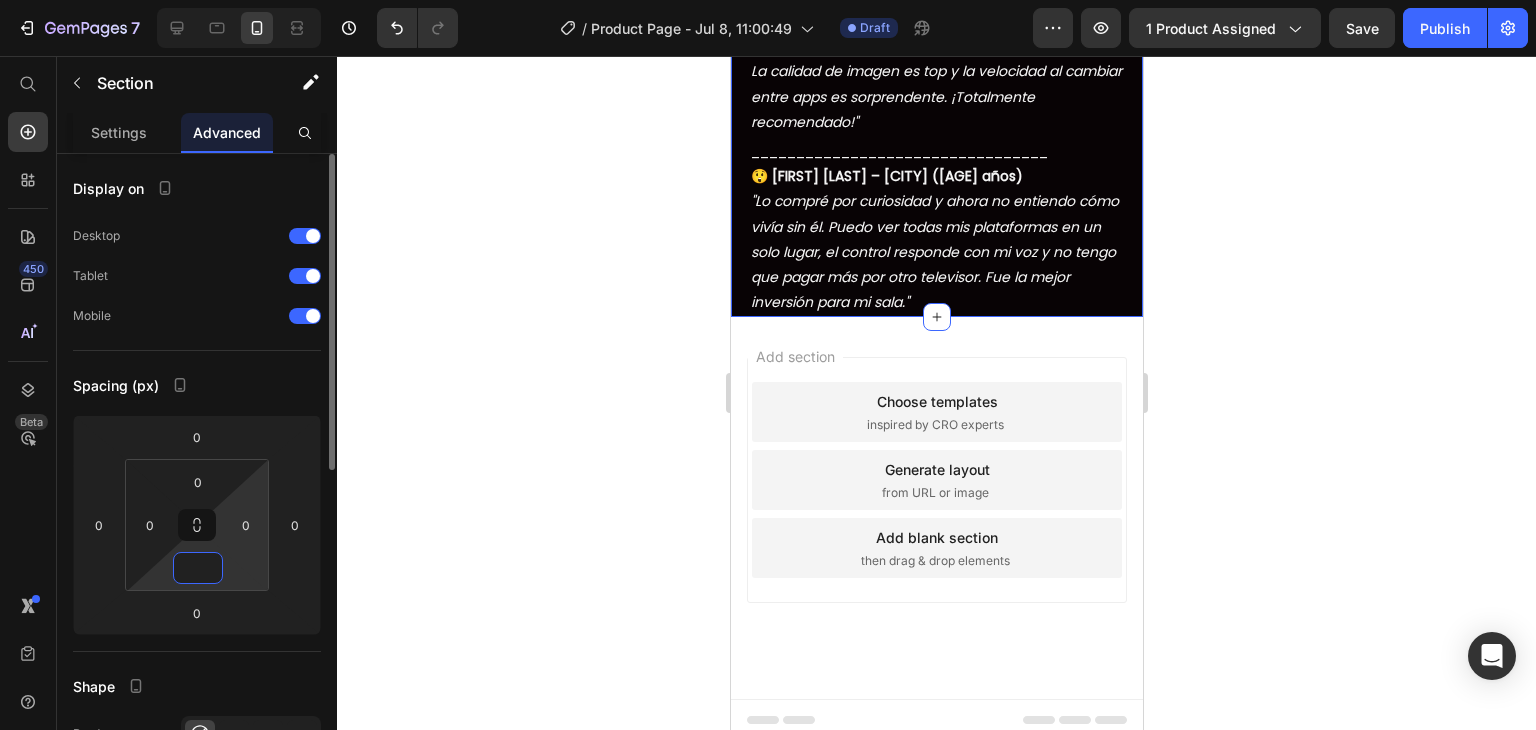 type on "0" 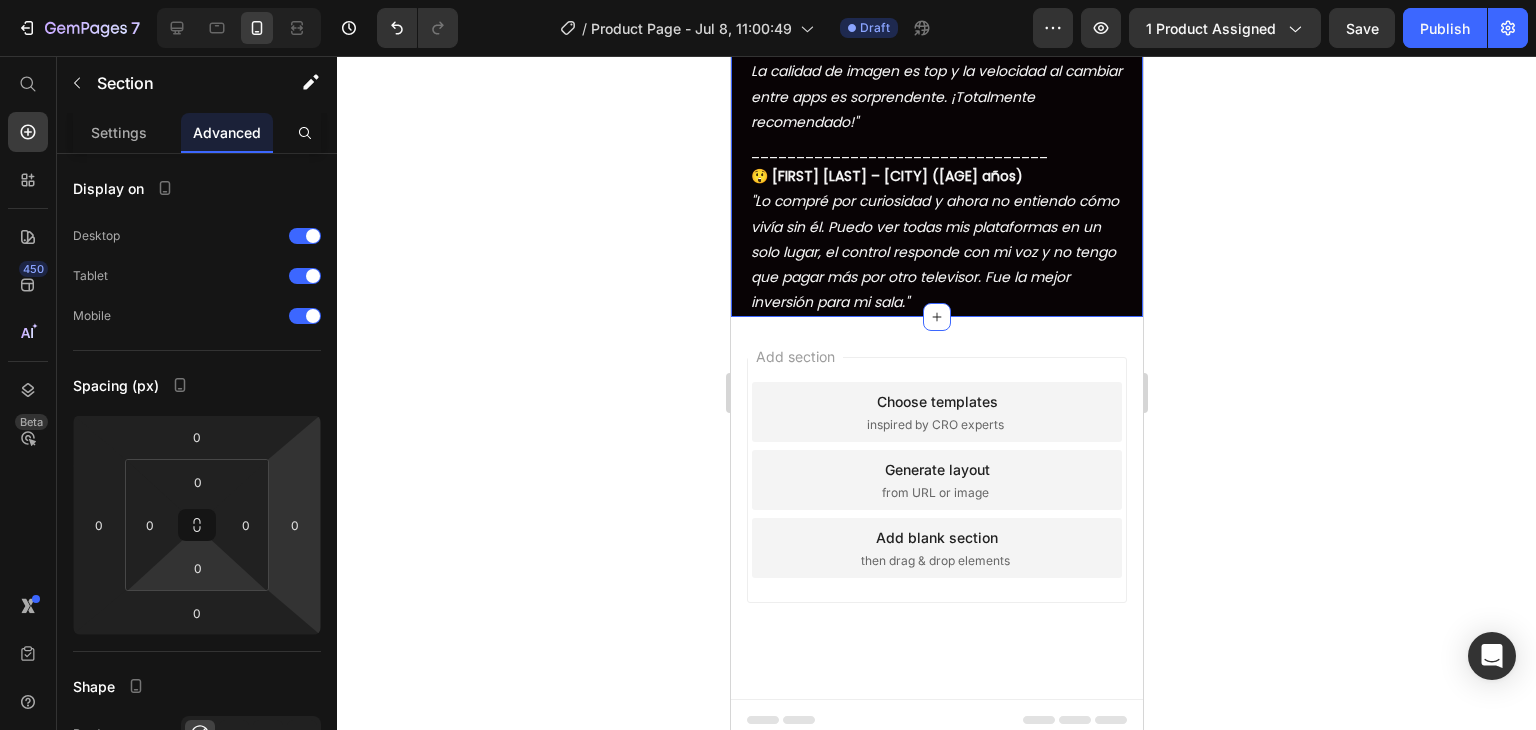 click 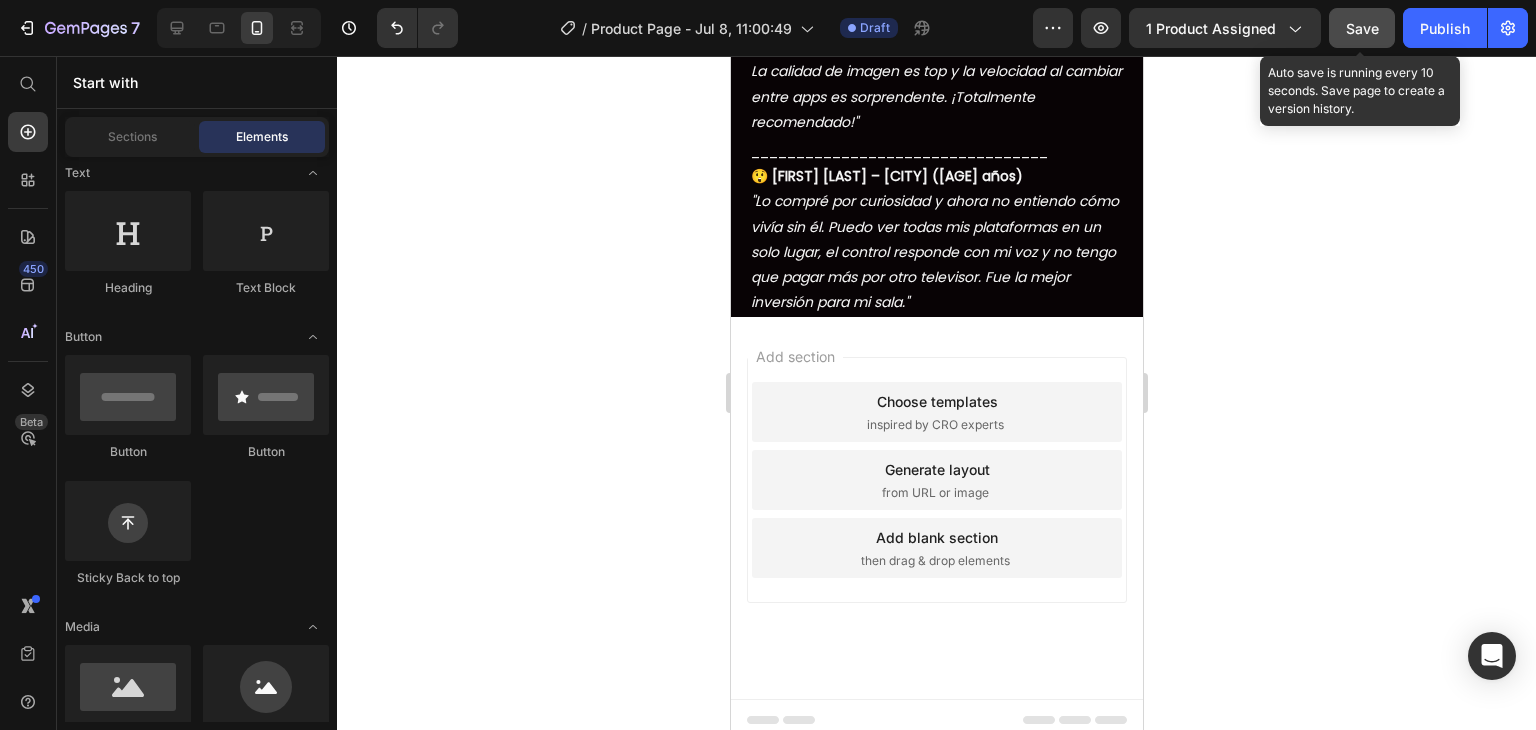 click on "Save" 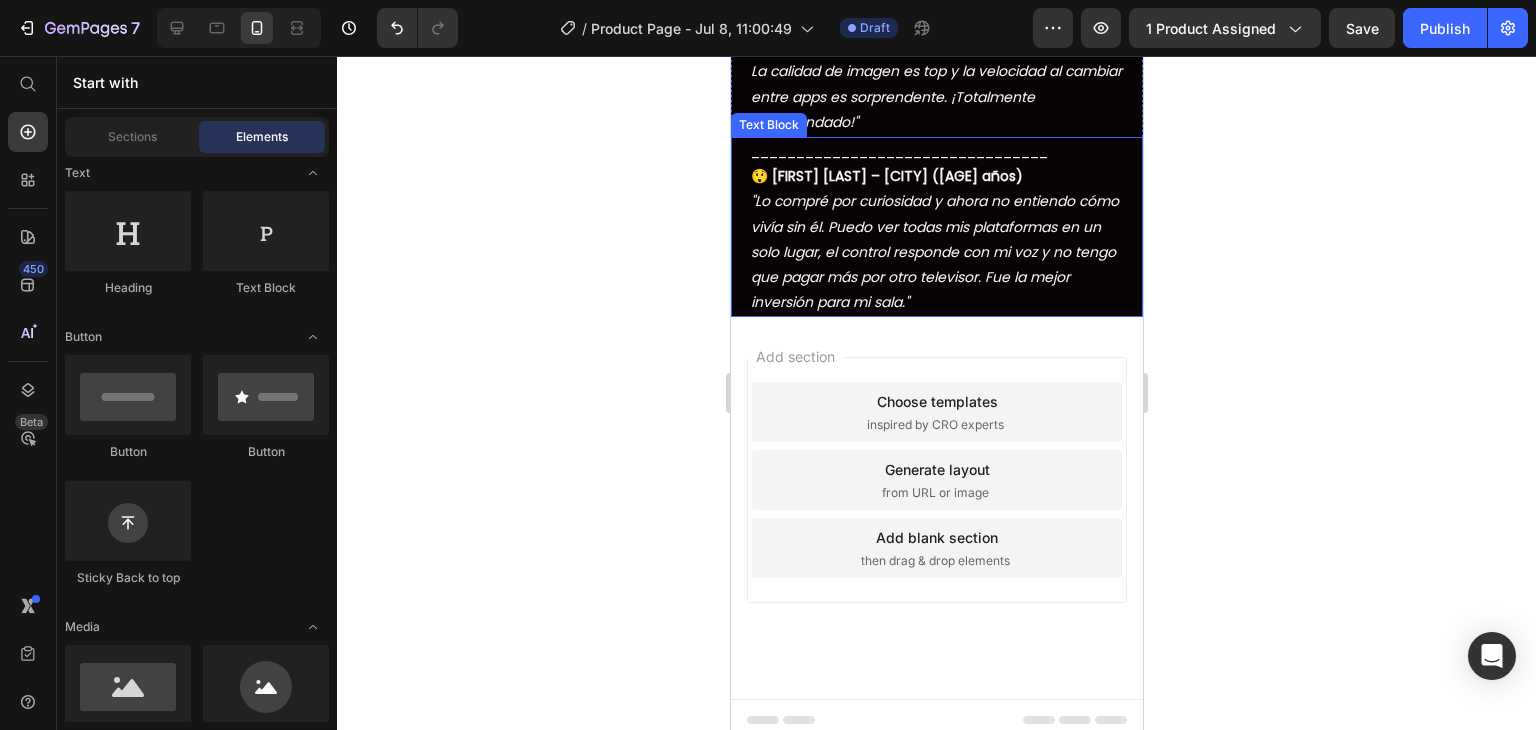 click on "_________________________________ 😲 [FIRST] [LAST] – [CITY] ([AGE] años) "Lo compré por curiosidad y ahora no entiendo cómo vivía sin él. Puedo ver todas mis plataformas en un solo lugar, el control responde con mi voz y no tengo que pagar más por otro televisor. Fue la mejor inversión para mi sala."" at bounding box center (938, 227) 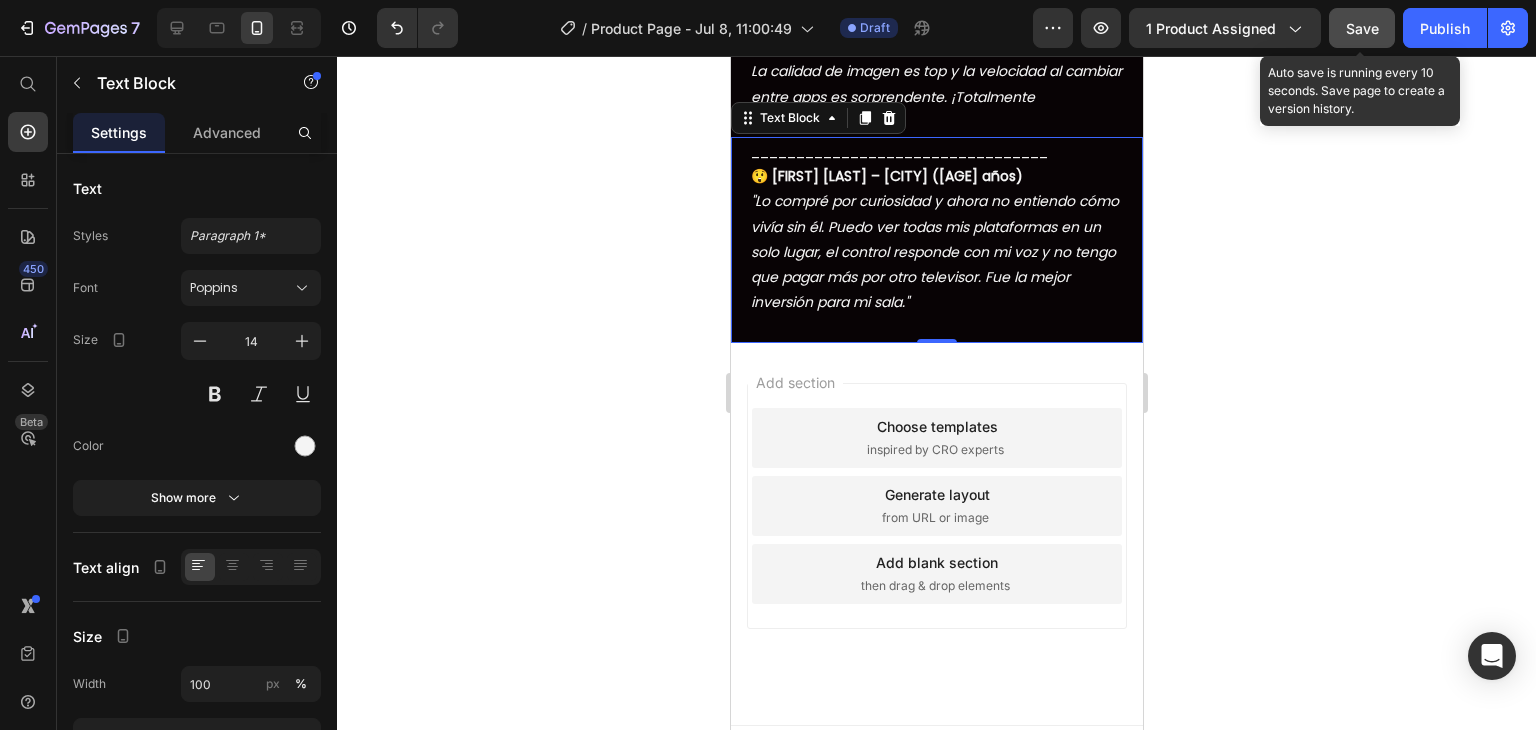click on "Save" 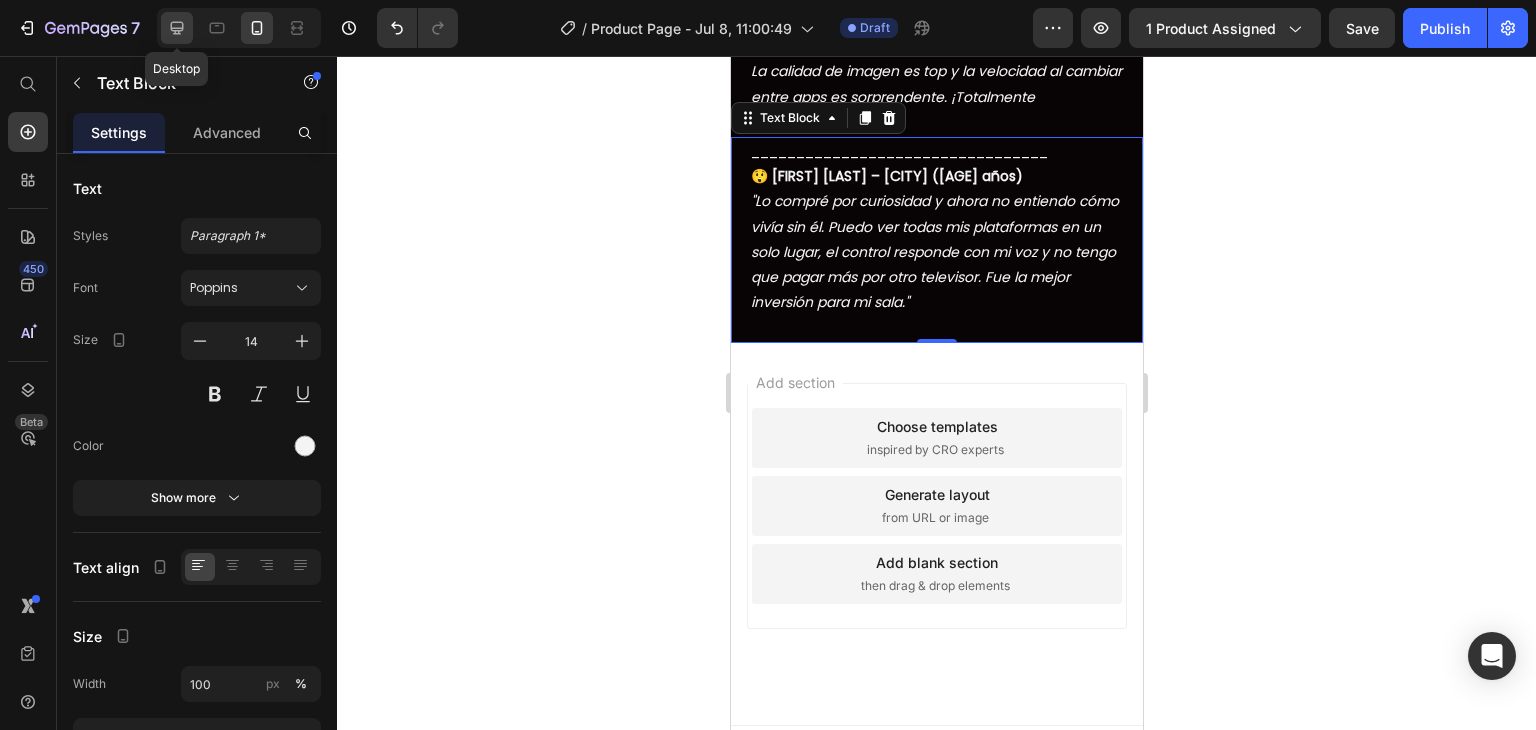click 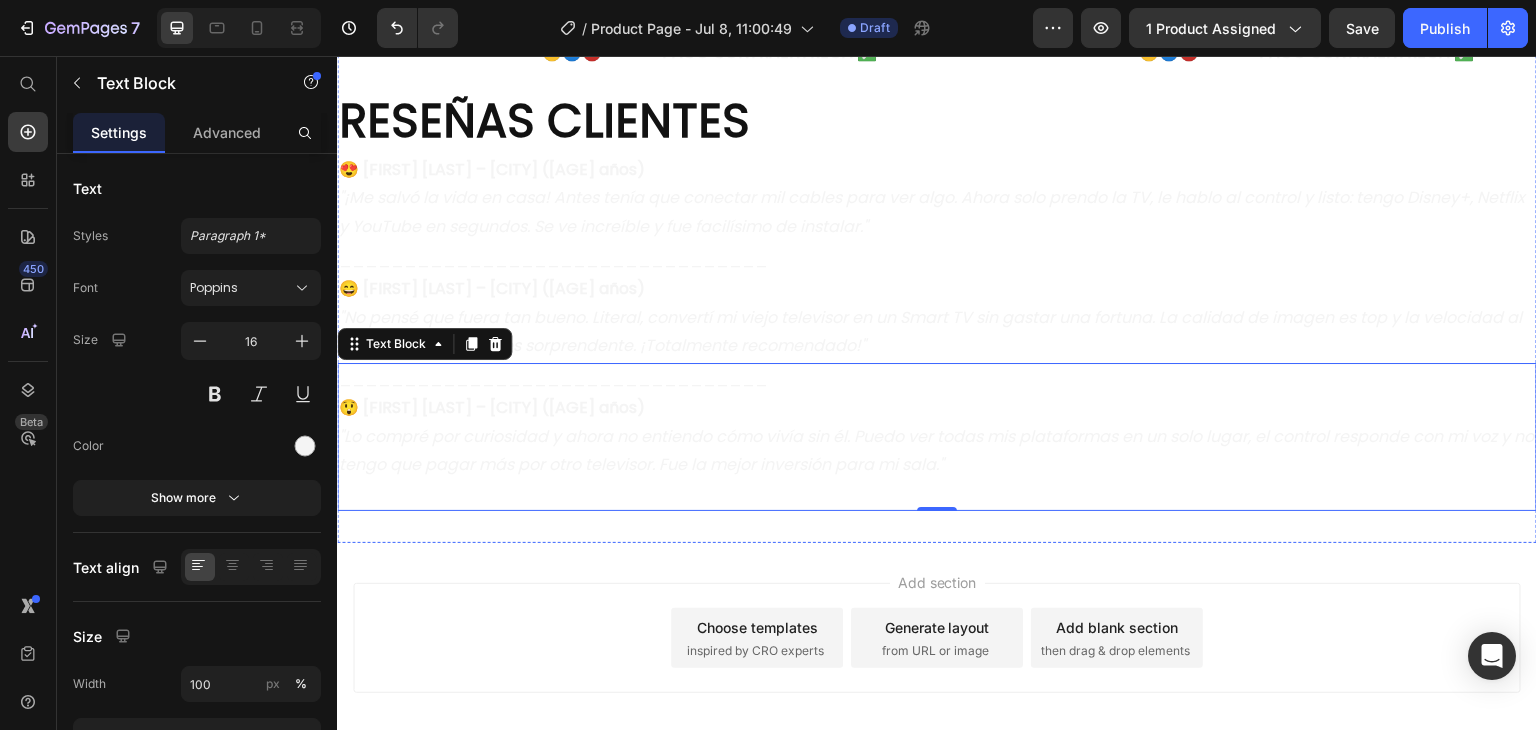 scroll, scrollTop: 4372, scrollLeft: 0, axis: vertical 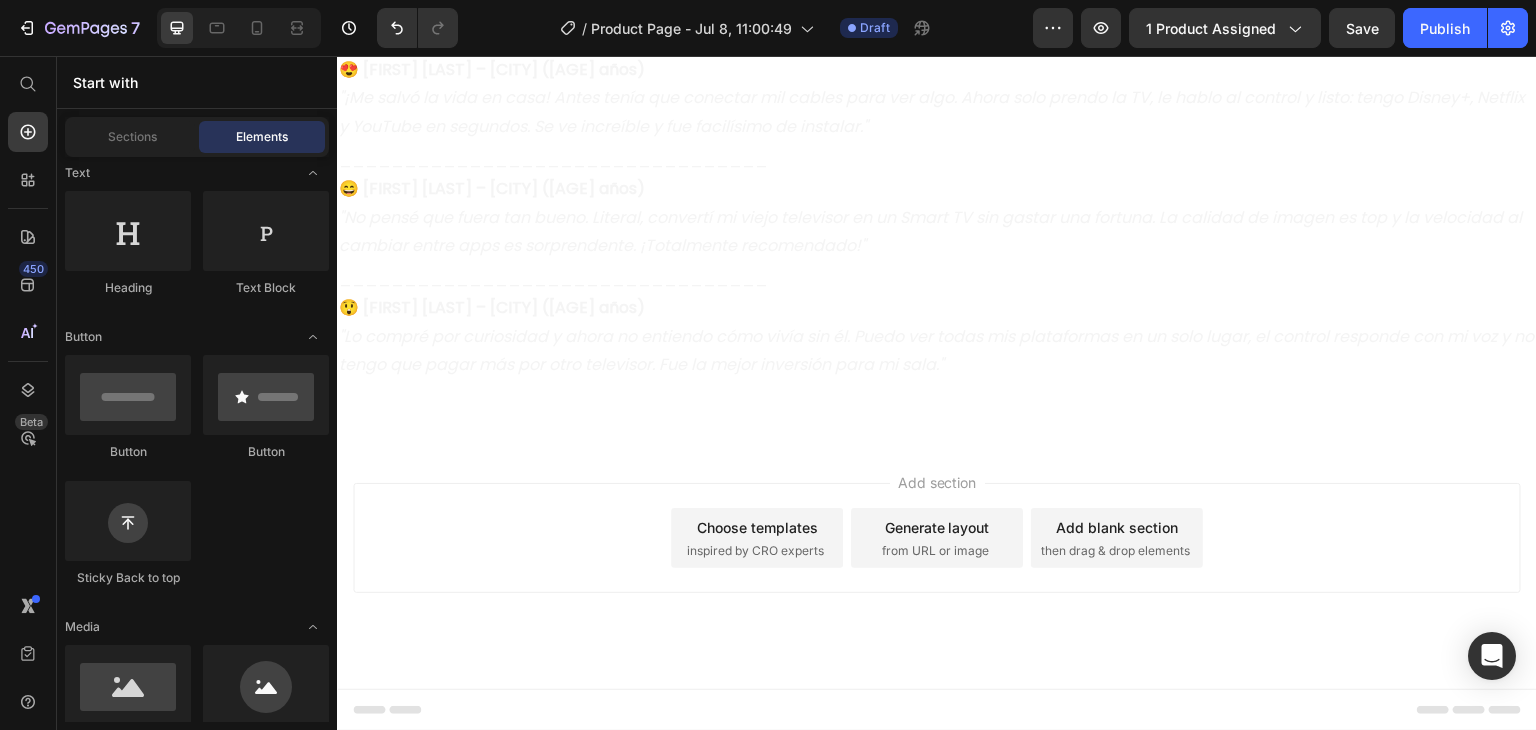 click on "Add section Choose templates inspired by CRO experts Generate layout from URL or image Add blank section then drag & drop elements" at bounding box center [937, 566] 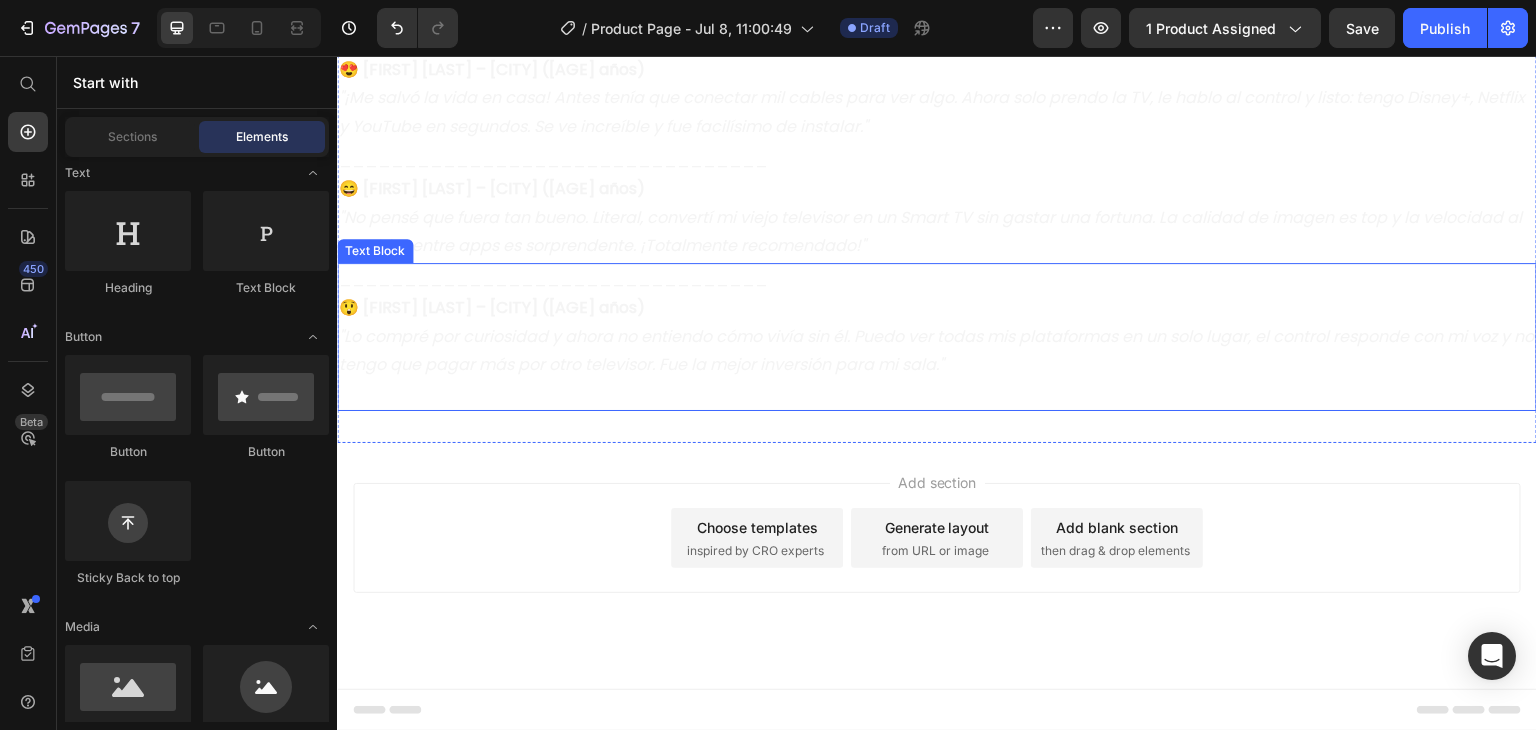 click on ""Lo compré por curiosidad y ahora no entiendo cómo vivía sin él. Puedo ver todas mis plataformas en un solo lugar, el control responde con mi voz y no tengo que pagar más por otro televisor. Fue la mejor inversión para mi sala."" at bounding box center [936, 351] 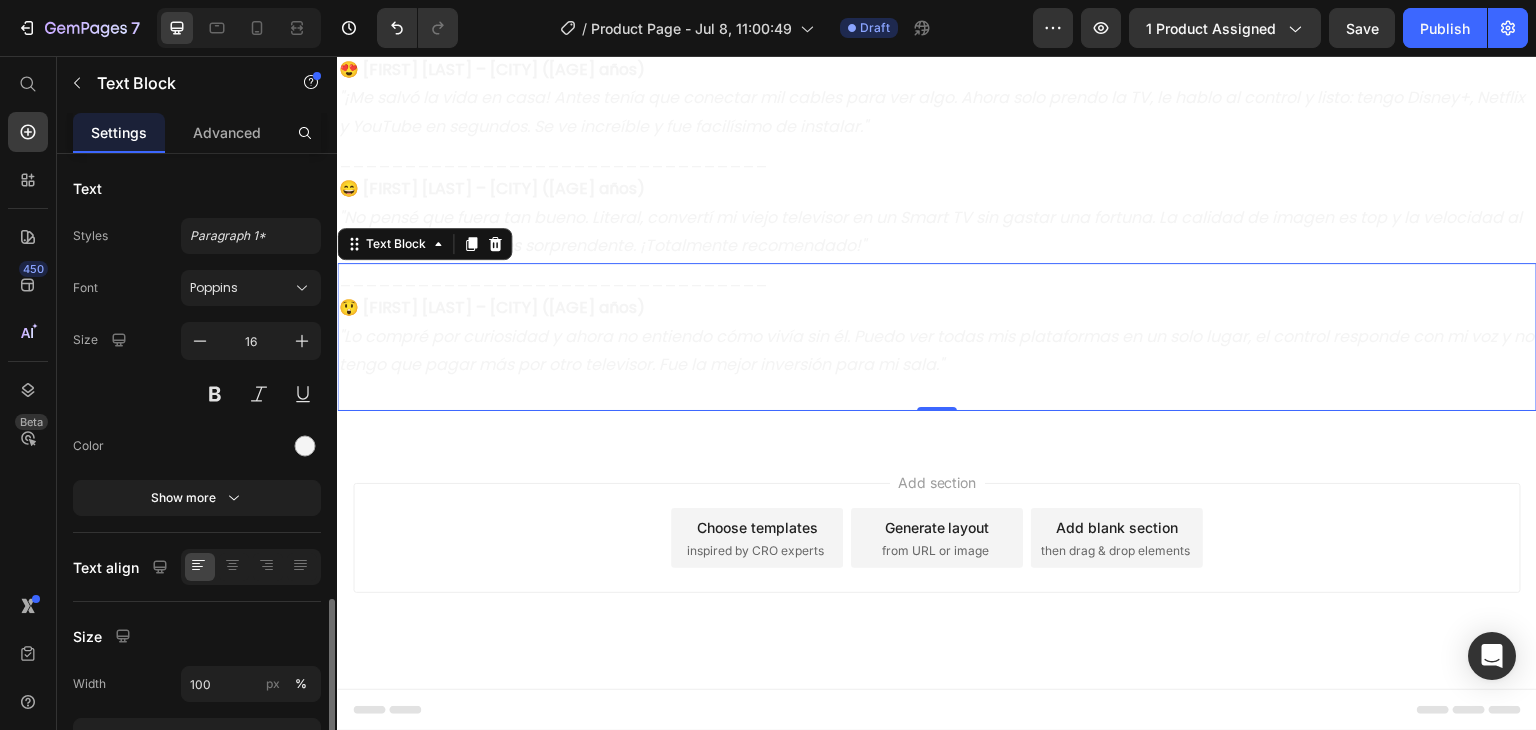 scroll, scrollTop: 260, scrollLeft: 0, axis: vertical 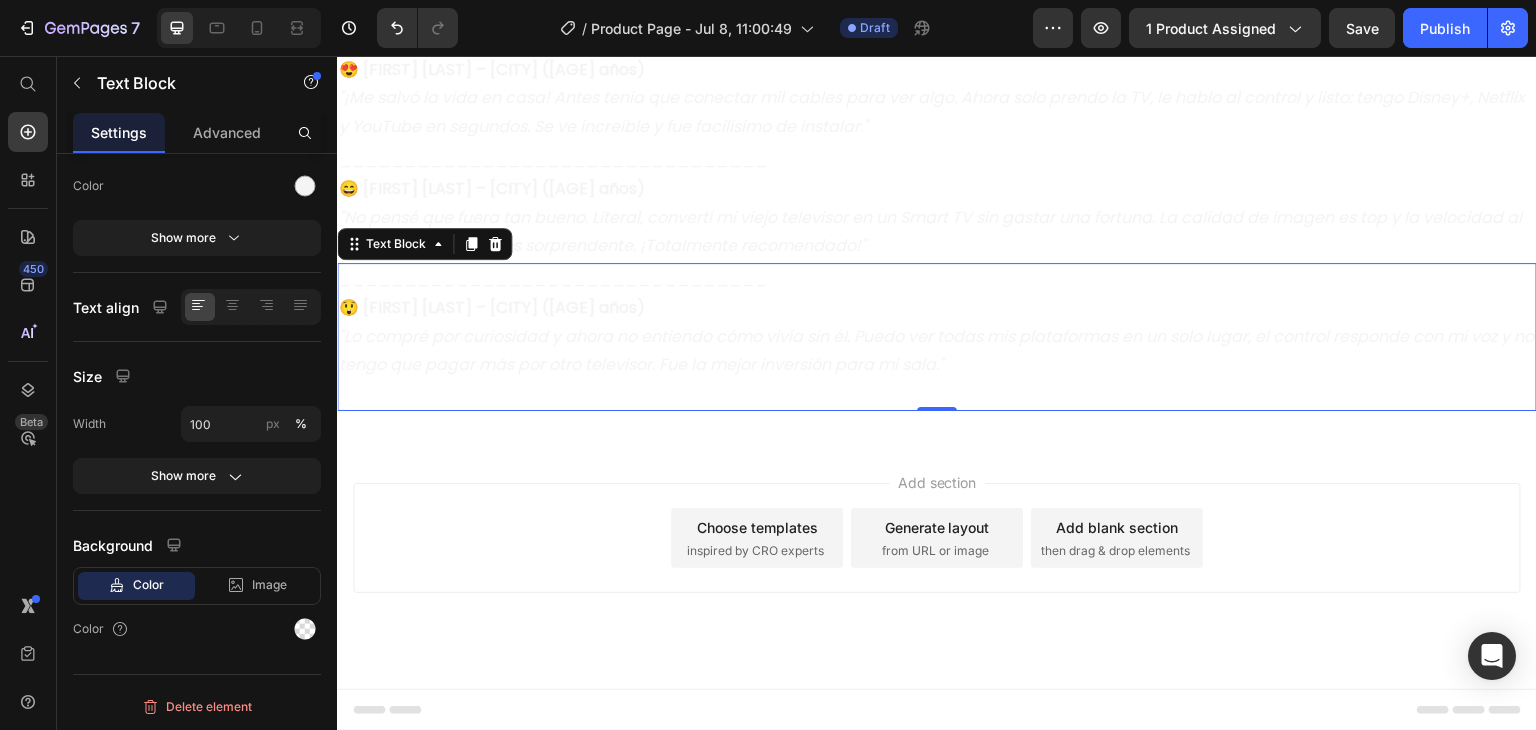 click on "Add section Choose templates inspired by CRO experts Generate layout from URL or image Add blank section then drag & drop elements" at bounding box center [937, 538] 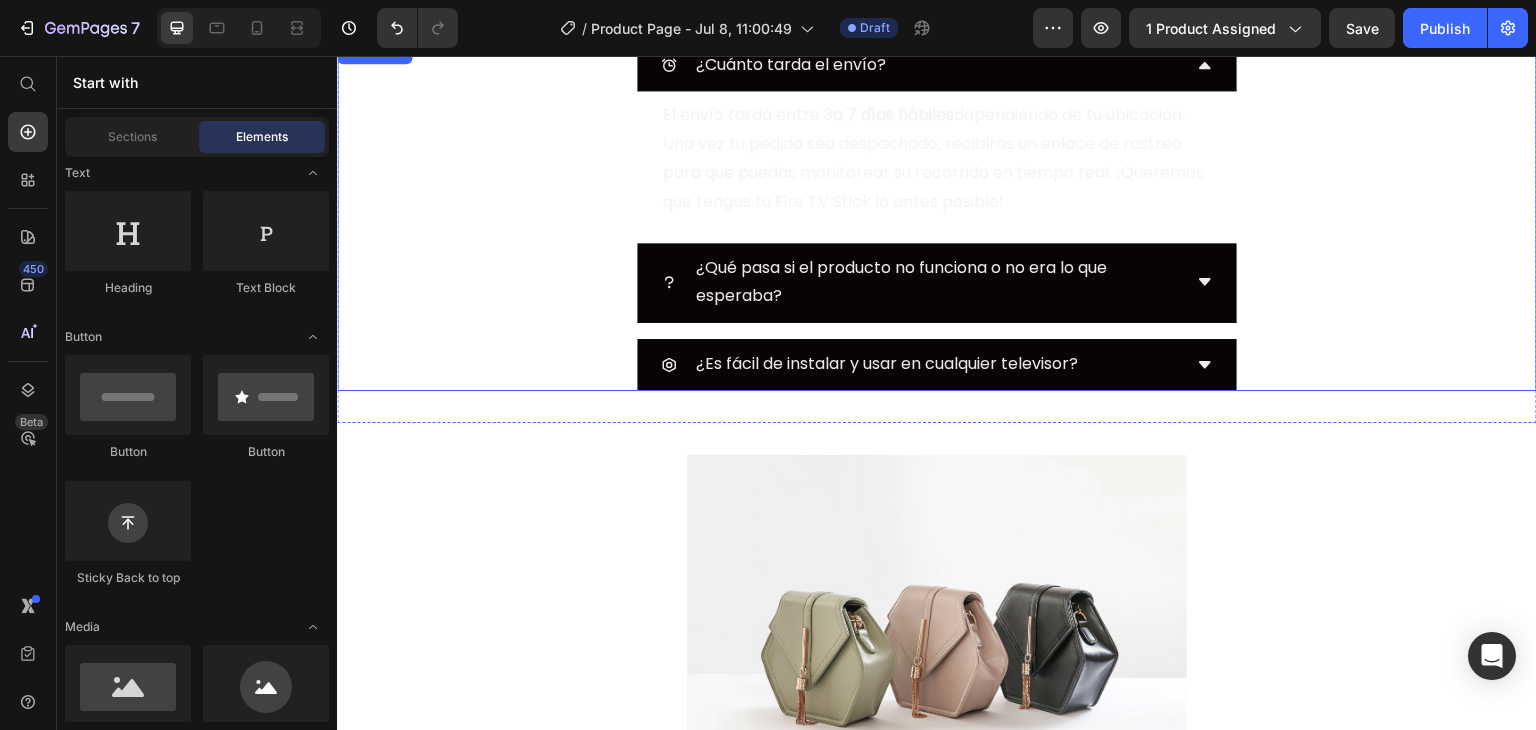 scroll, scrollTop: 3872, scrollLeft: 0, axis: vertical 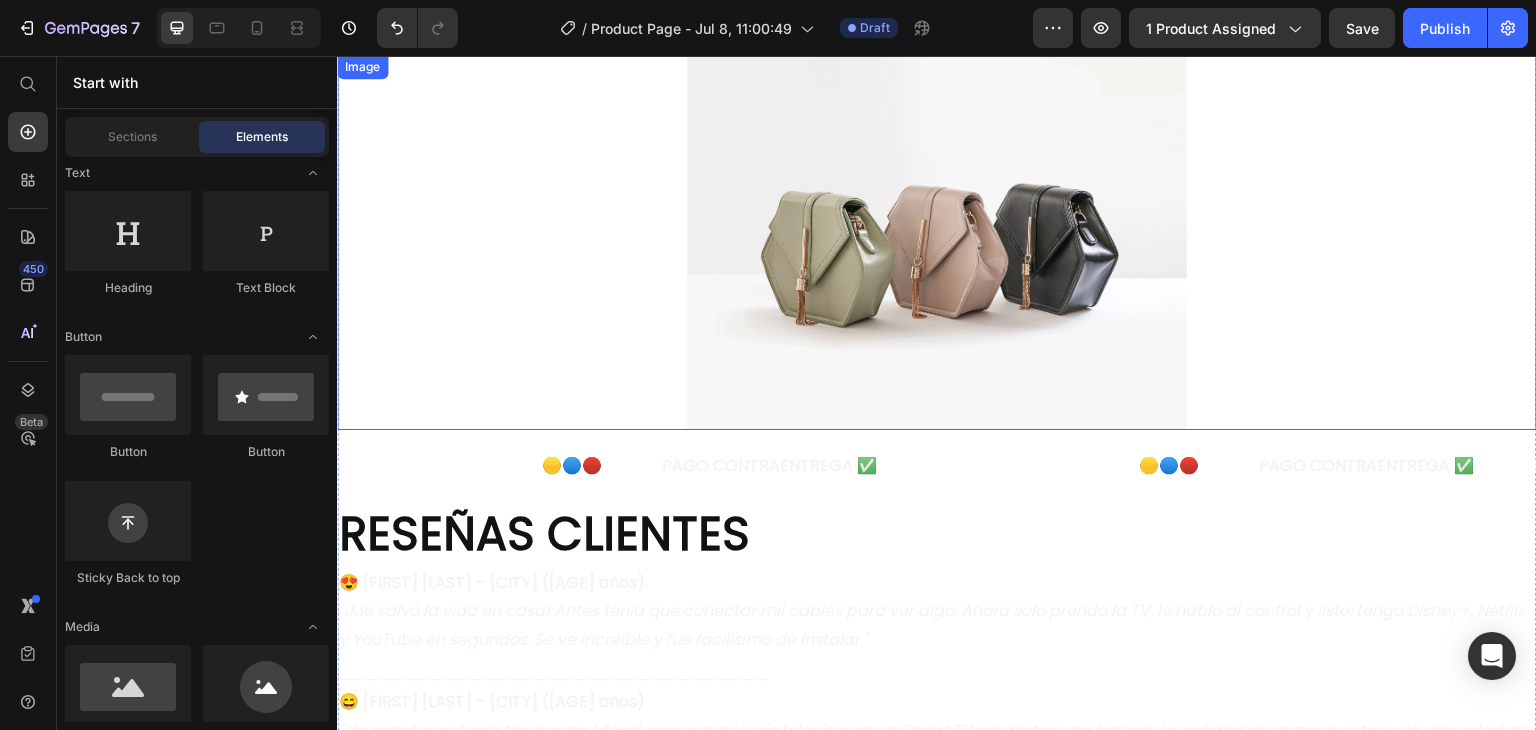click at bounding box center (937, 242) 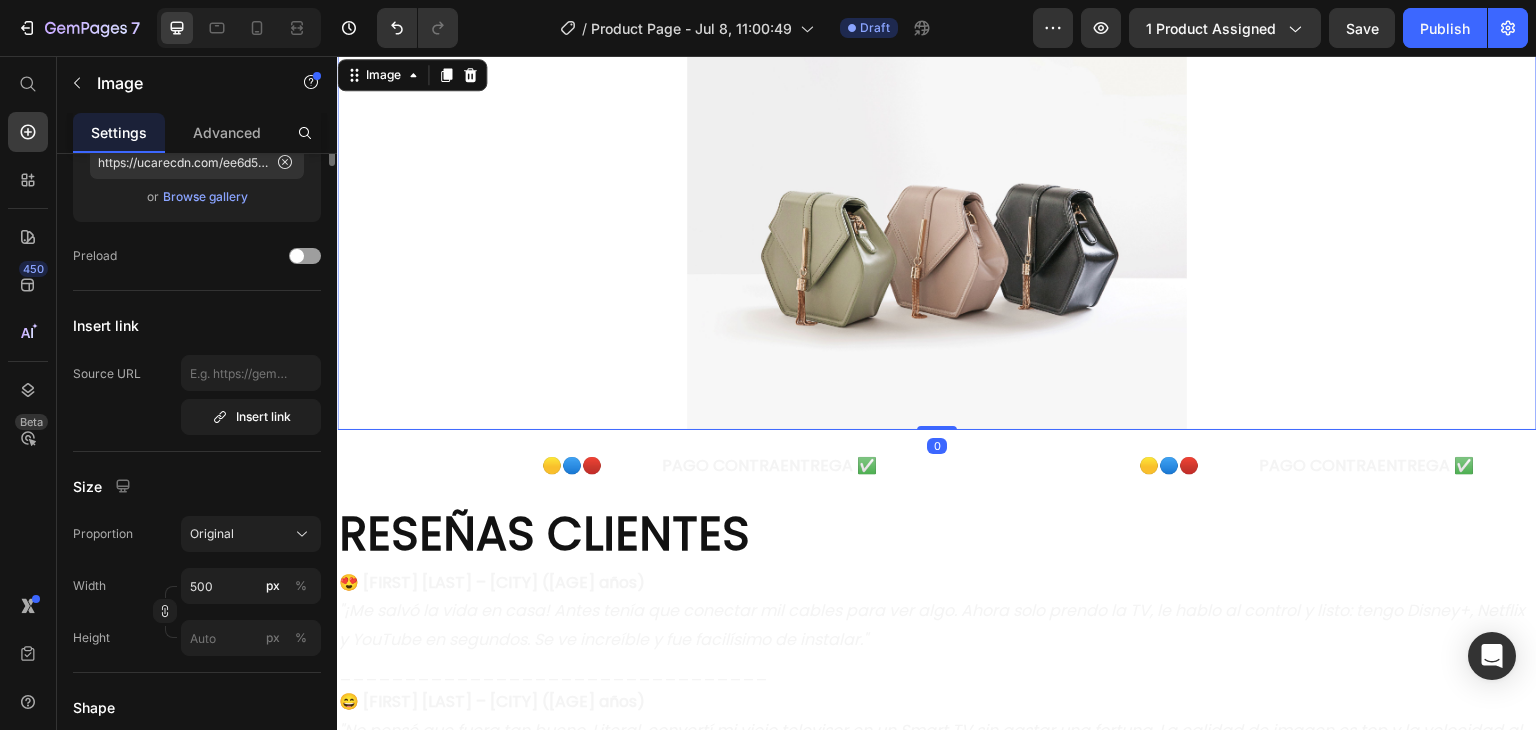 scroll, scrollTop: 0, scrollLeft: 0, axis: both 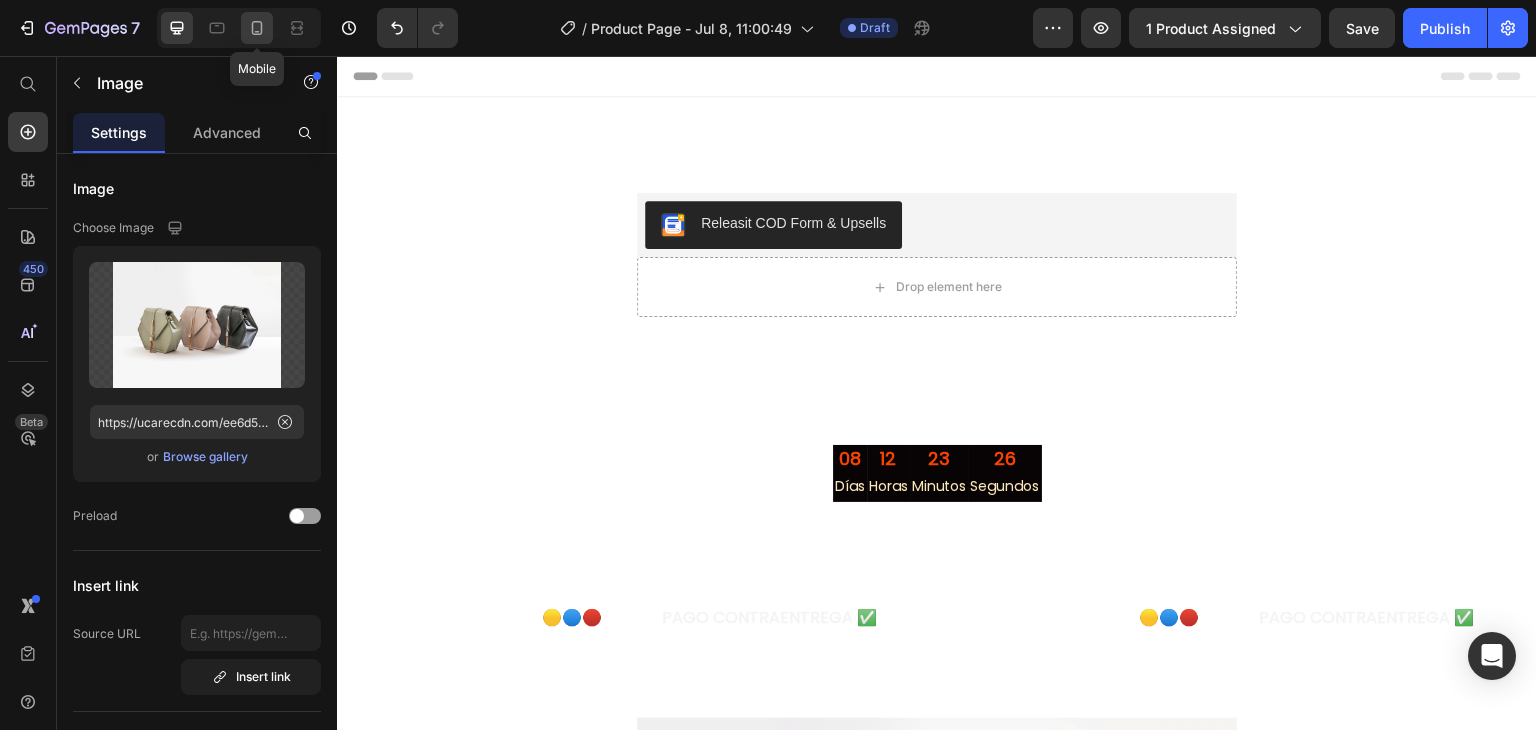 click 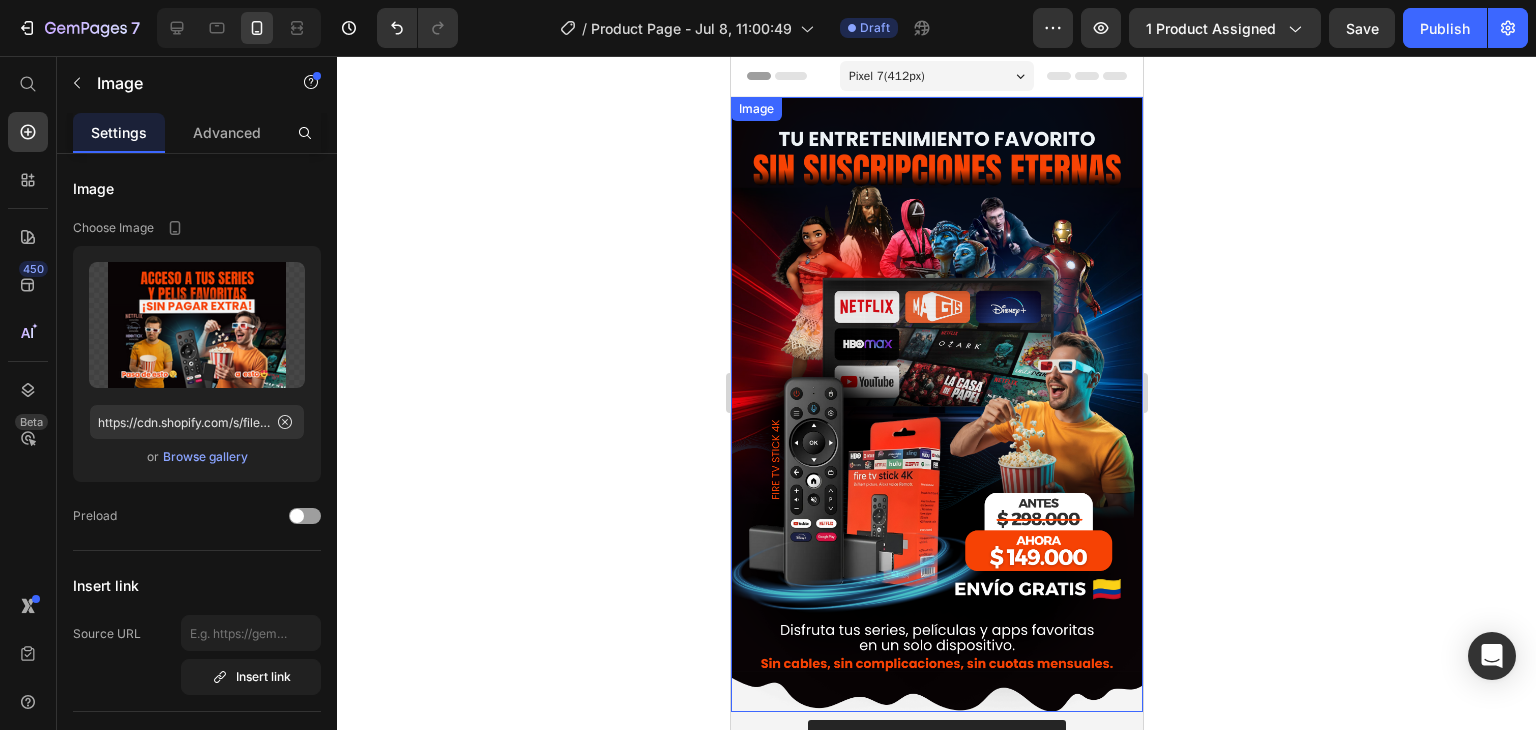 click at bounding box center (936, 404) 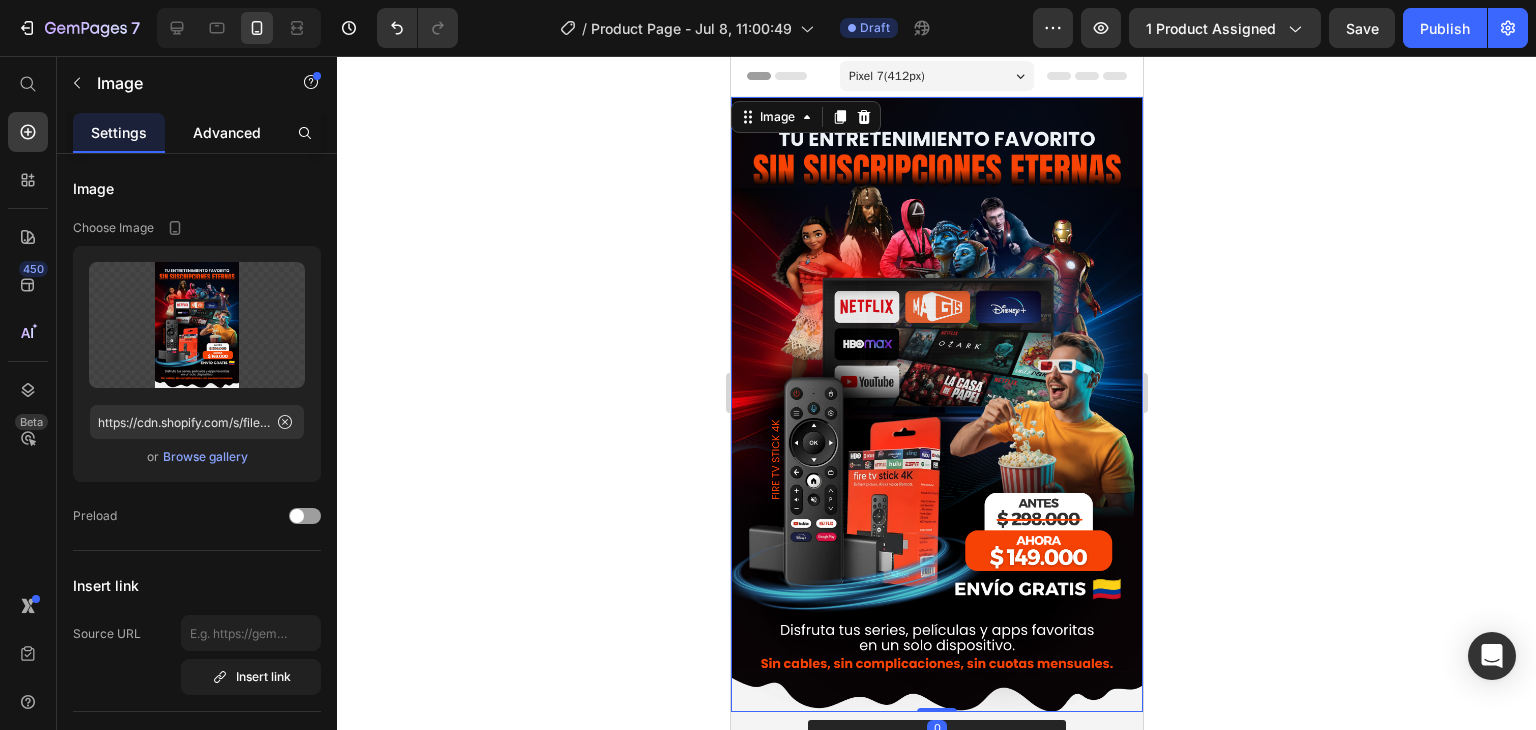 click on "Advanced" at bounding box center (227, 132) 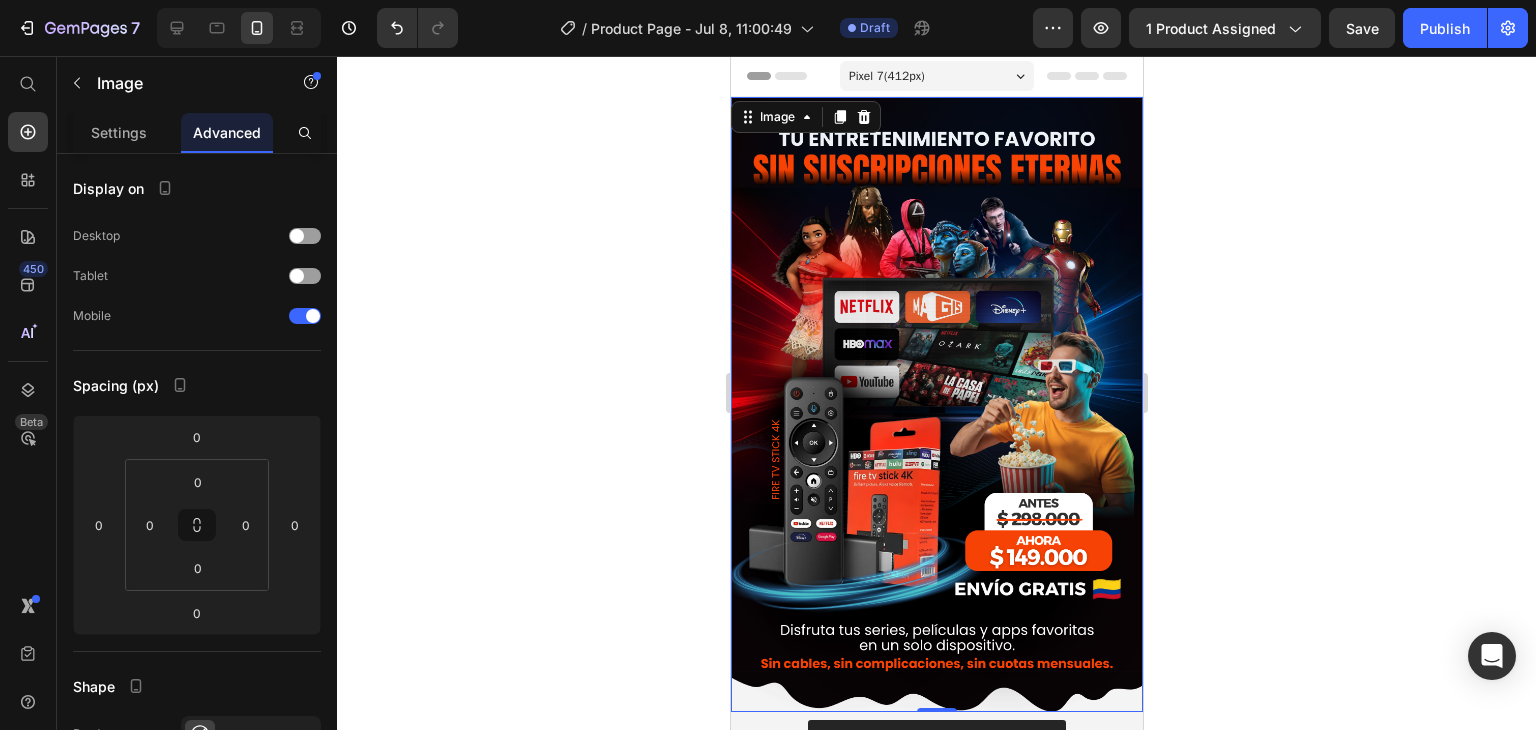 scroll, scrollTop: 600, scrollLeft: 0, axis: vertical 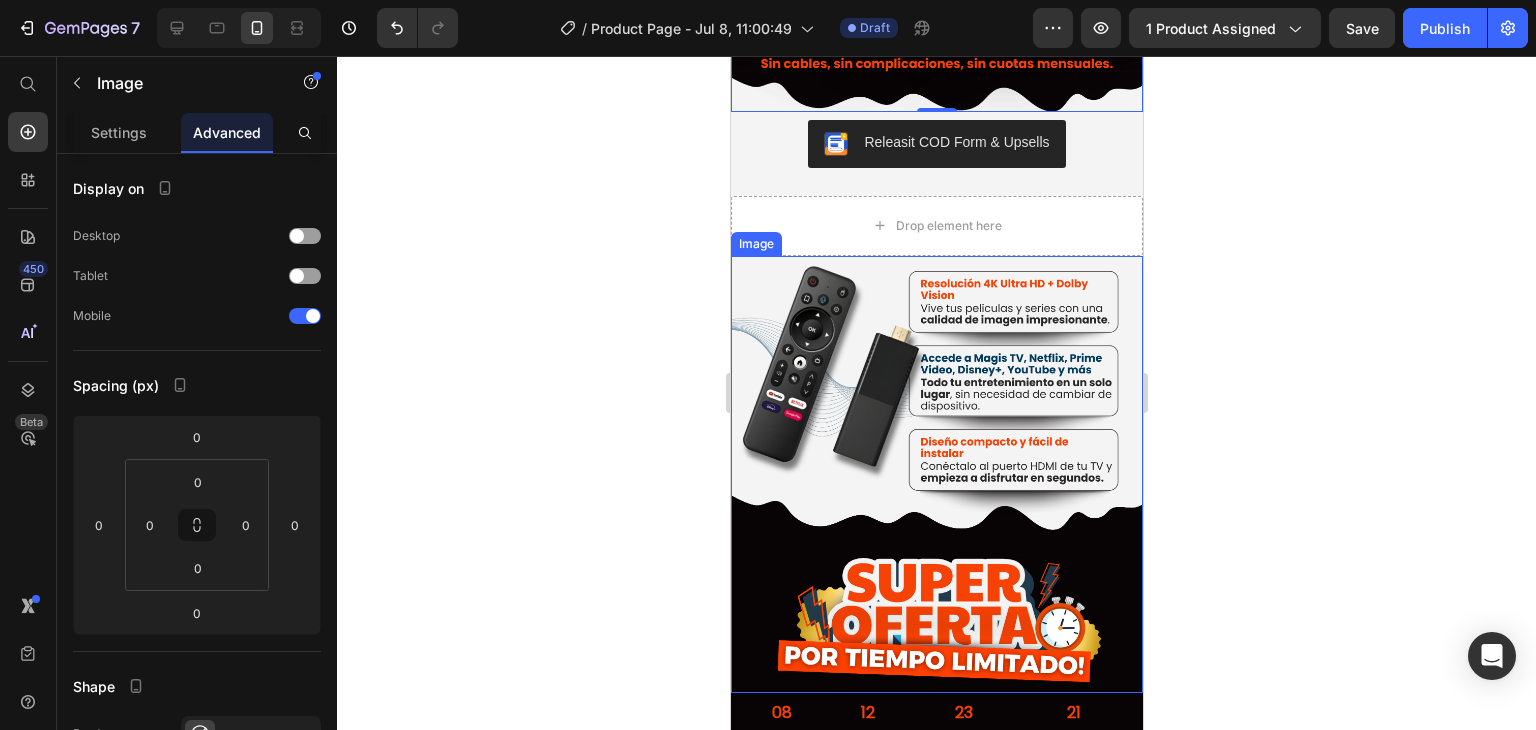 click at bounding box center (936, 474) 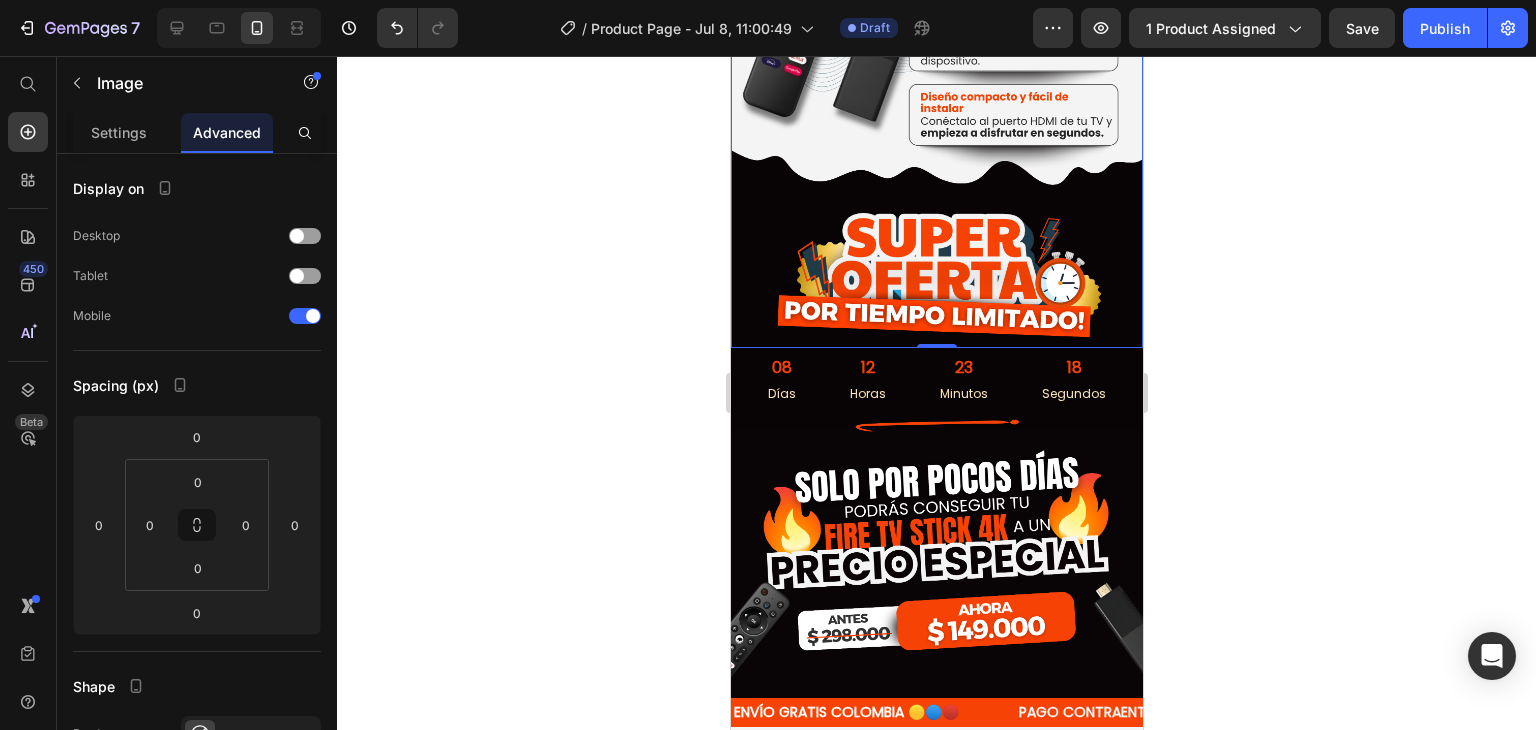 scroll, scrollTop: 1000, scrollLeft: 0, axis: vertical 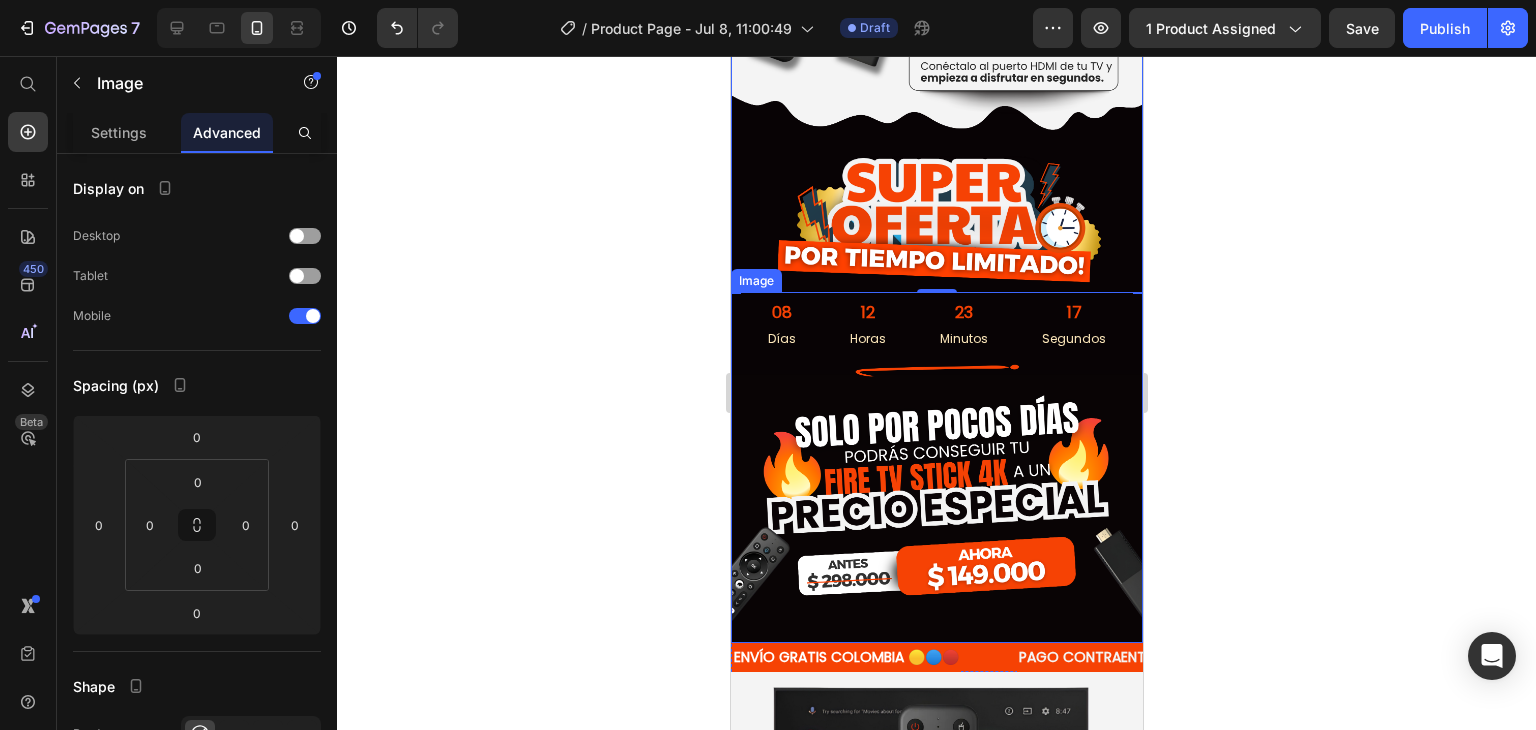 click at bounding box center (936, 468) 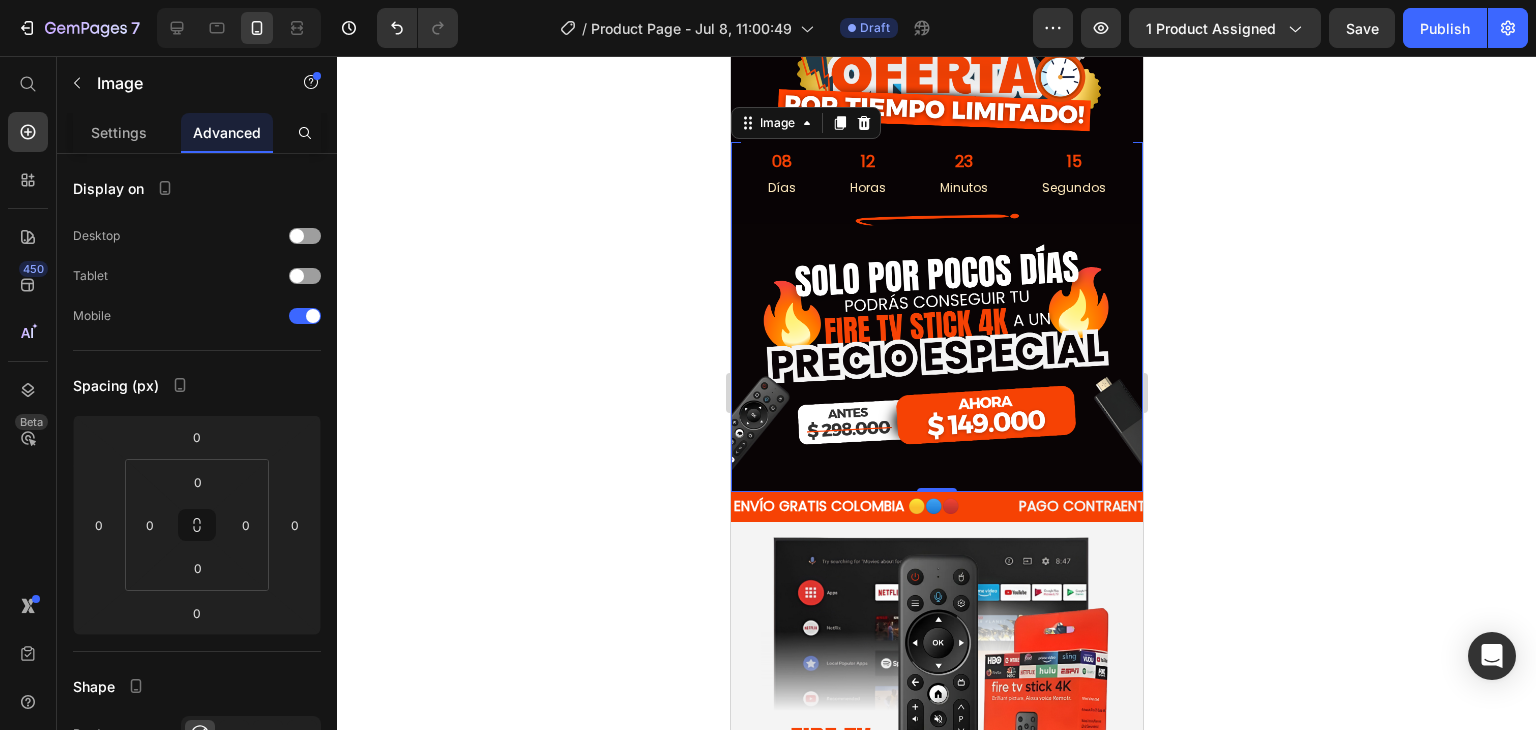 scroll, scrollTop: 1400, scrollLeft: 0, axis: vertical 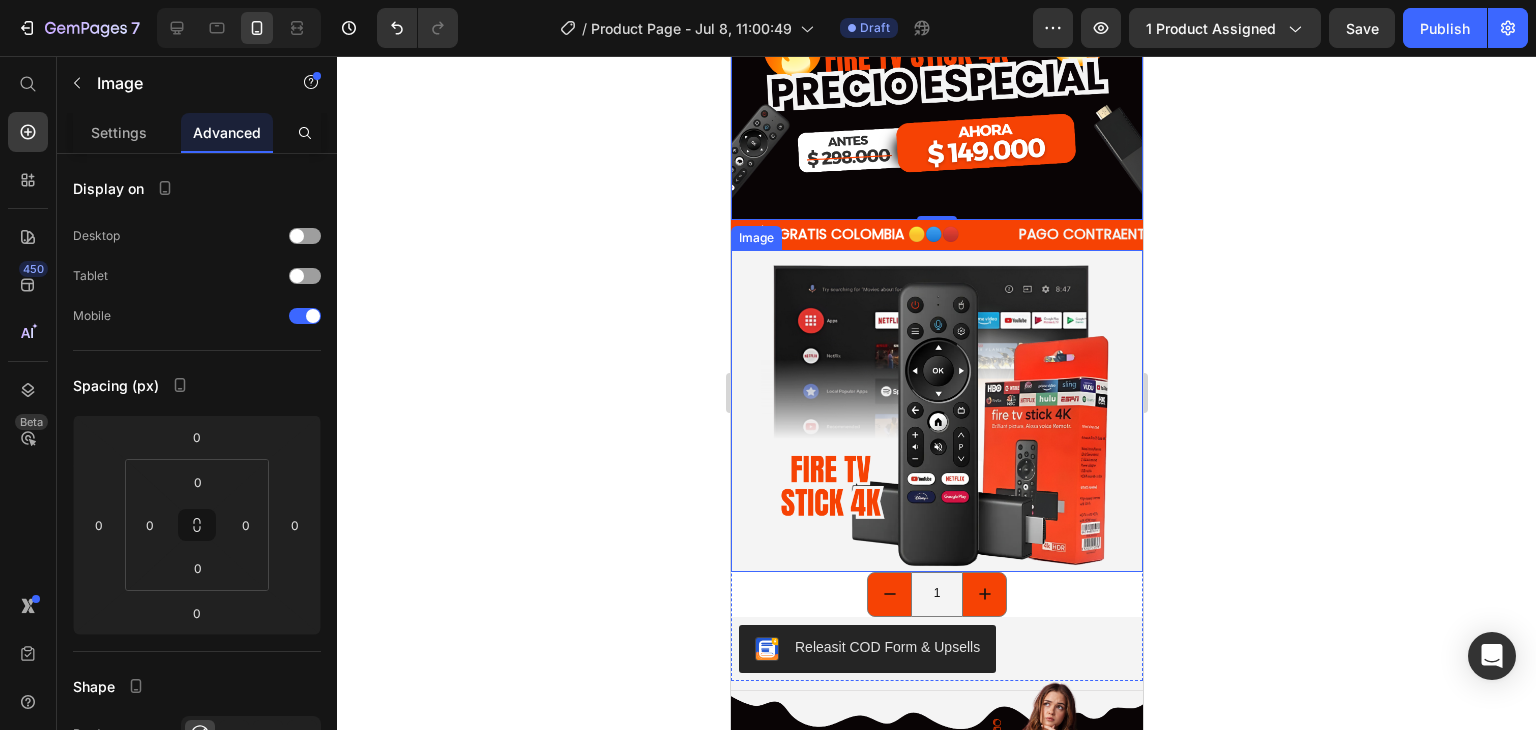 click at bounding box center (936, 411) 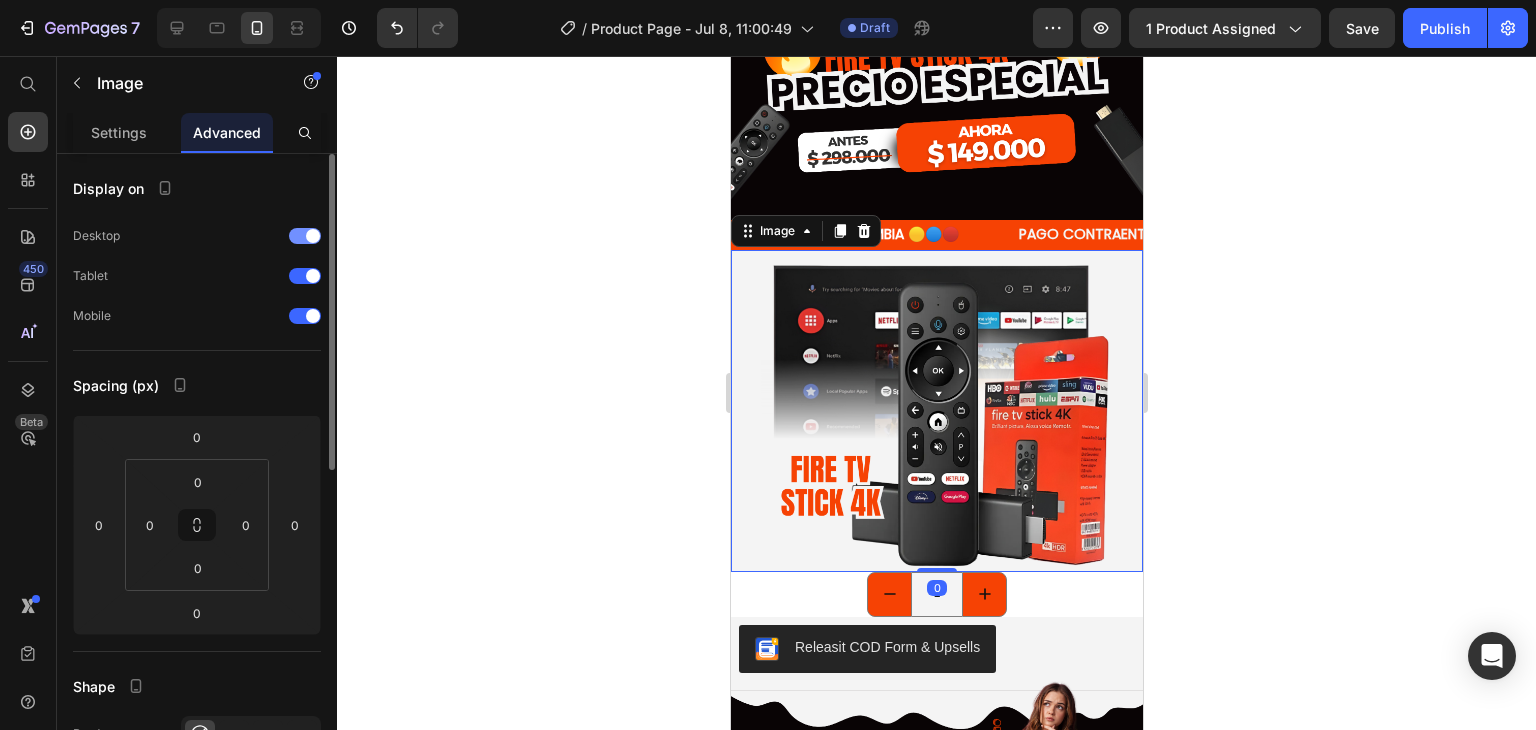 drag, startPoint x: 307, startPoint y: 277, endPoint x: 303, endPoint y: 253, distance: 24.33105 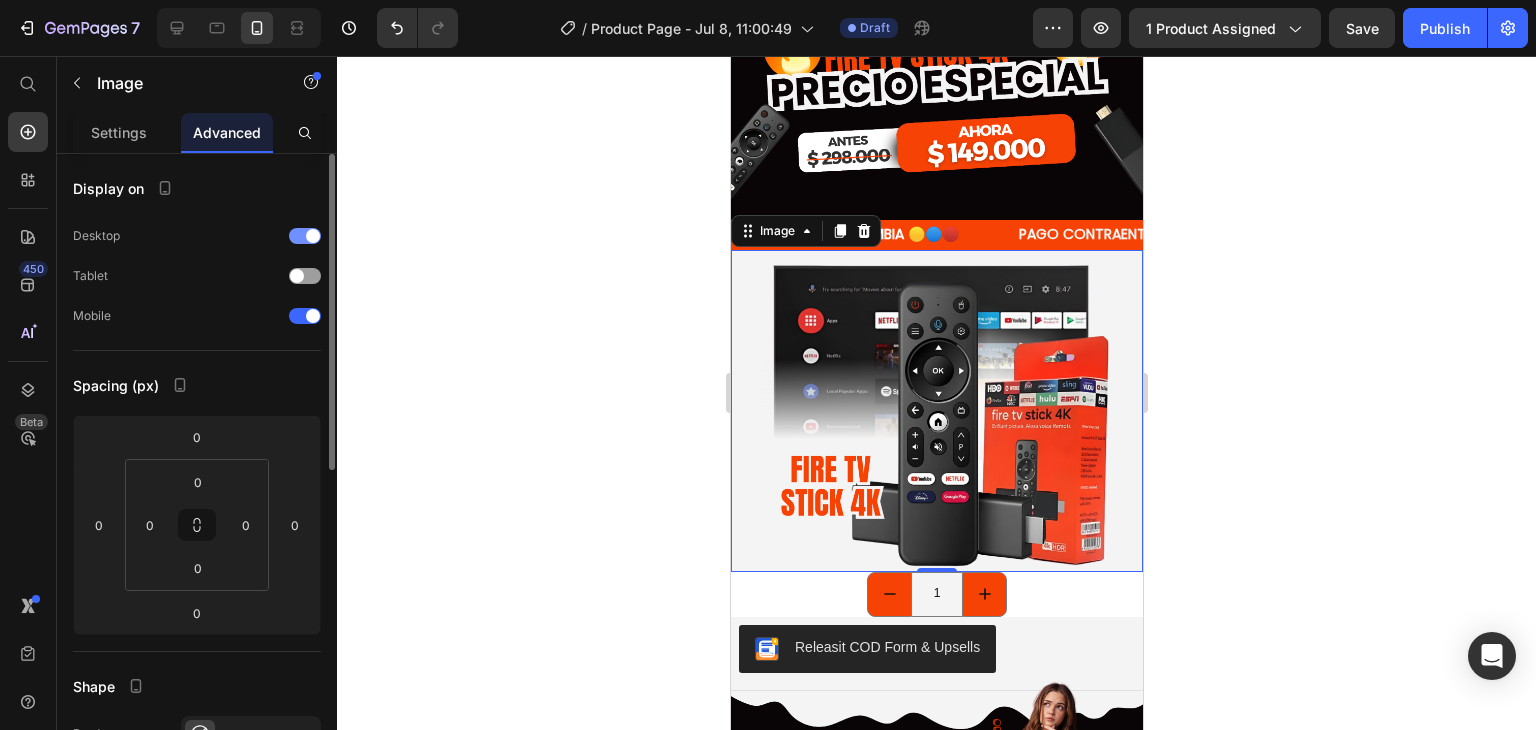 click at bounding box center (305, 236) 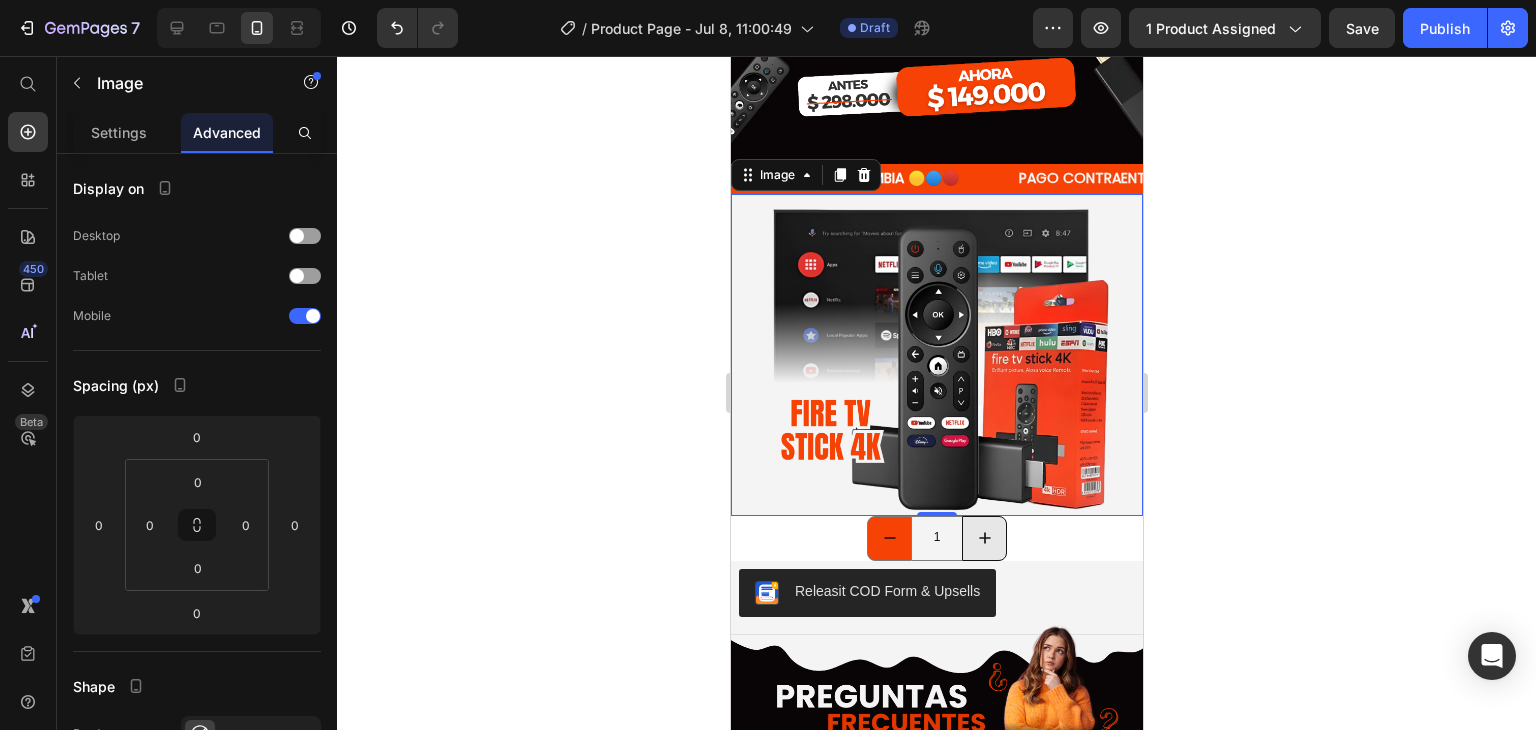 scroll, scrollTop: 1600, scrollLeft: 0, axis: vertical 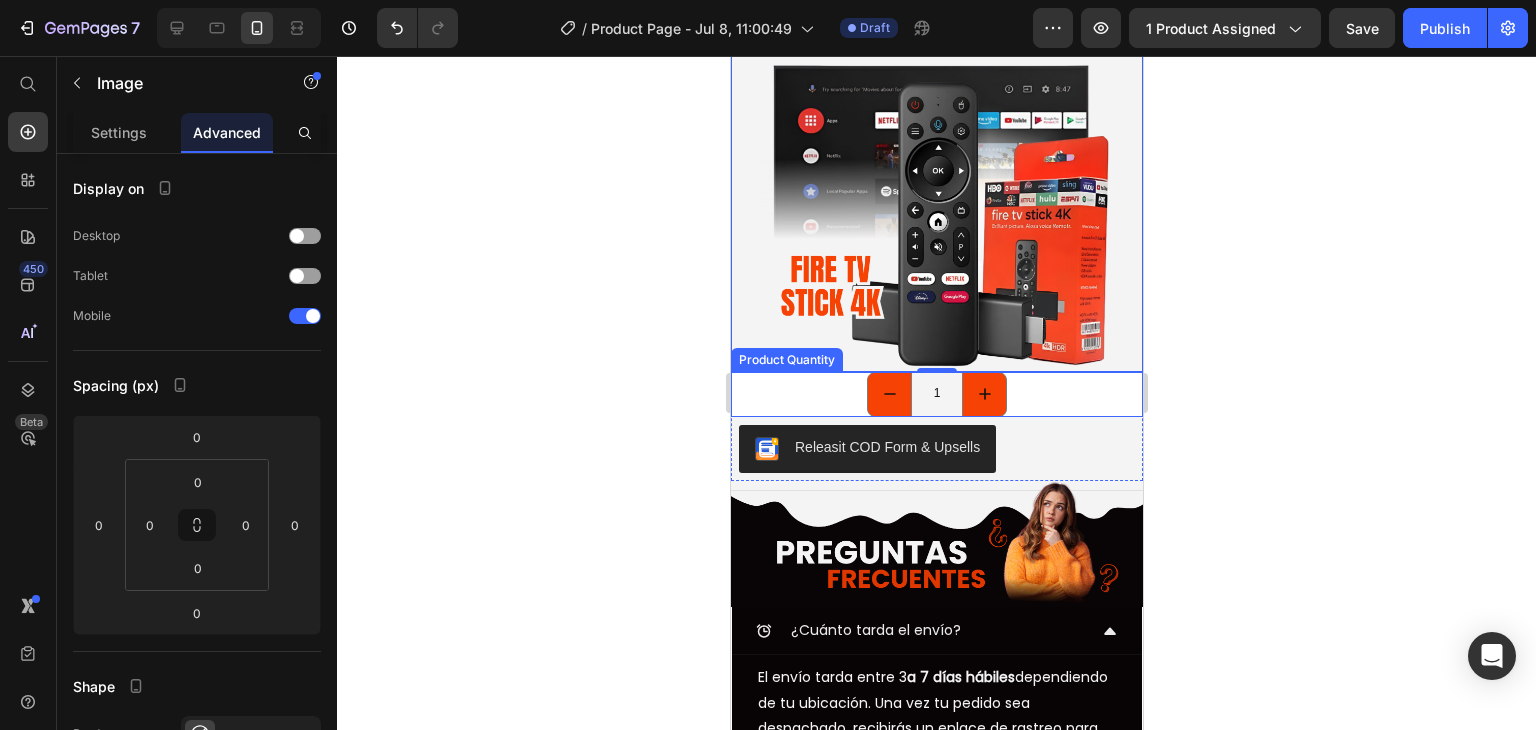 click on "1" at bounding box center (936, 394) 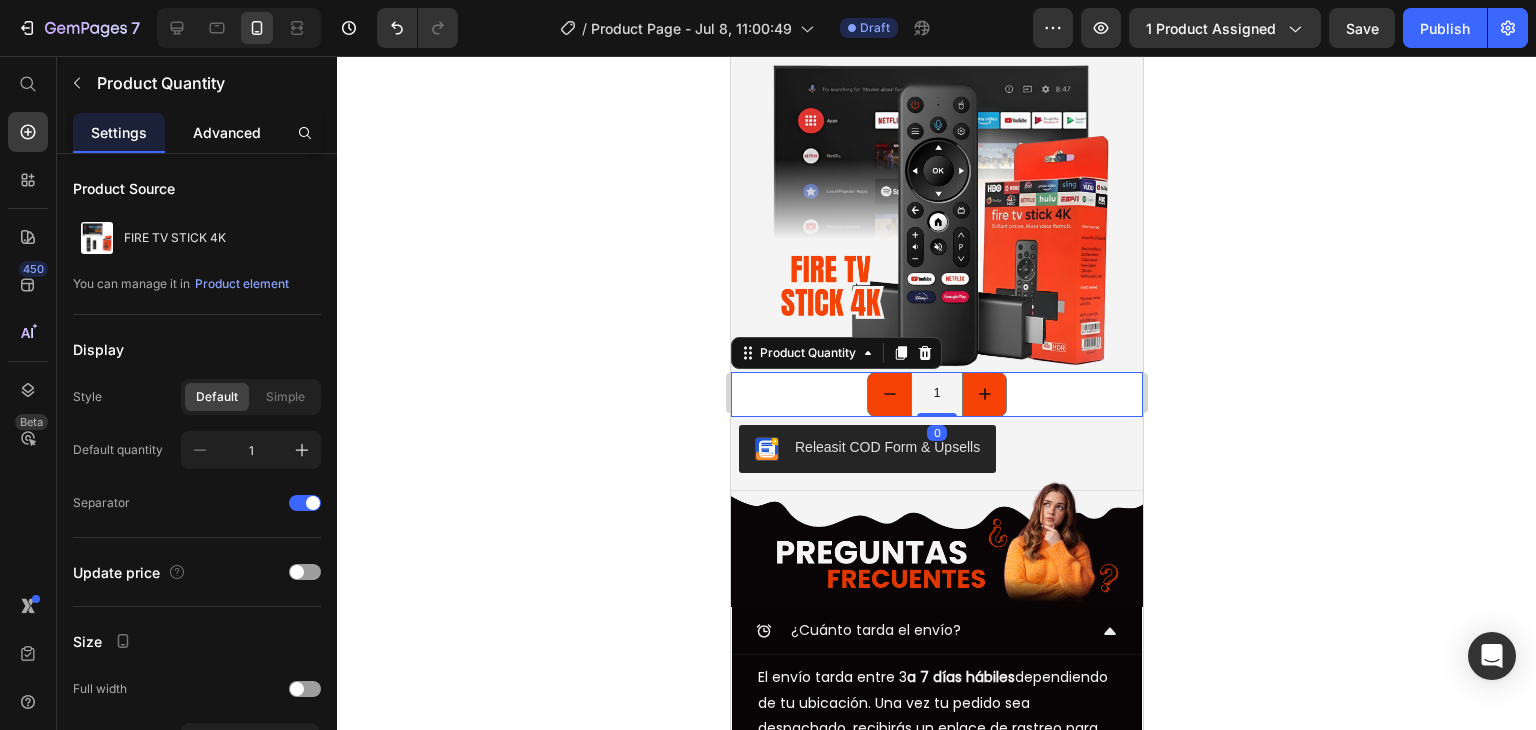 click on "Advanced" at bounding box center [227, 132] 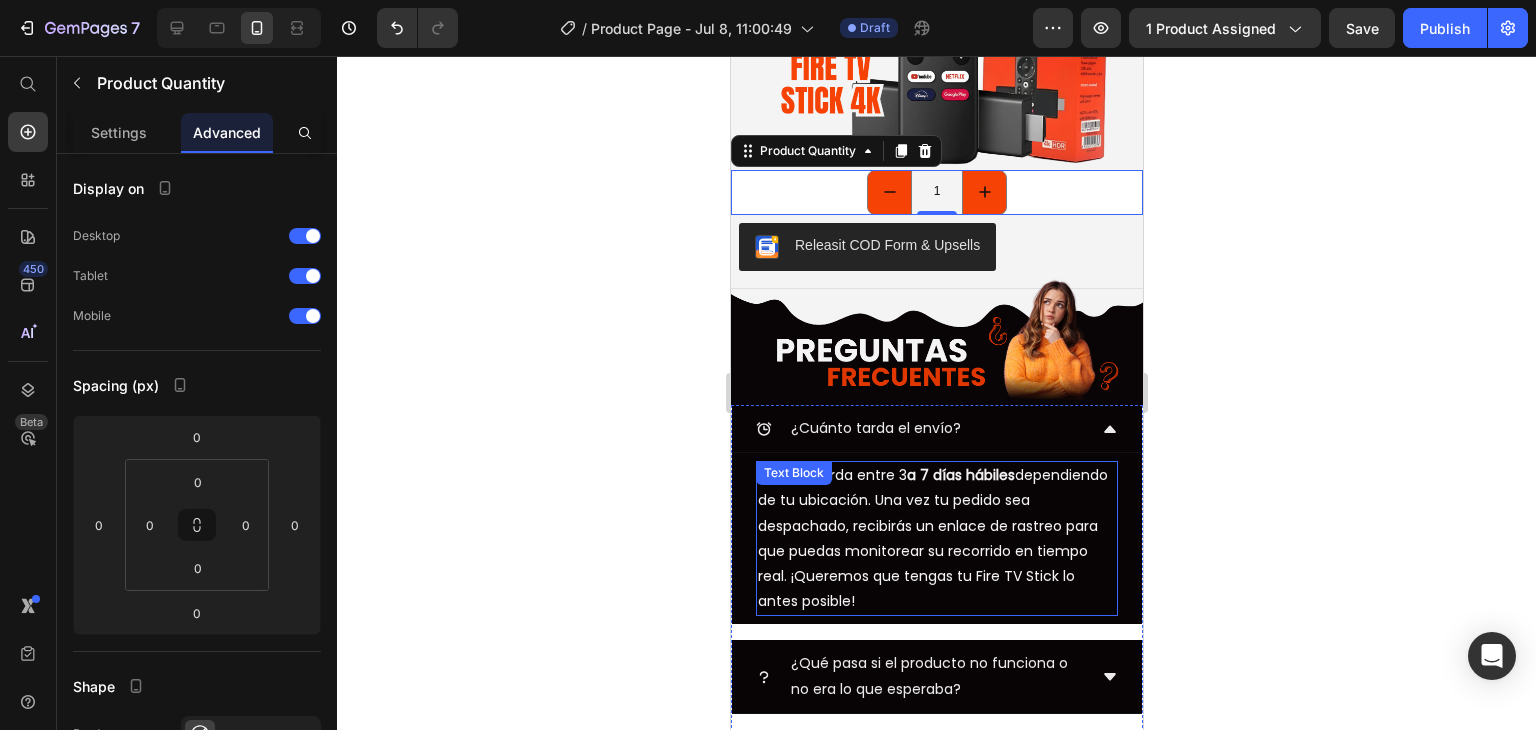 scroll, scrollTop: 1800, scrollLeft: 0, axis: vertical 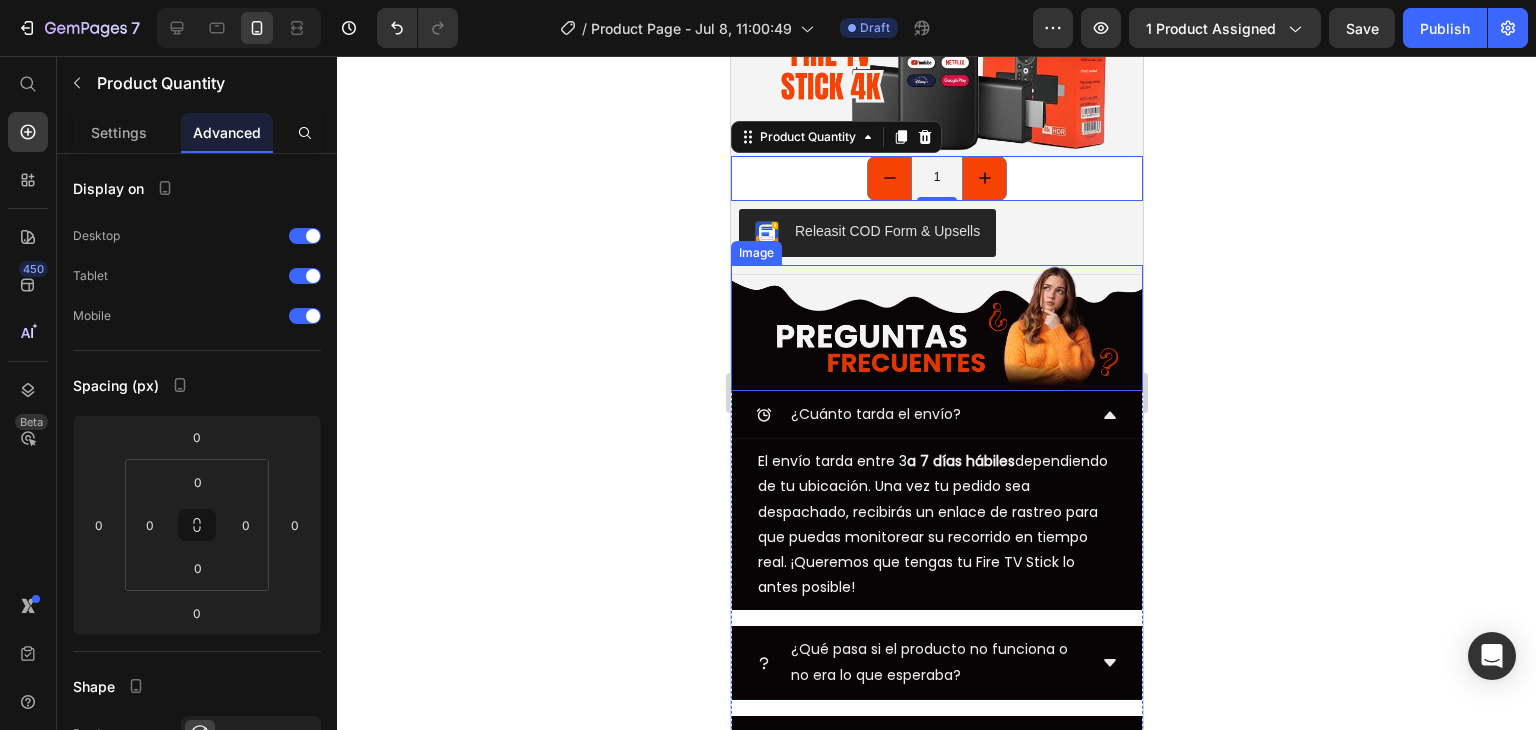 click at bounding box center (936, 328) 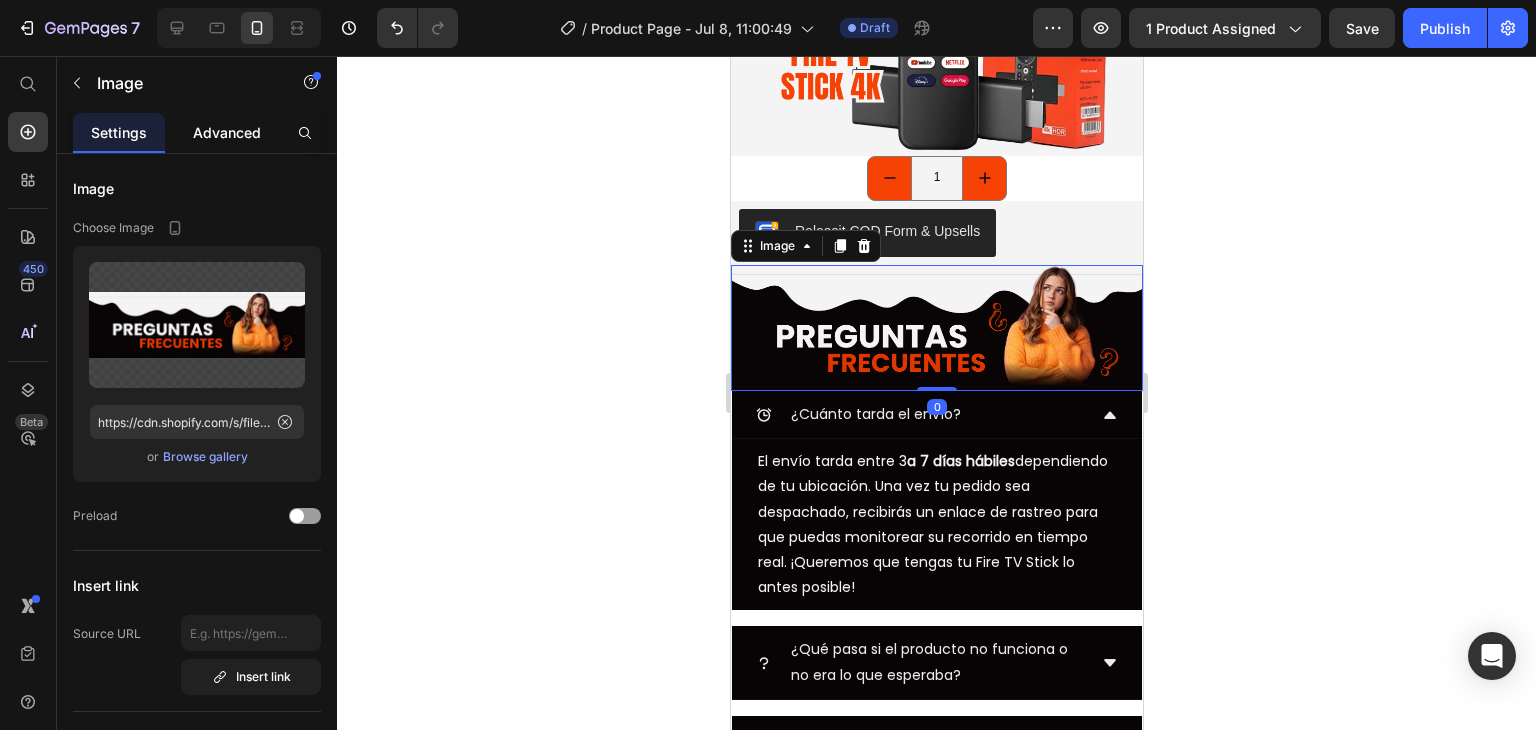 click on "Advanced" at bounding box center [227, 132] 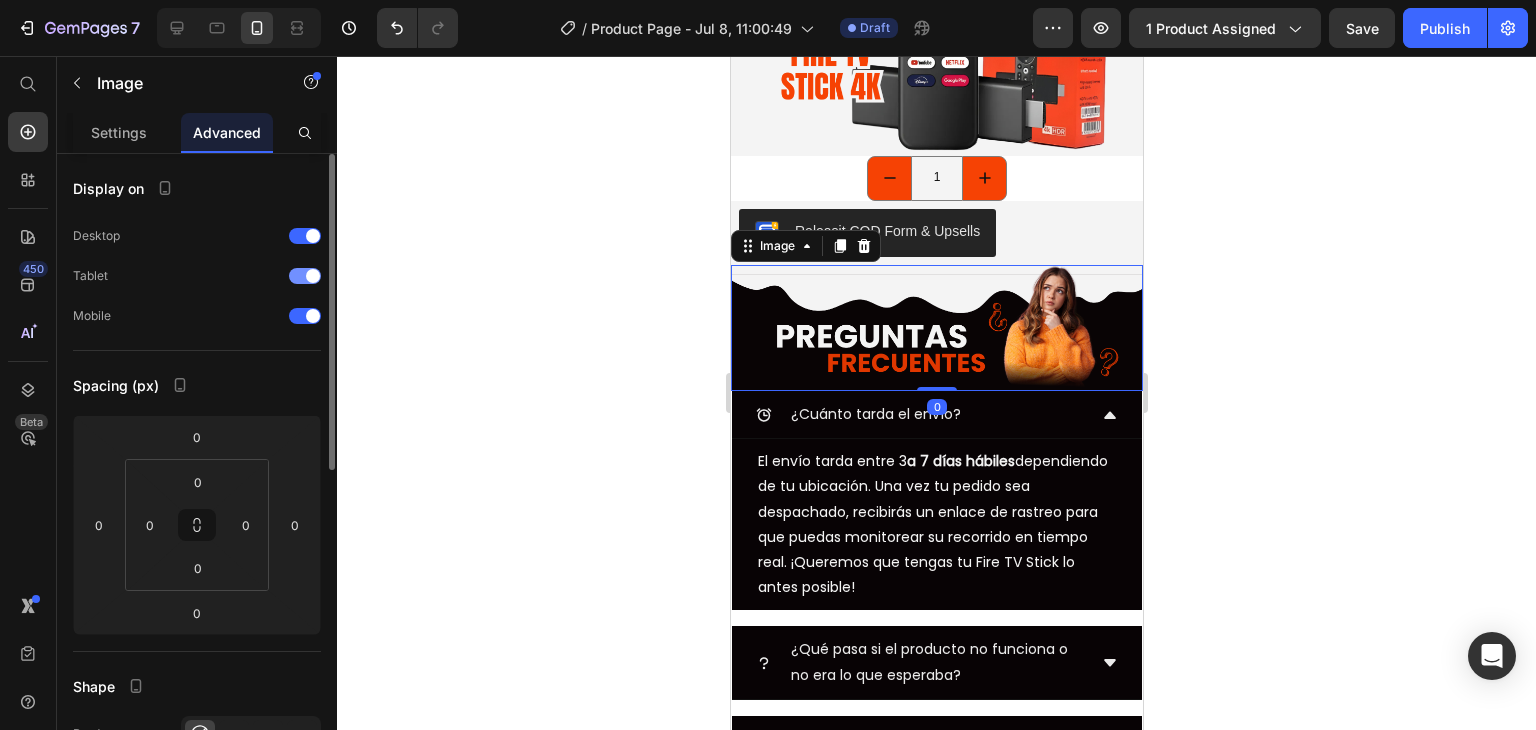 click at bounding box center (305, 276) 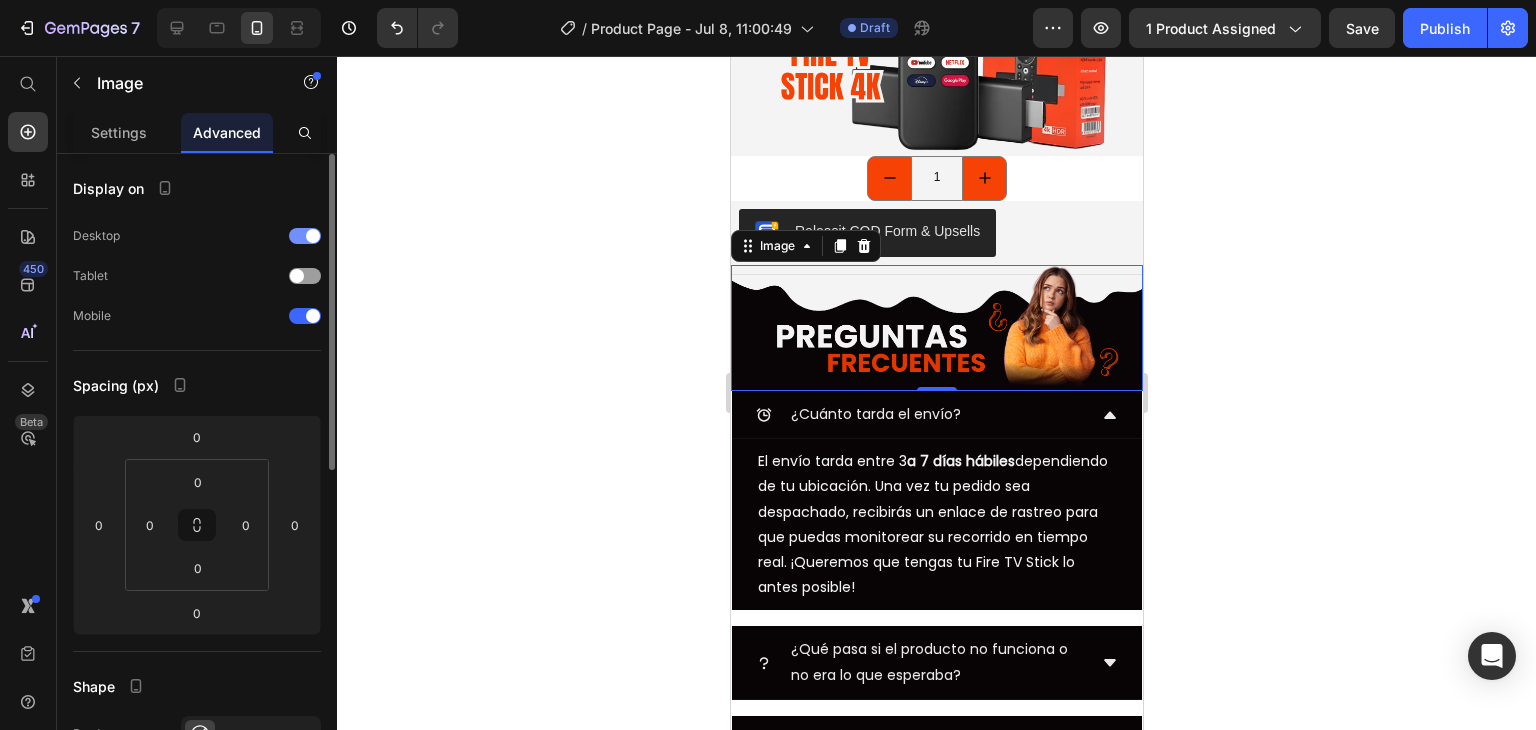 click at bounding box center (305, 236) 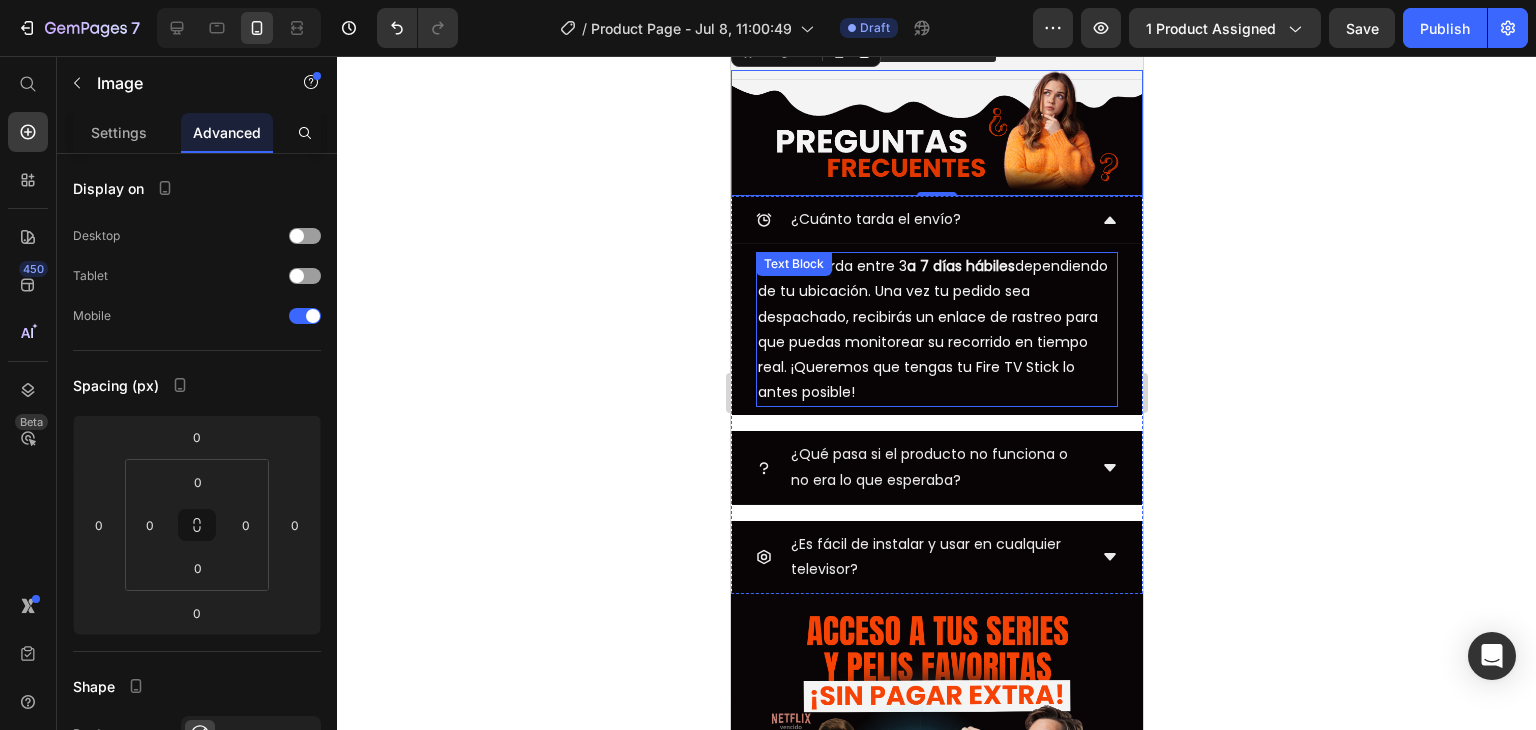 scroll, scrollTop: 2000, scrollLeft: 0, axis: vertical 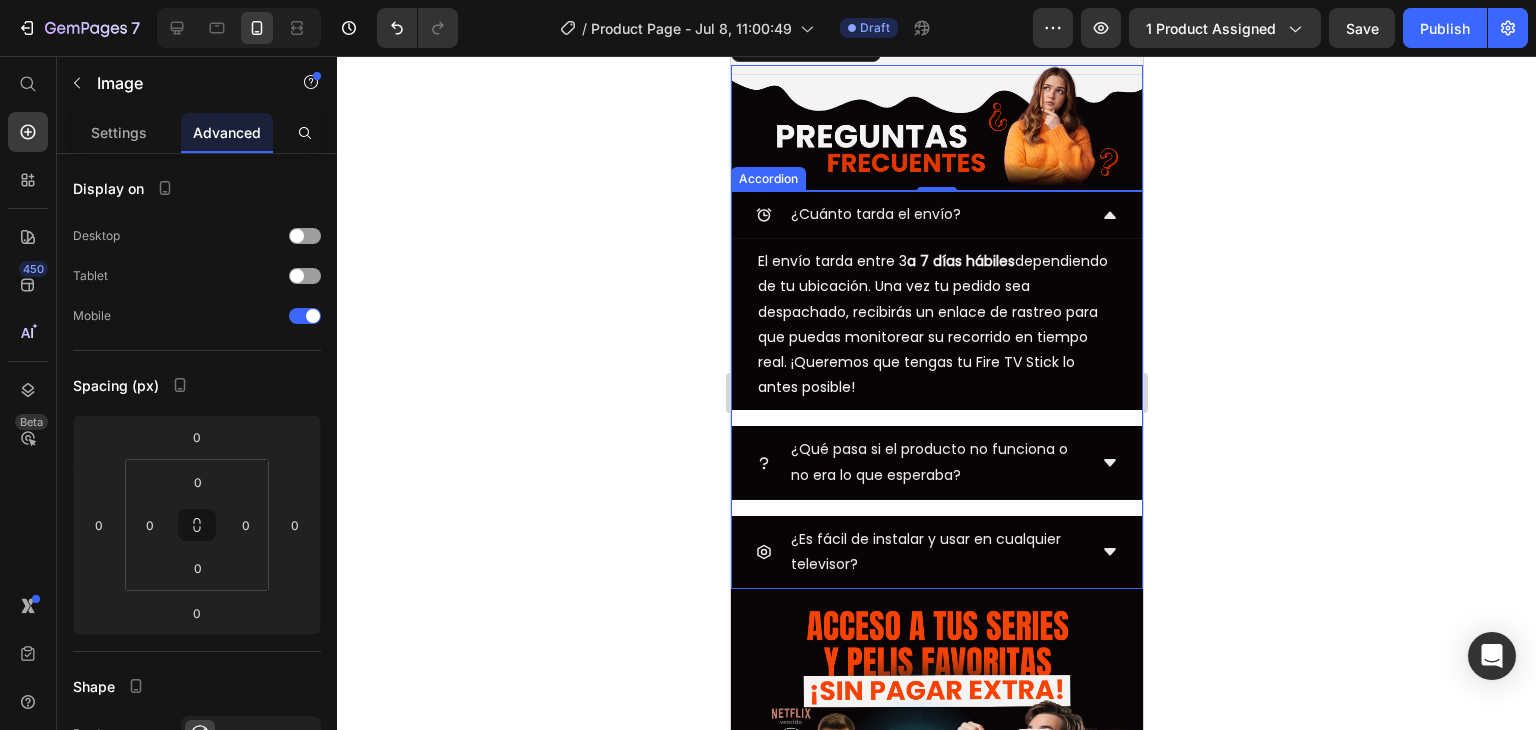 click on "¿Cuánto tarda el envío?" at bounding box center [920, 214] 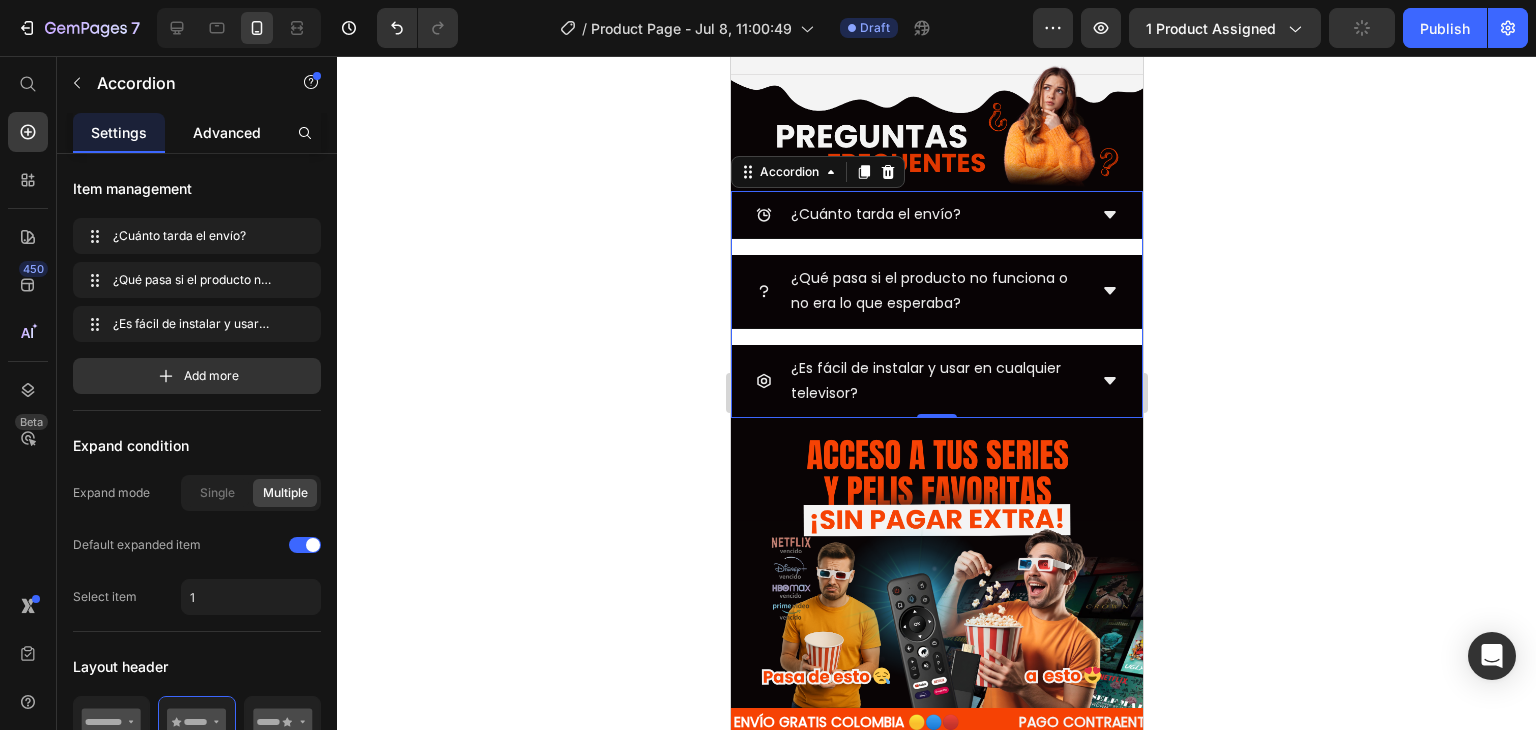 click on "Advanced" at bounding box center (227, 132) 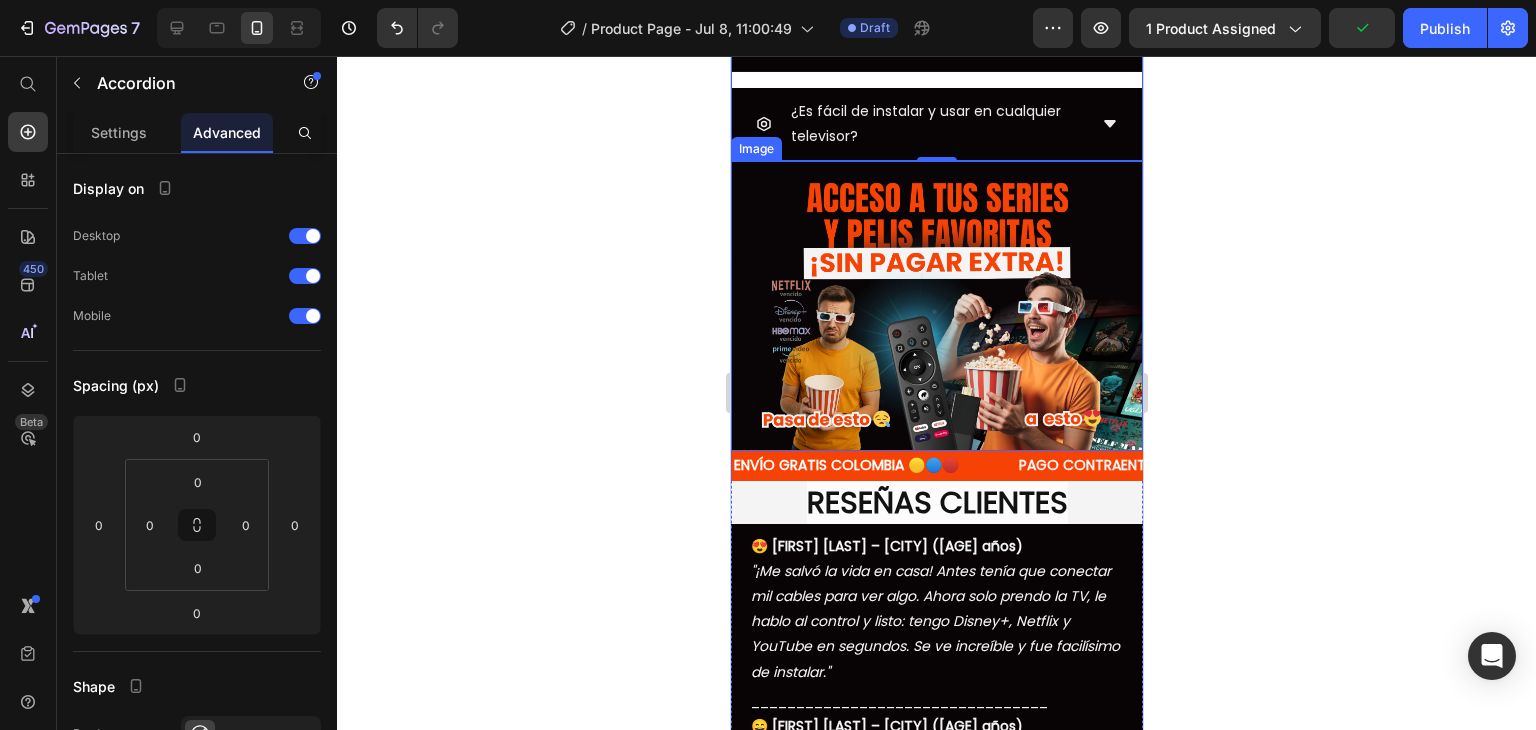 scroll, scrollTop: 2300, scrollLeft: 0, axis: vertical 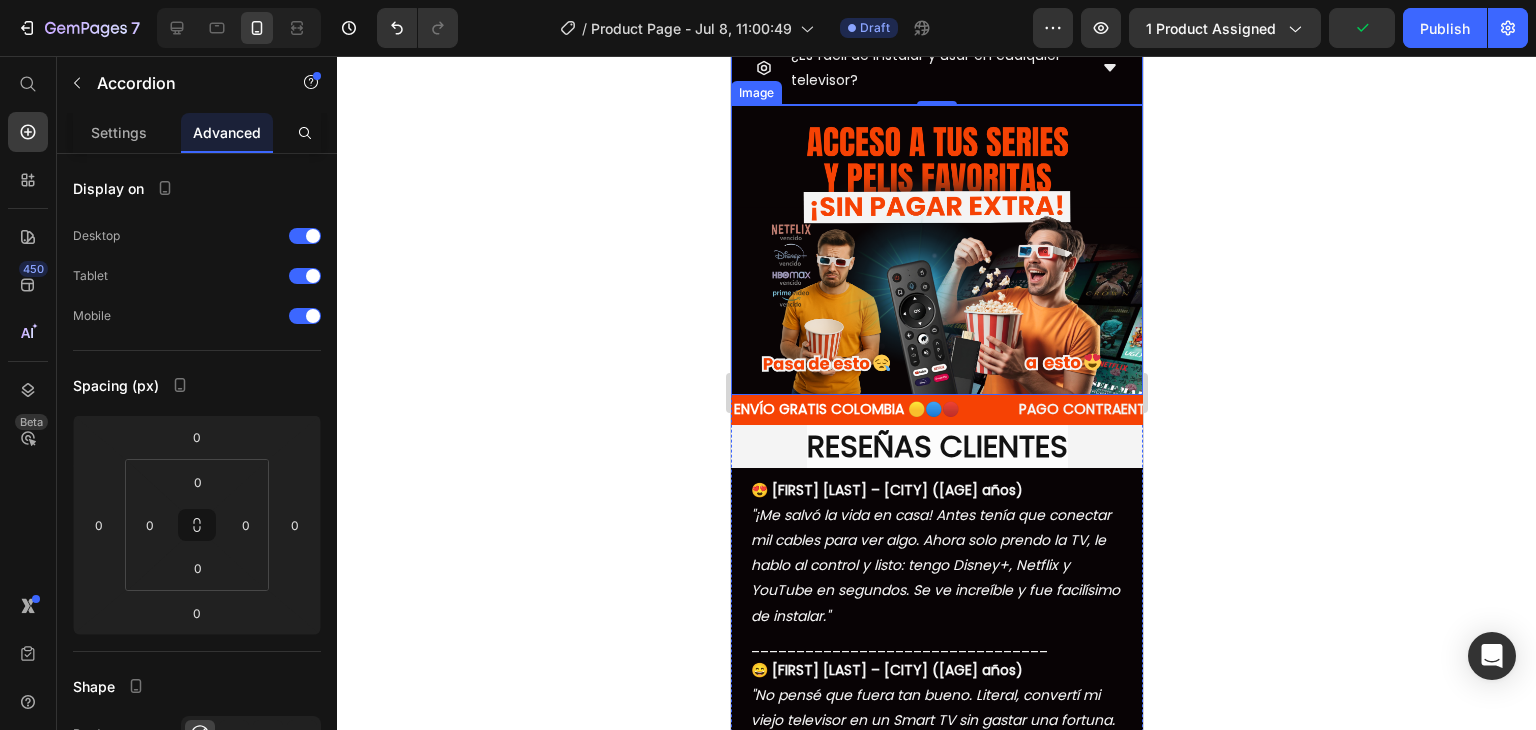 click at bounding box center [936, 250] 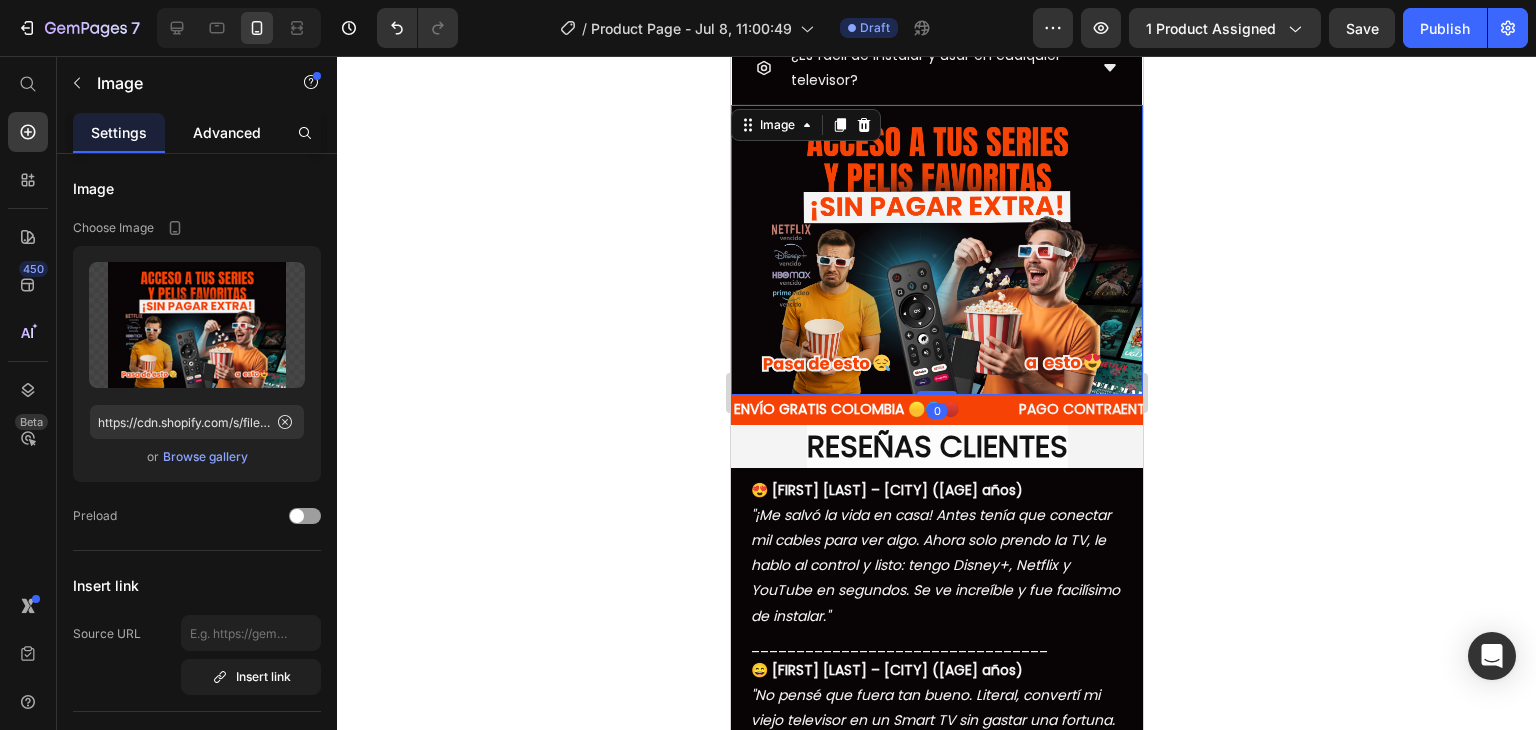 click on "Advanced" at bounding box center (227, 132) 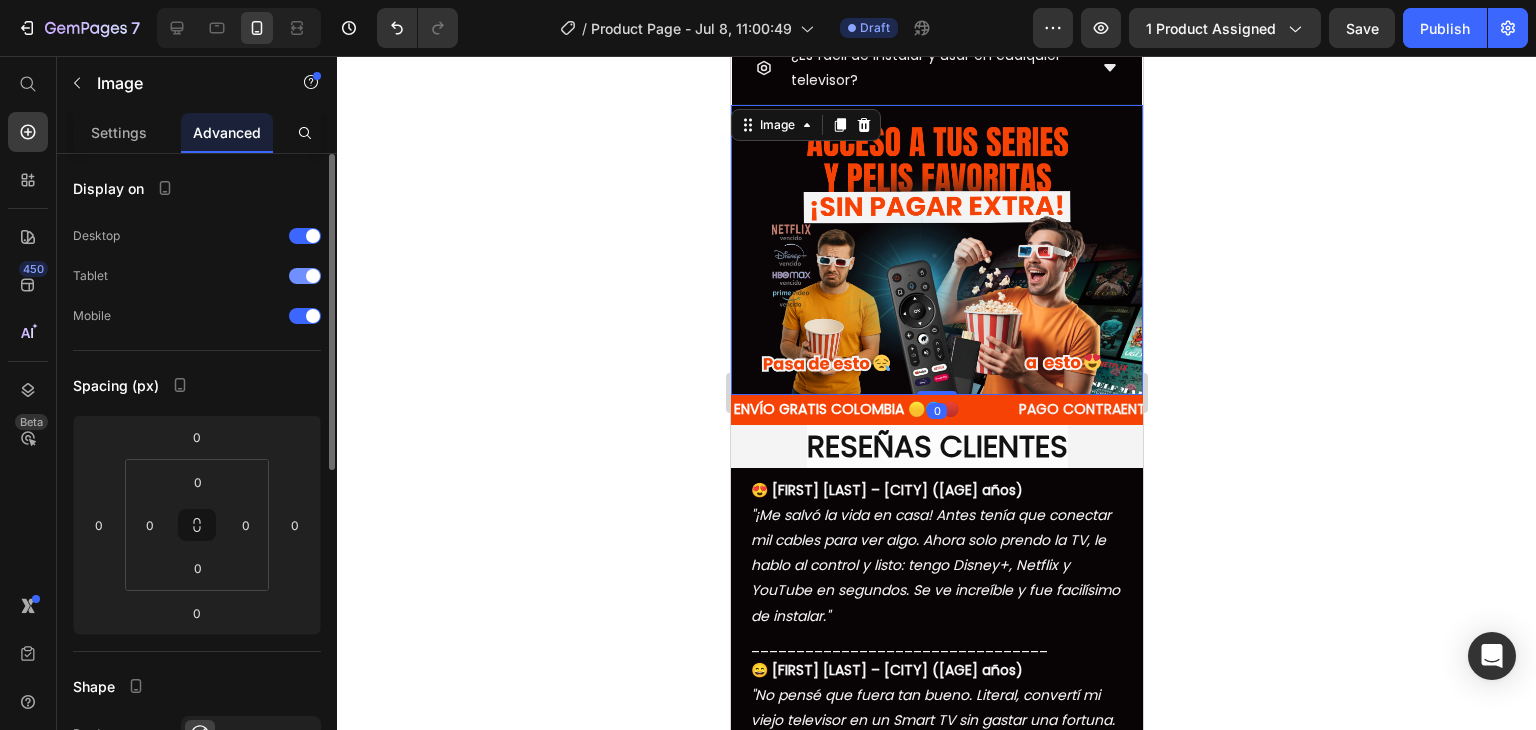 click on "Tablet" at bounding box center (197, 276) 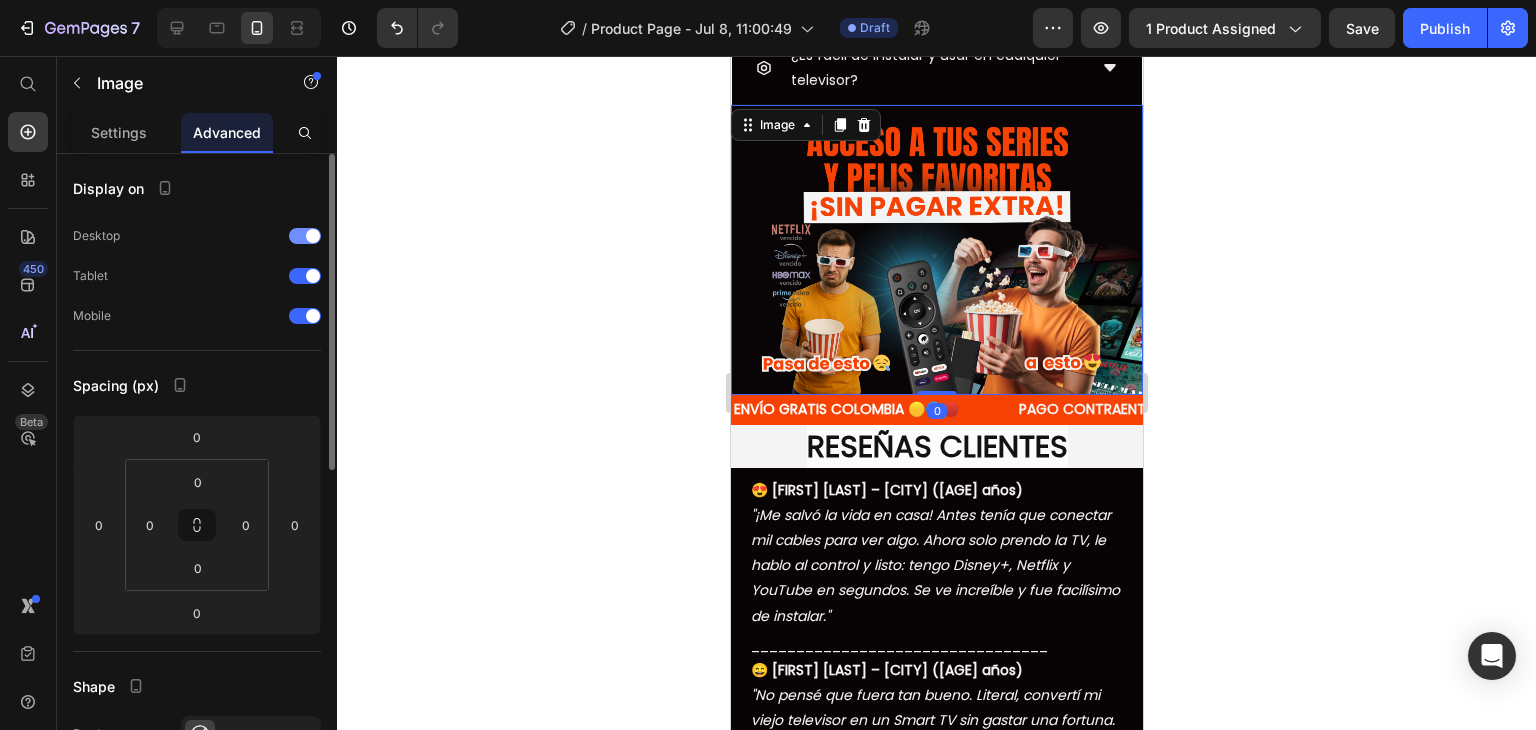 click at bounding box center [305, 236] 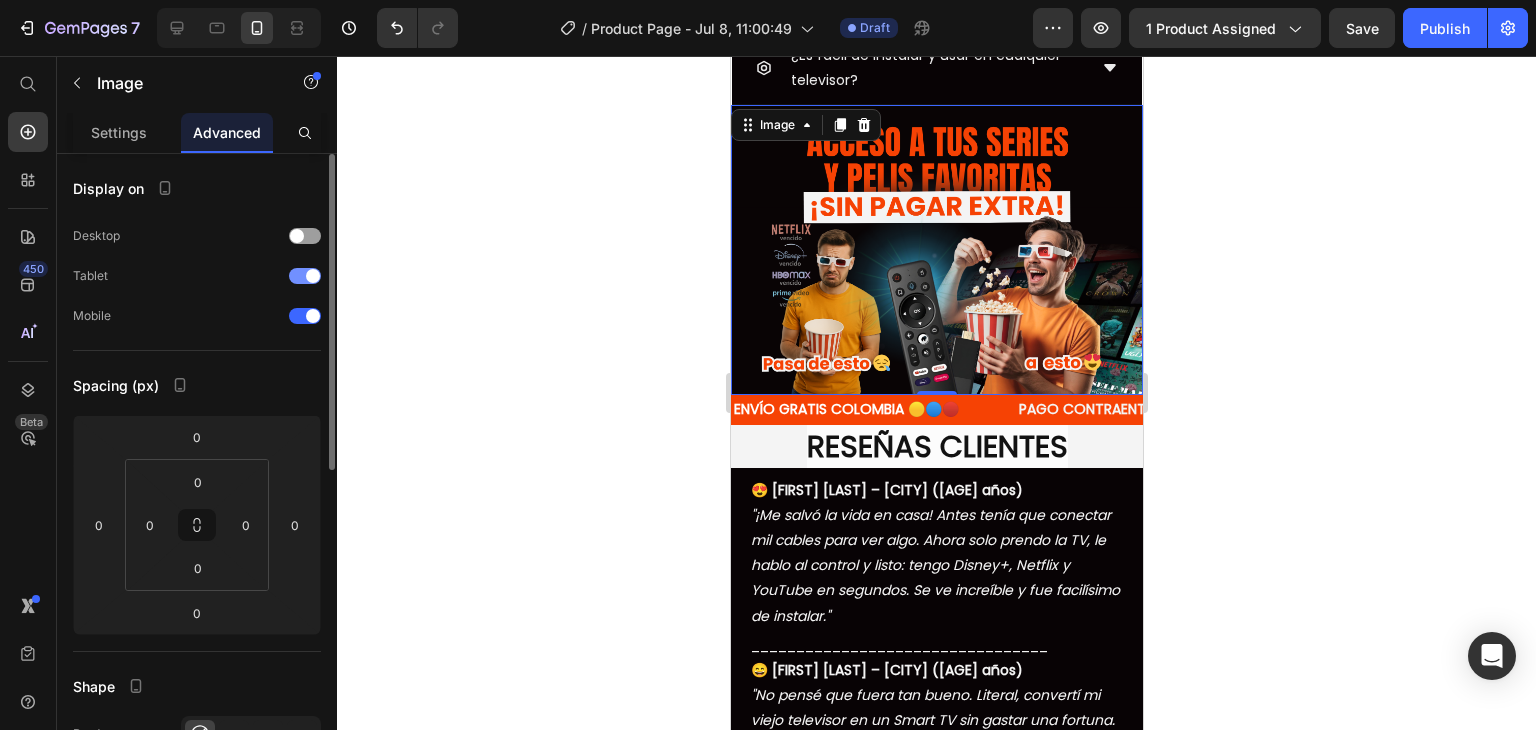 click at bounding box center [313, 276] 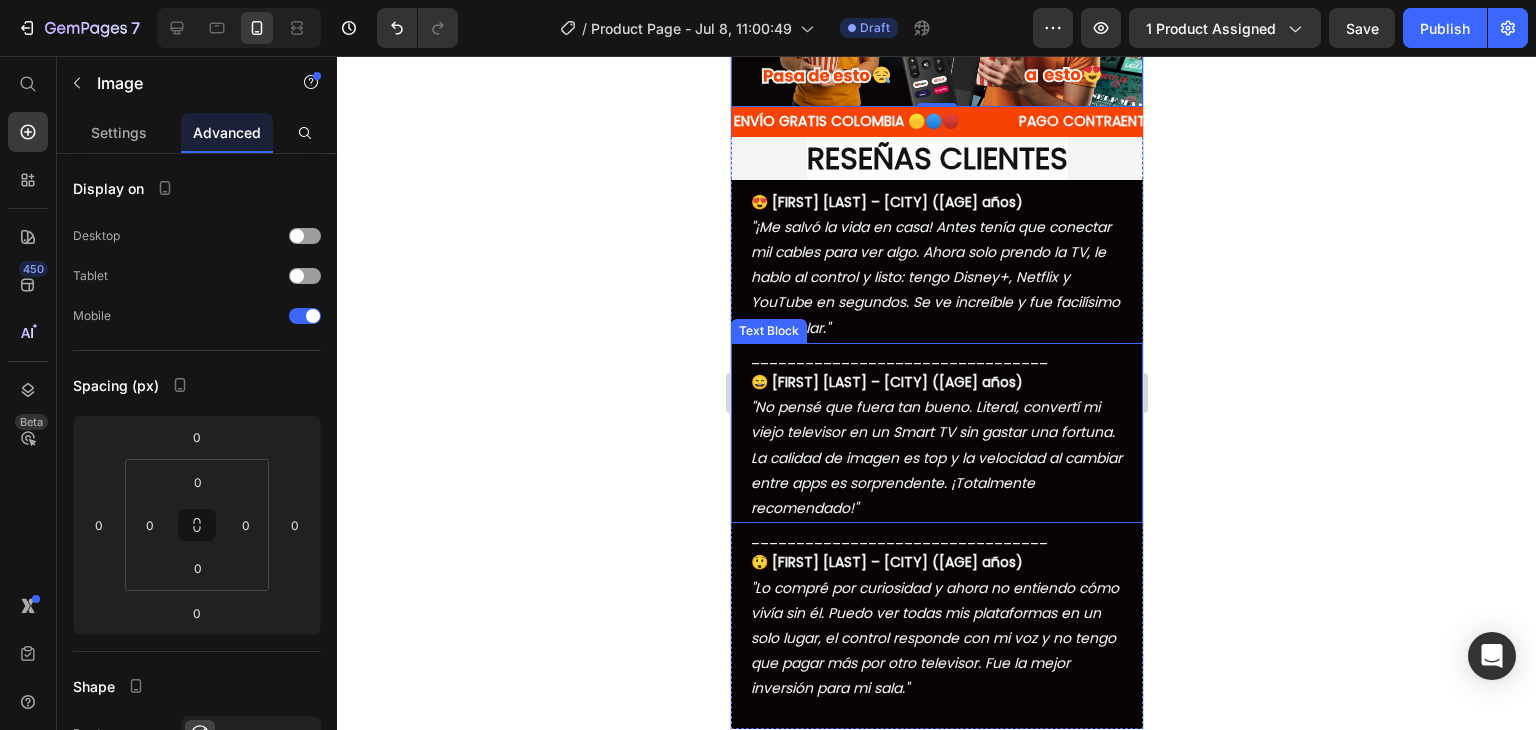 scroll, scrollTop: 2600, scrollLeft: 0, axis: vertical 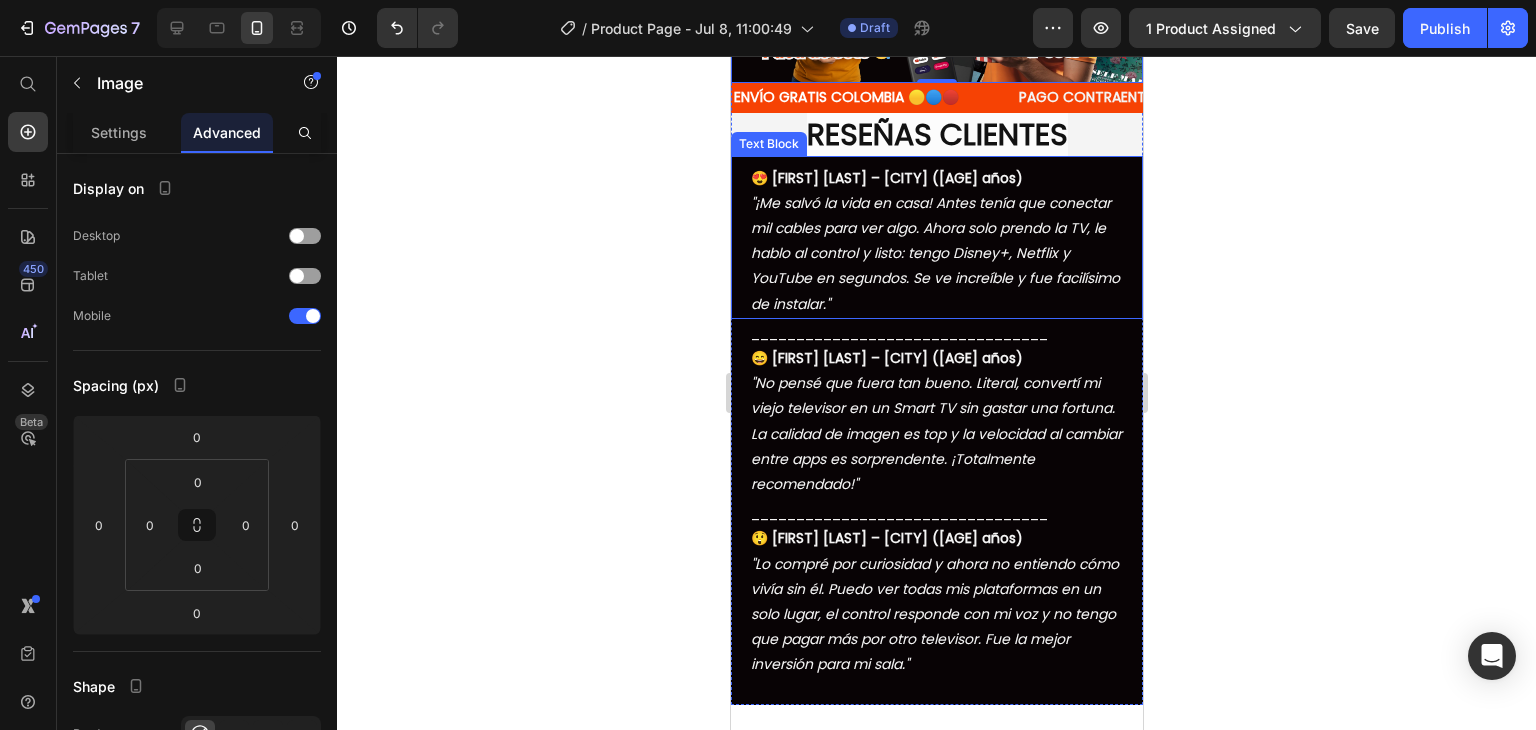 click on ""¡Me salvó la vida en casa! Antes tenía que conectar mil cables para ver algo. Ahora solo prendo la TV, le hablo al control y listo: tengo Disney+, Netflix y YouTube en segundos. Se ve increíble y fue facilísimo de instalar."" at bounding box center (934, 253) 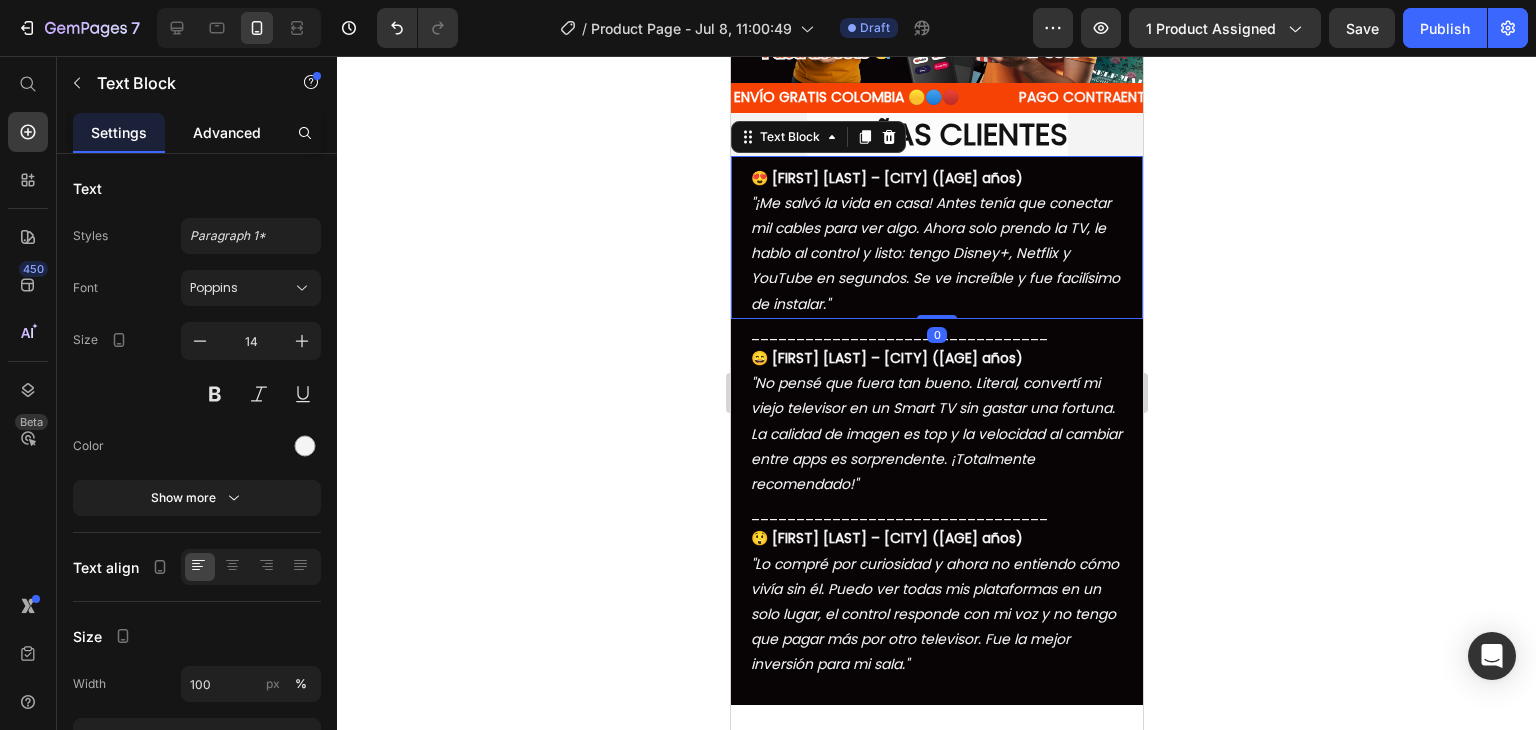click on "Advanced" at bounding box center (227, 132) 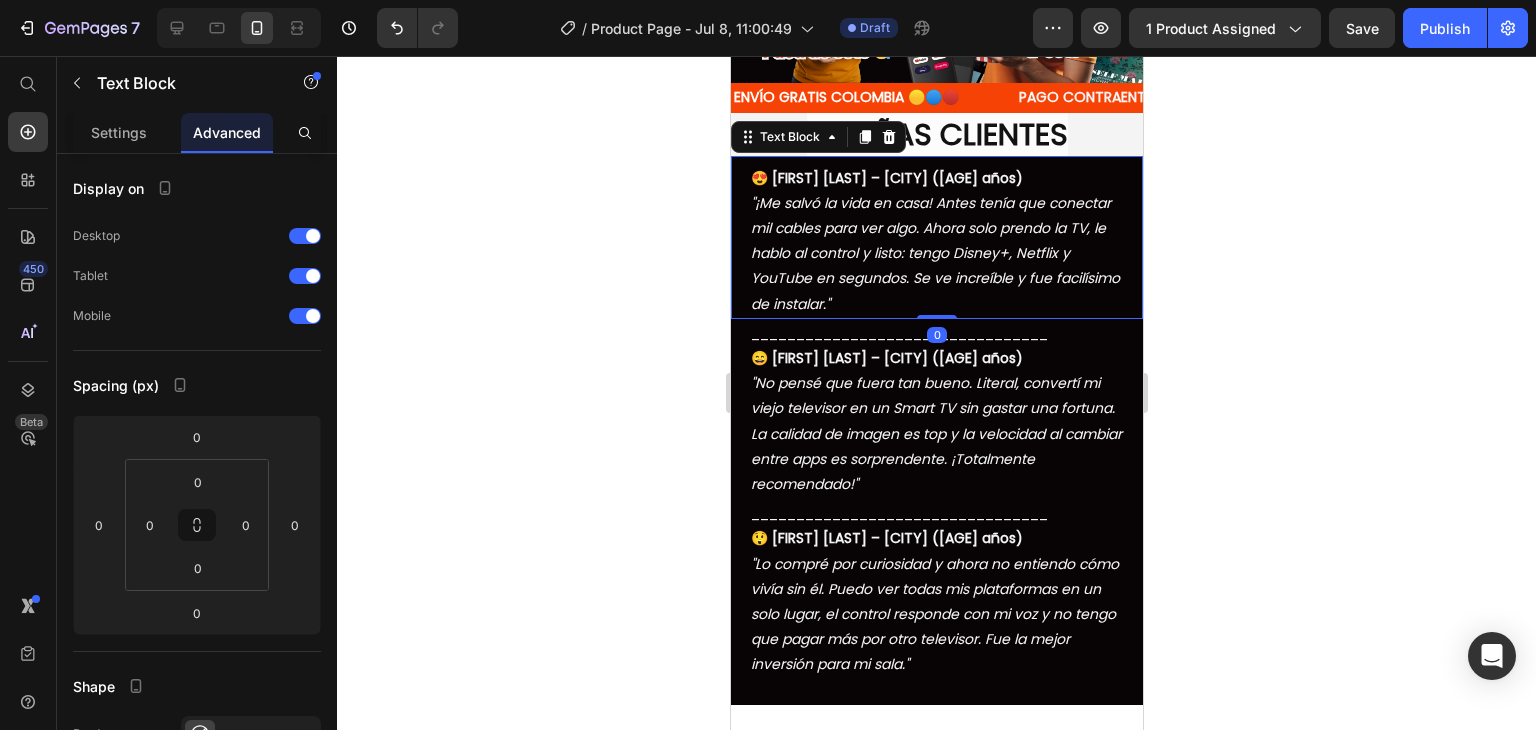 click 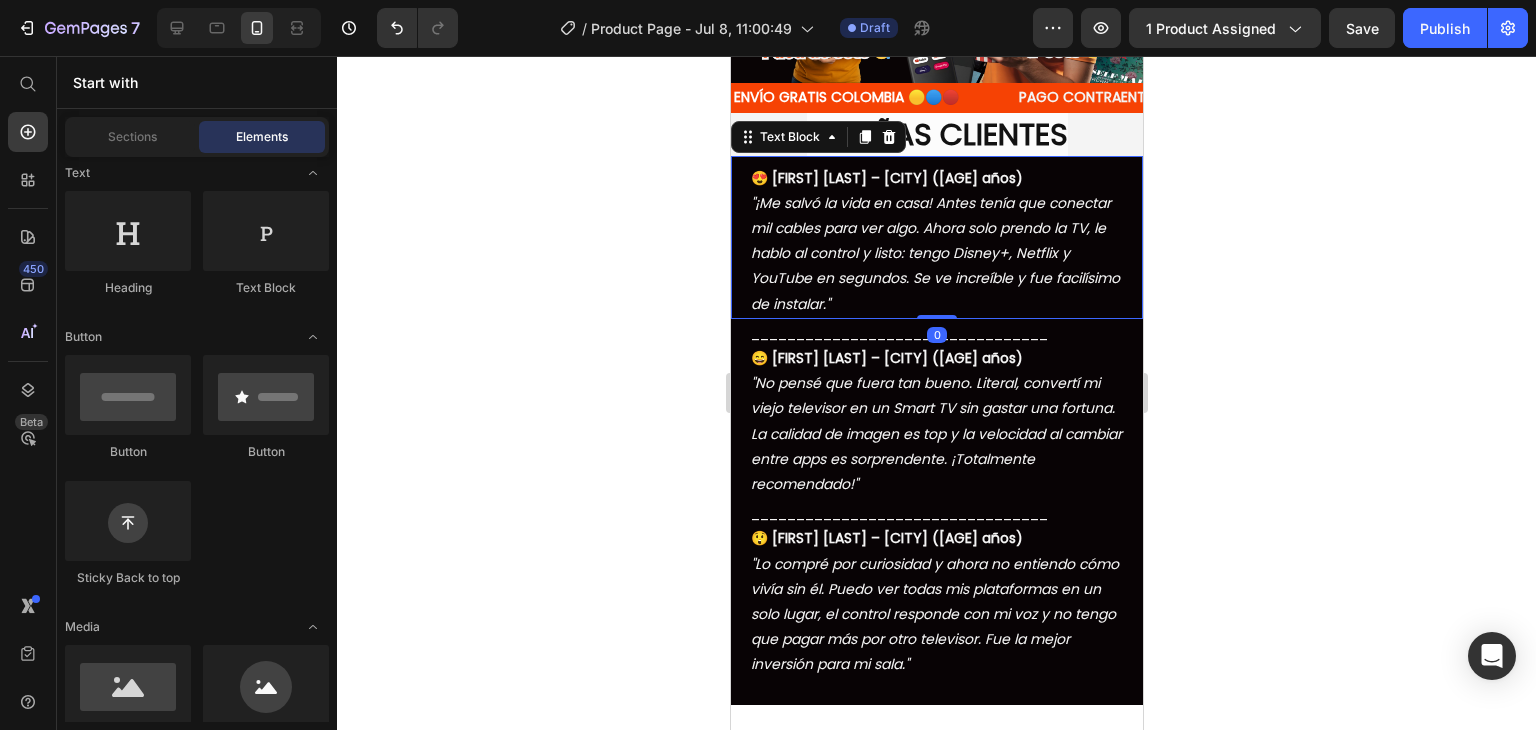 click 